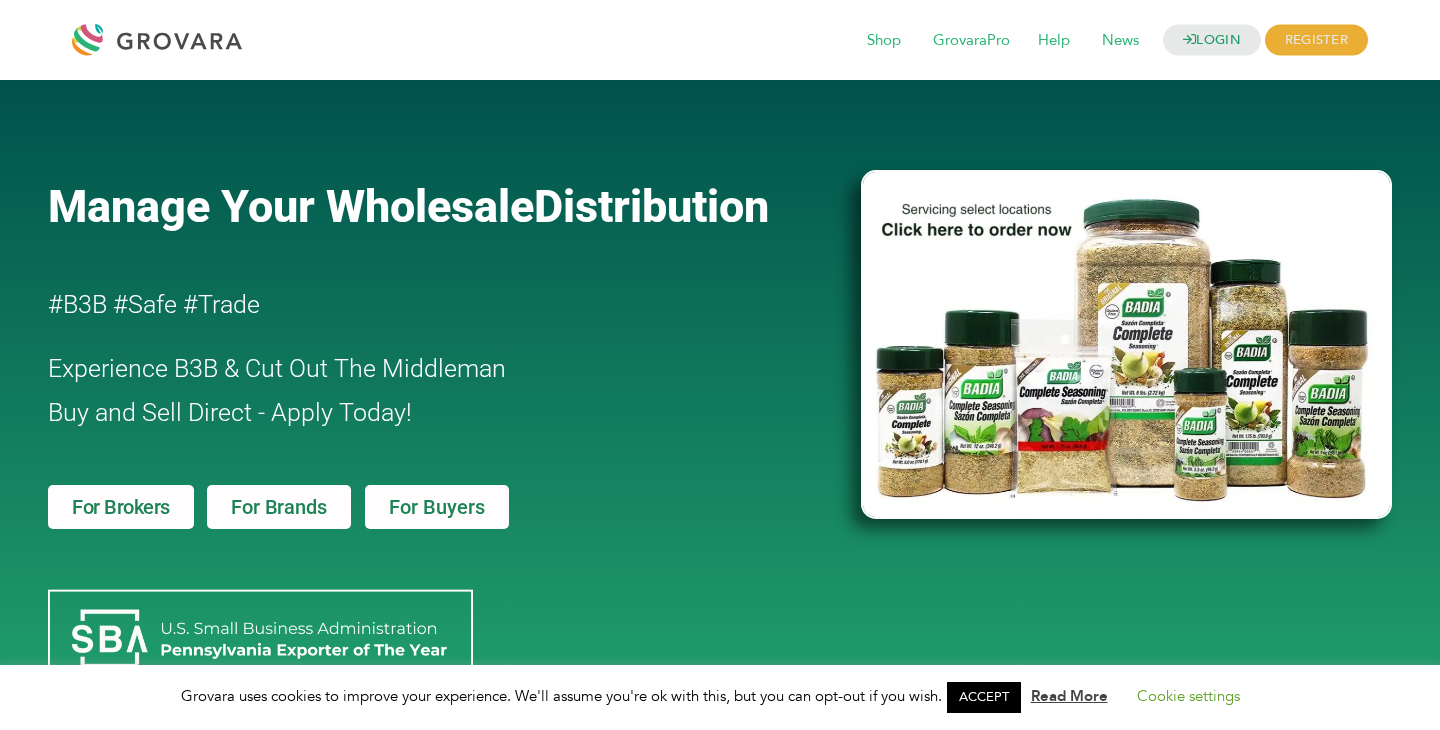 scroll, scrollTop: 0, scrollLeft: 0, axis: both 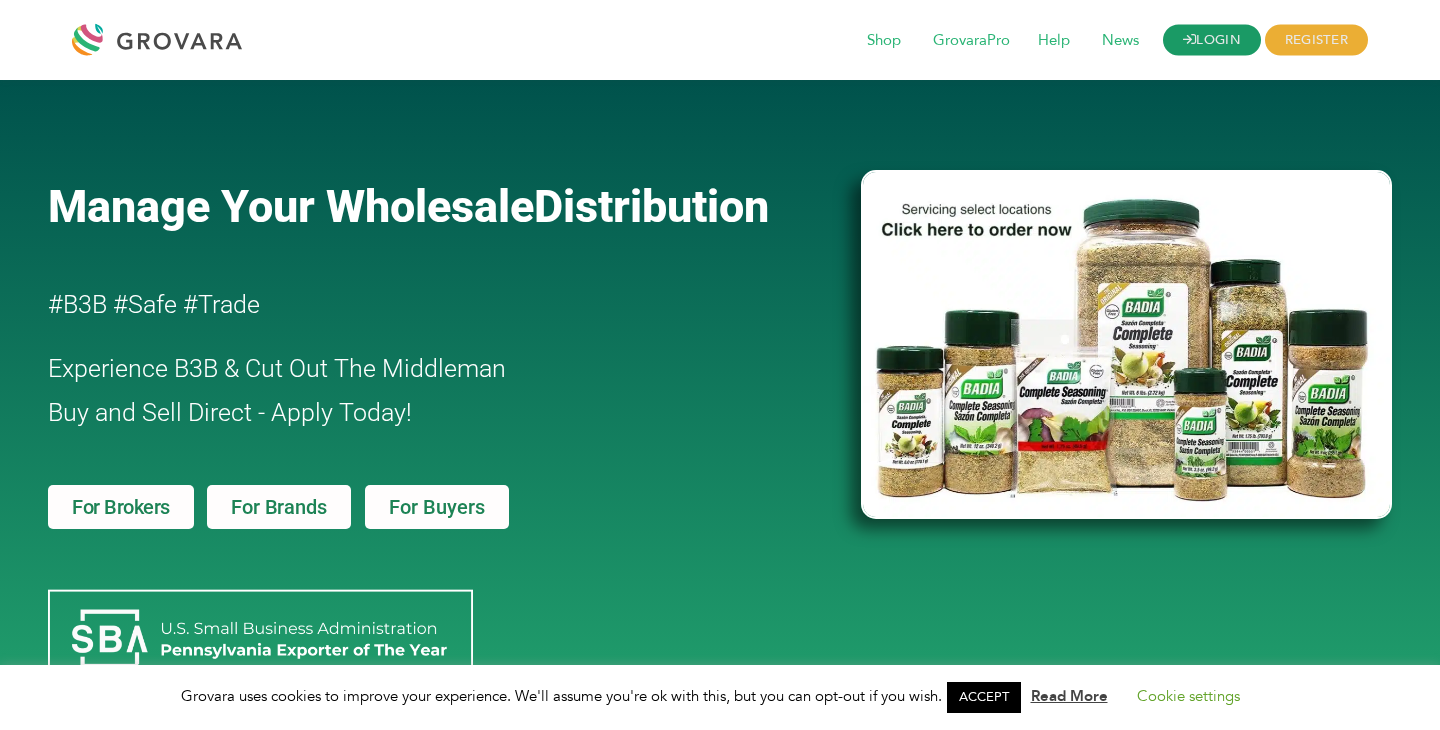 click on "LOGIN" at bounding box center [1212, 40] 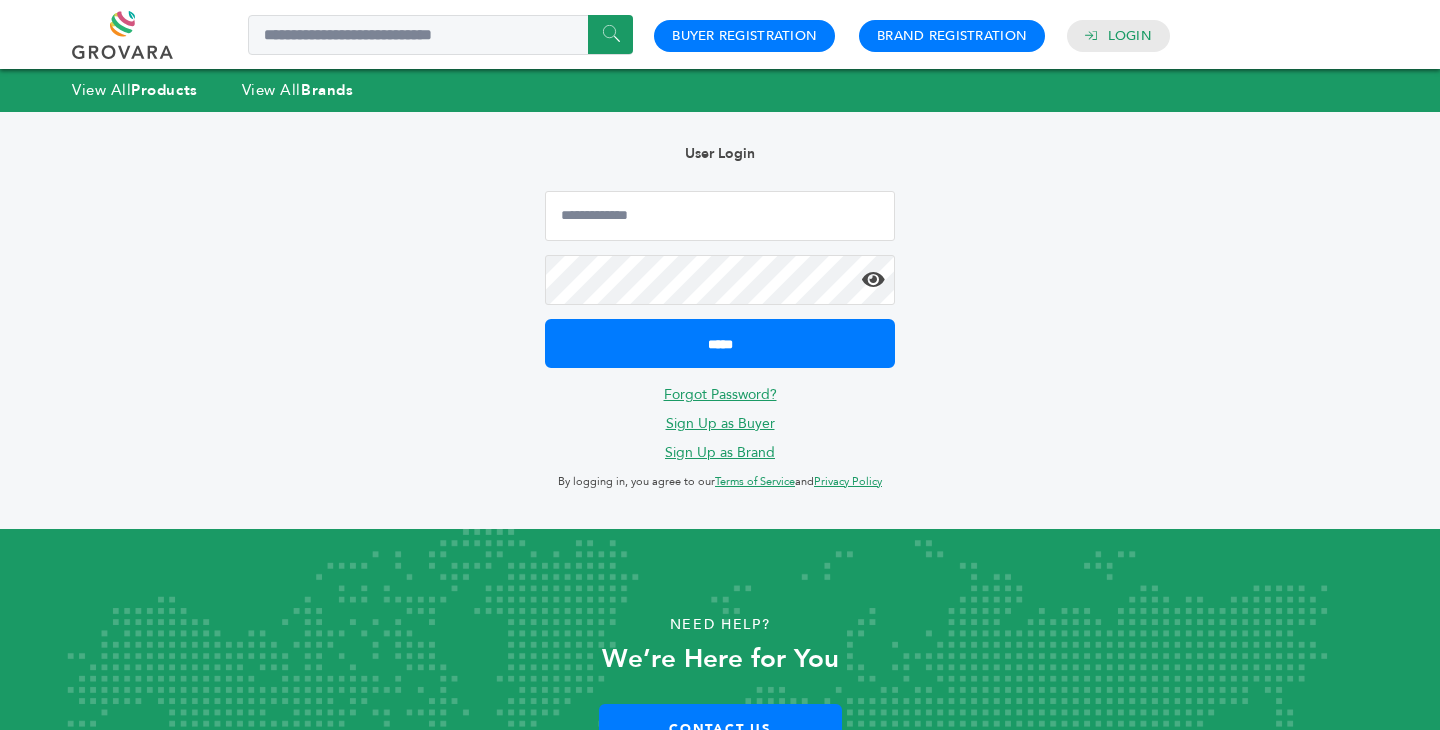scroll, scrollTop: 0, scrollLeft: 0, axis: both 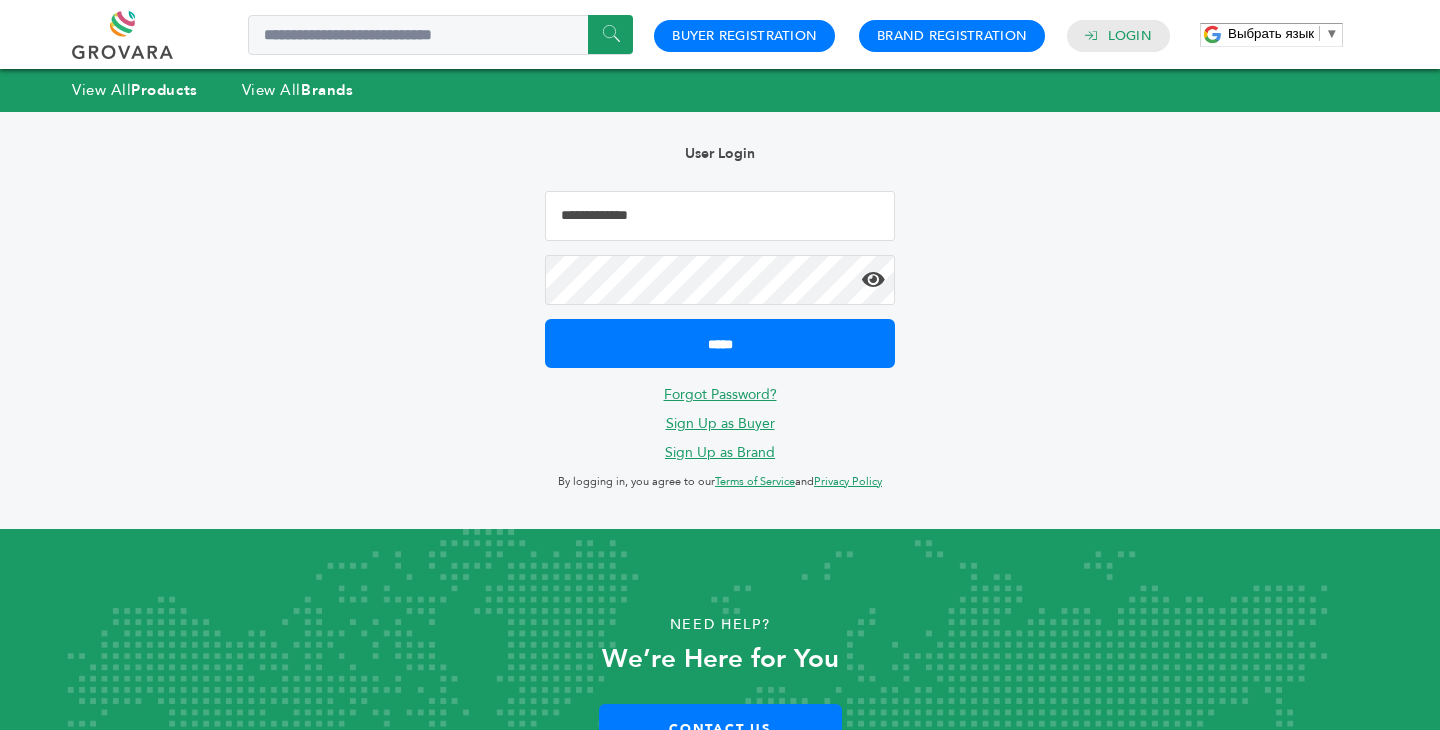 click at bounding box center (720, 216) 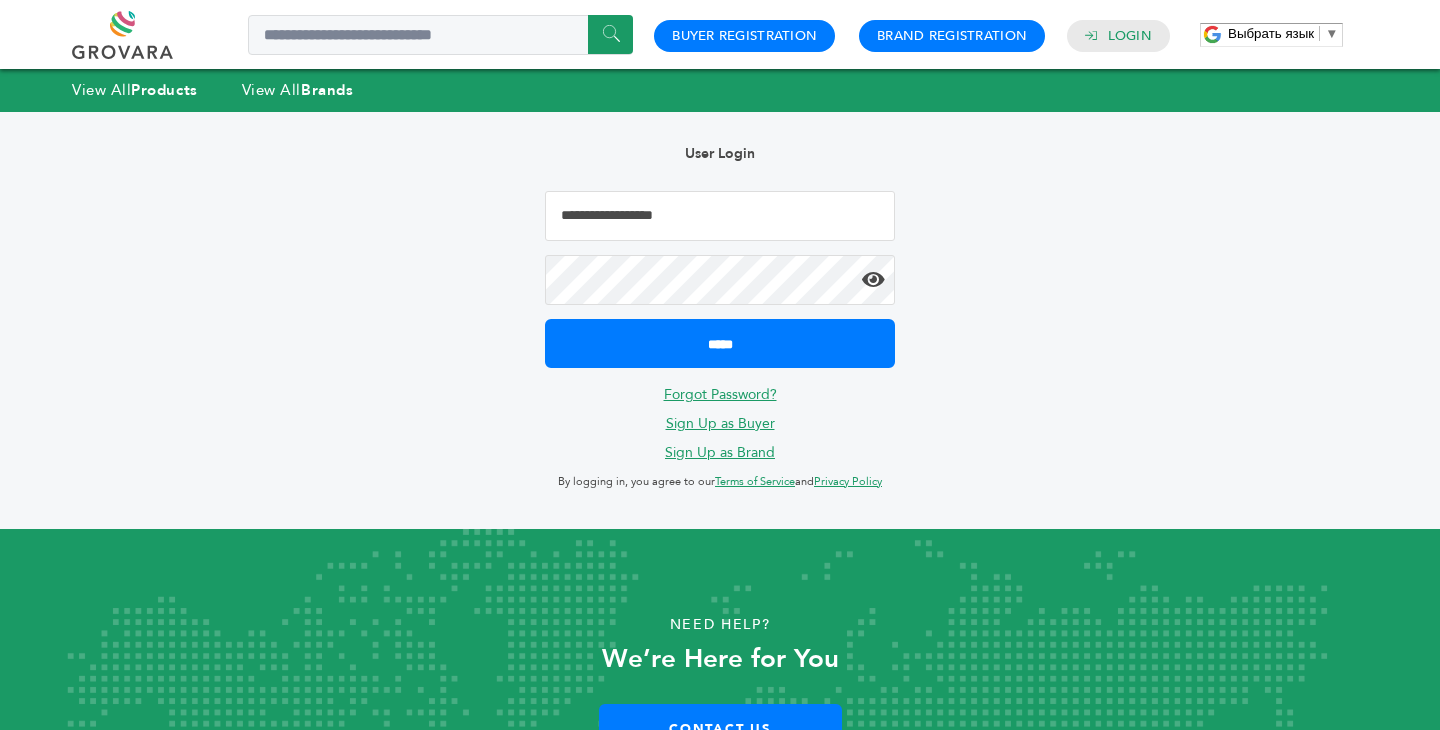 type on "**********" 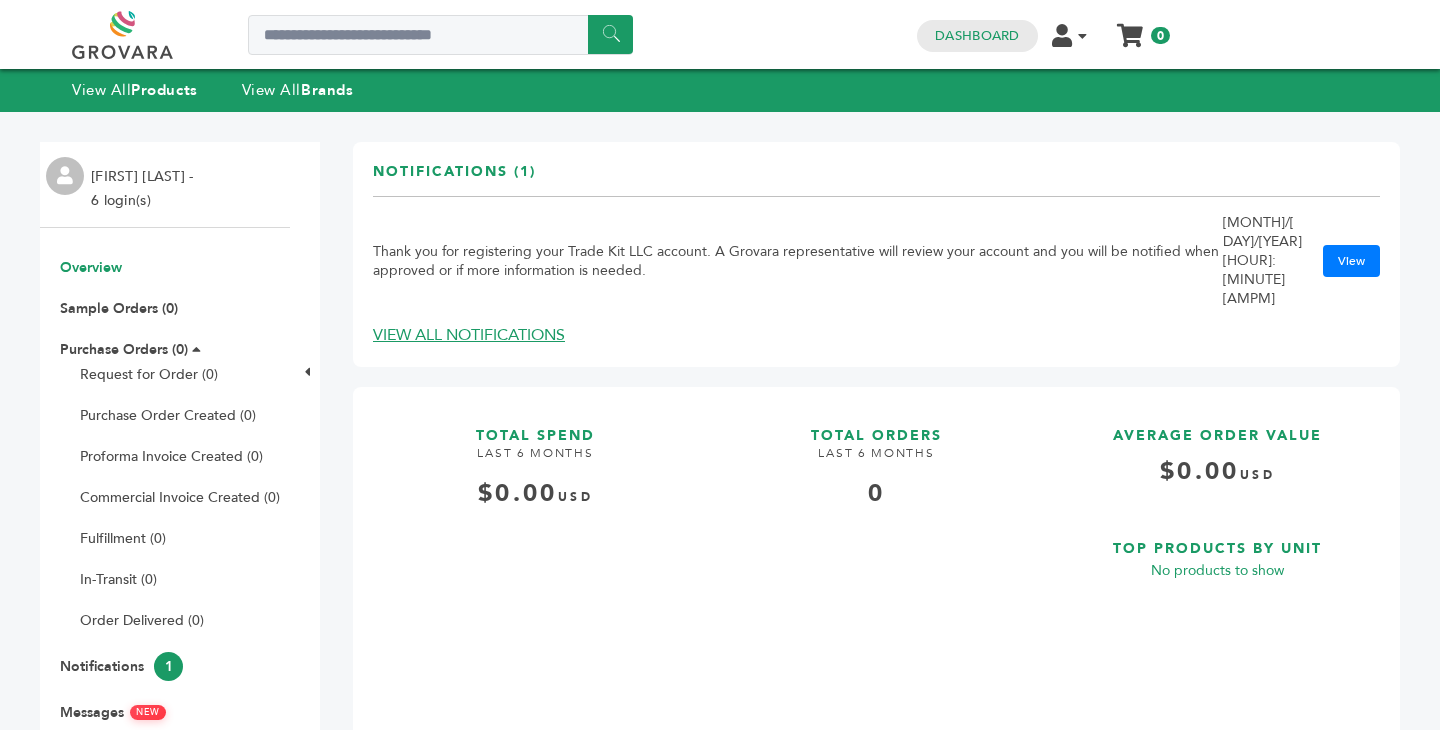 scroll, scrollTop: 0, scrollLeft: 0, axis: both 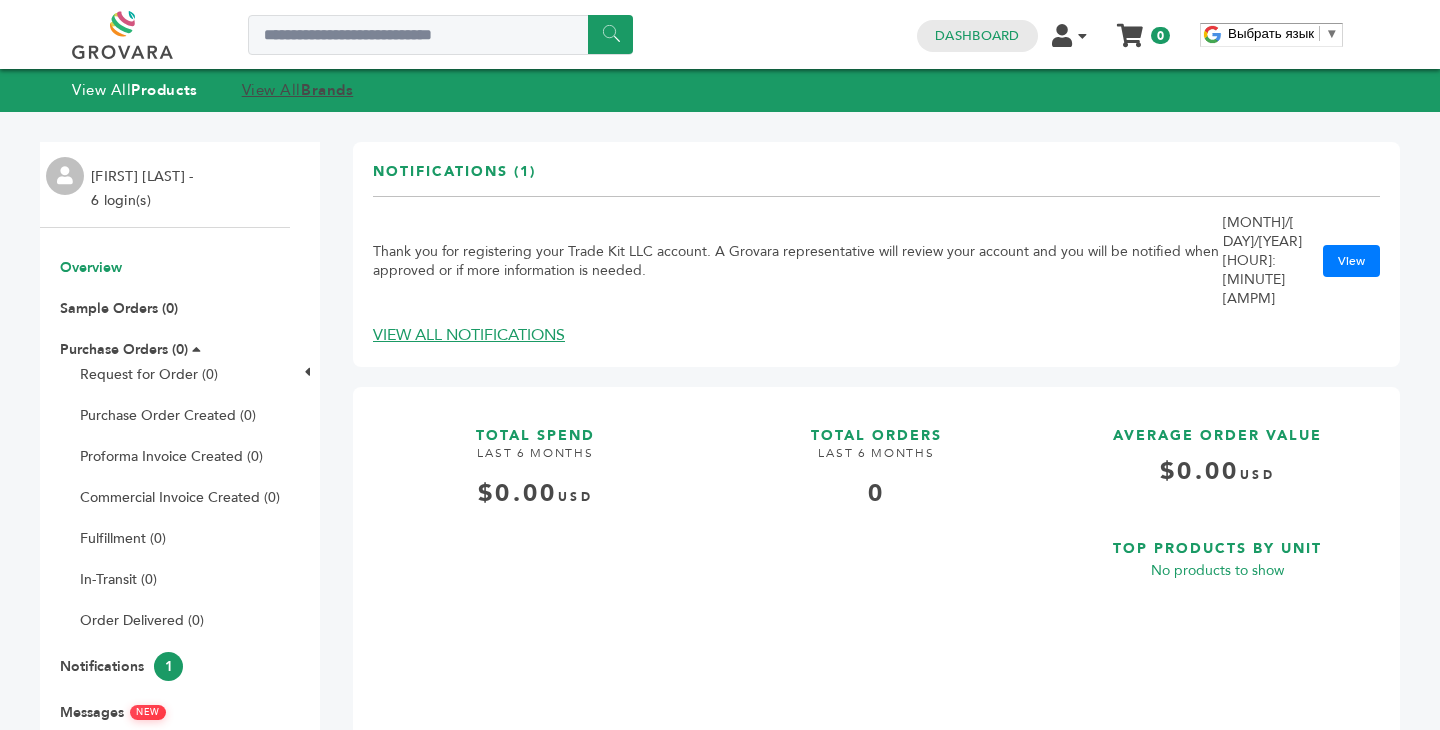 click on "View All  Brands" at bounding box center (298, 90) 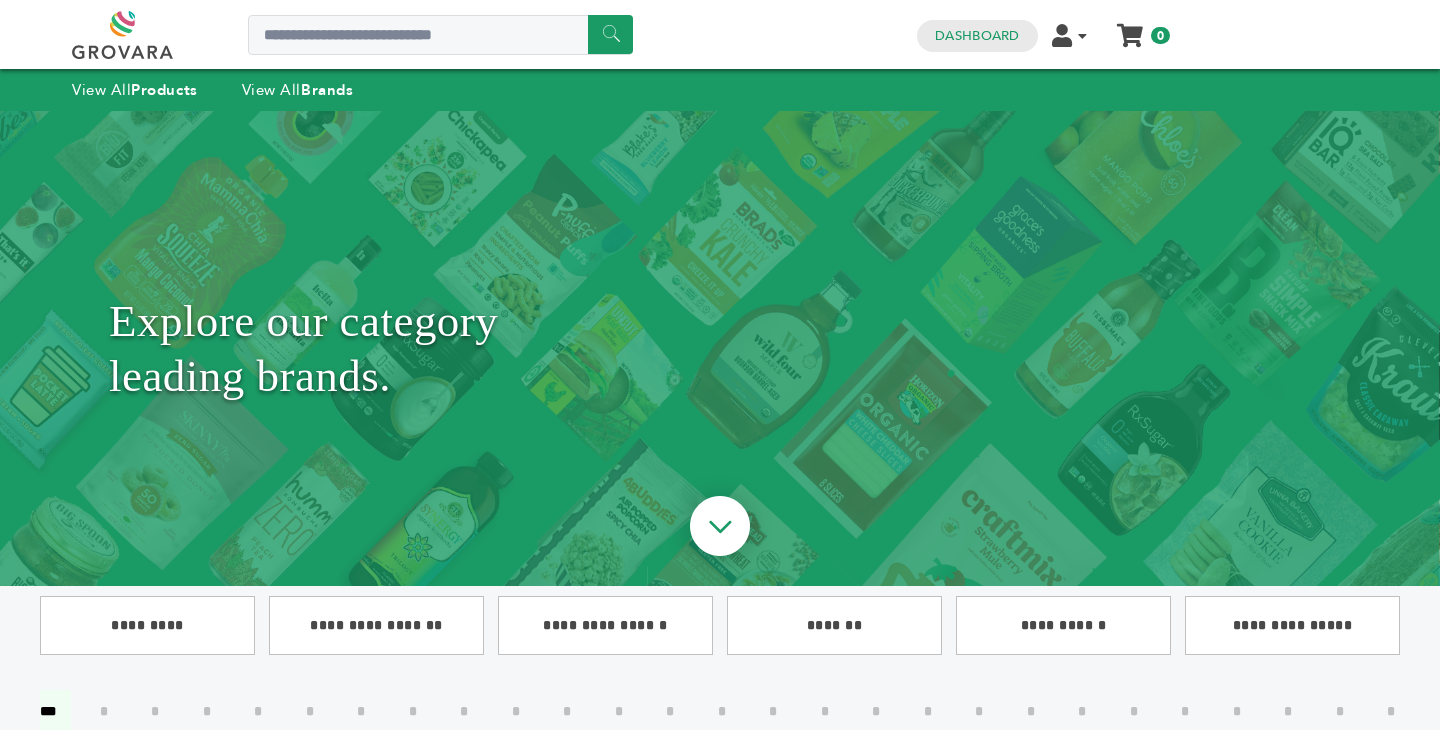 scroll, scrollTop: 0, scrollLeft: 0, axis: both 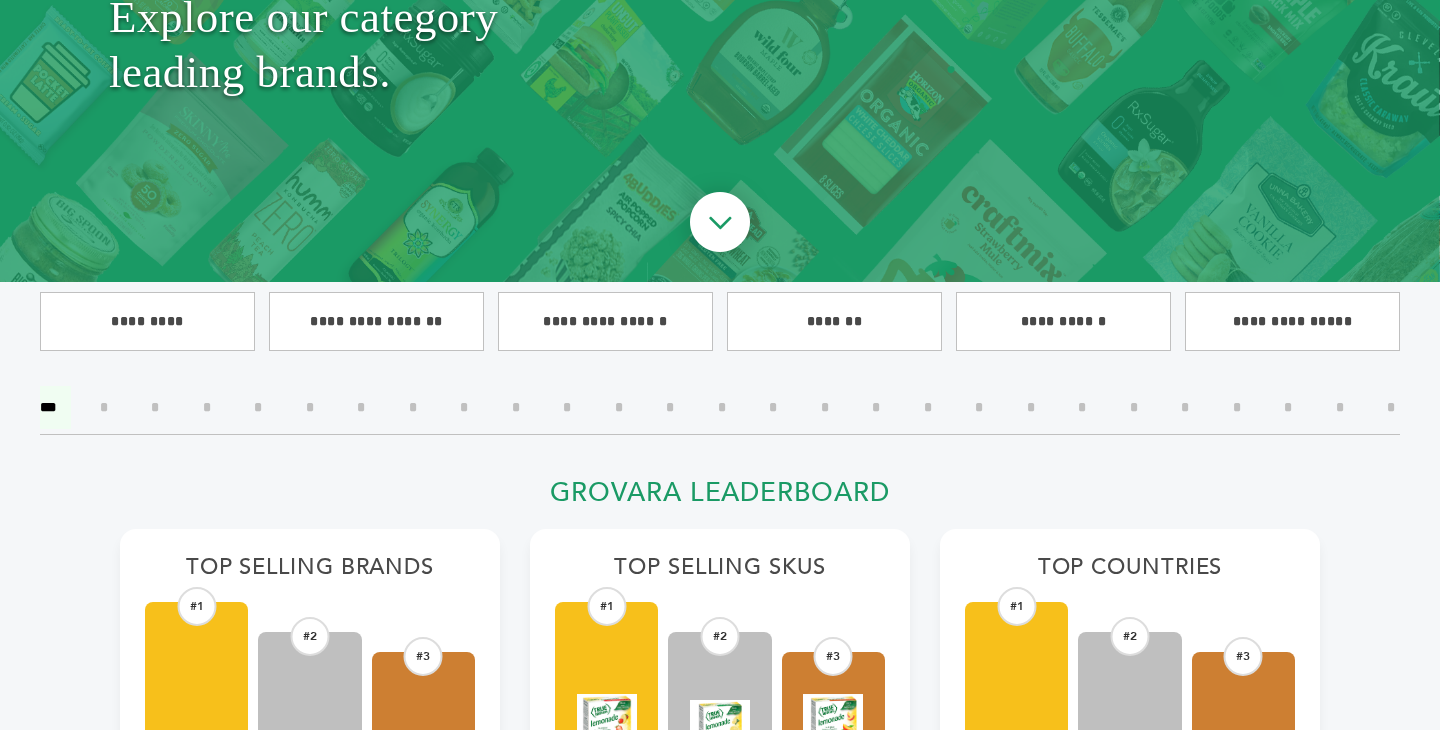 click on "*" at bounding box center (207, 407) 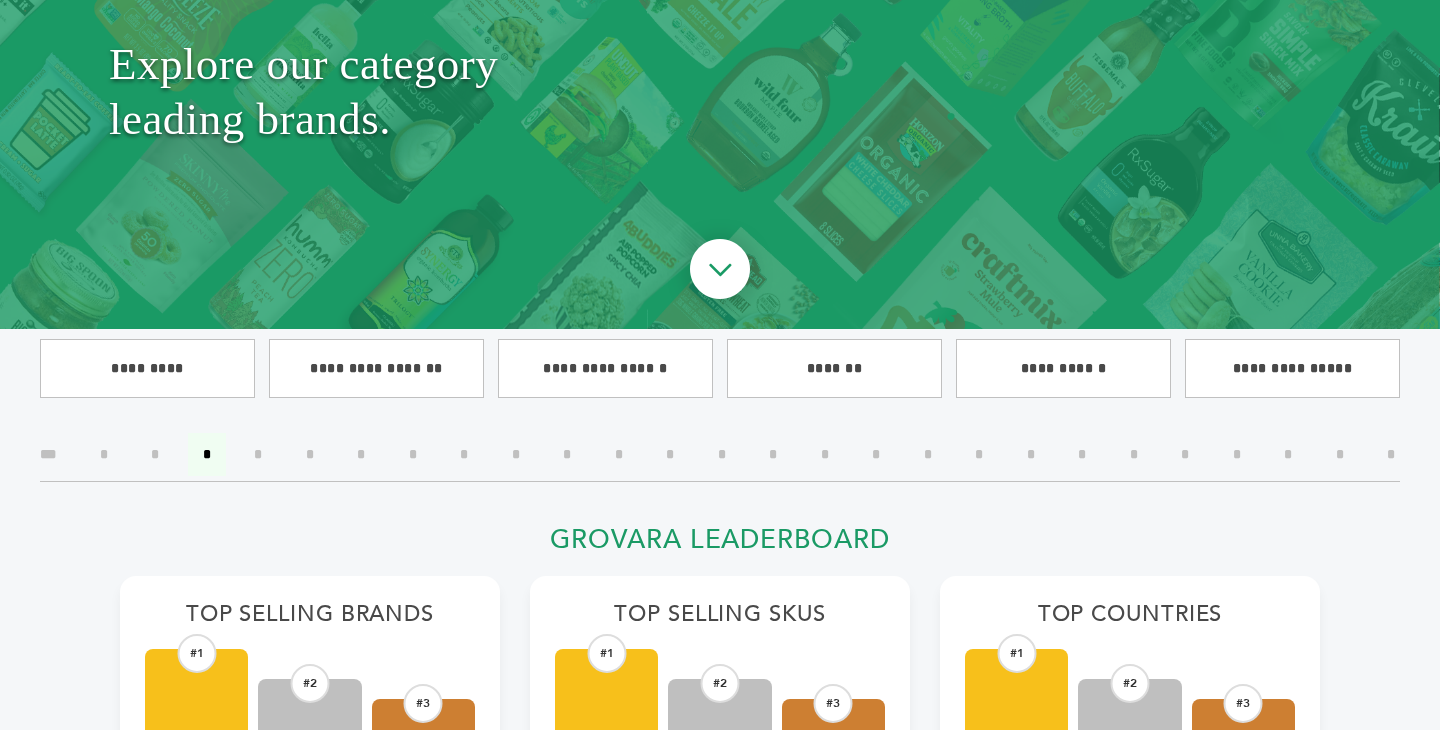 scroll, scrollTop: 258, scrollLeft: 0, axis: vertical 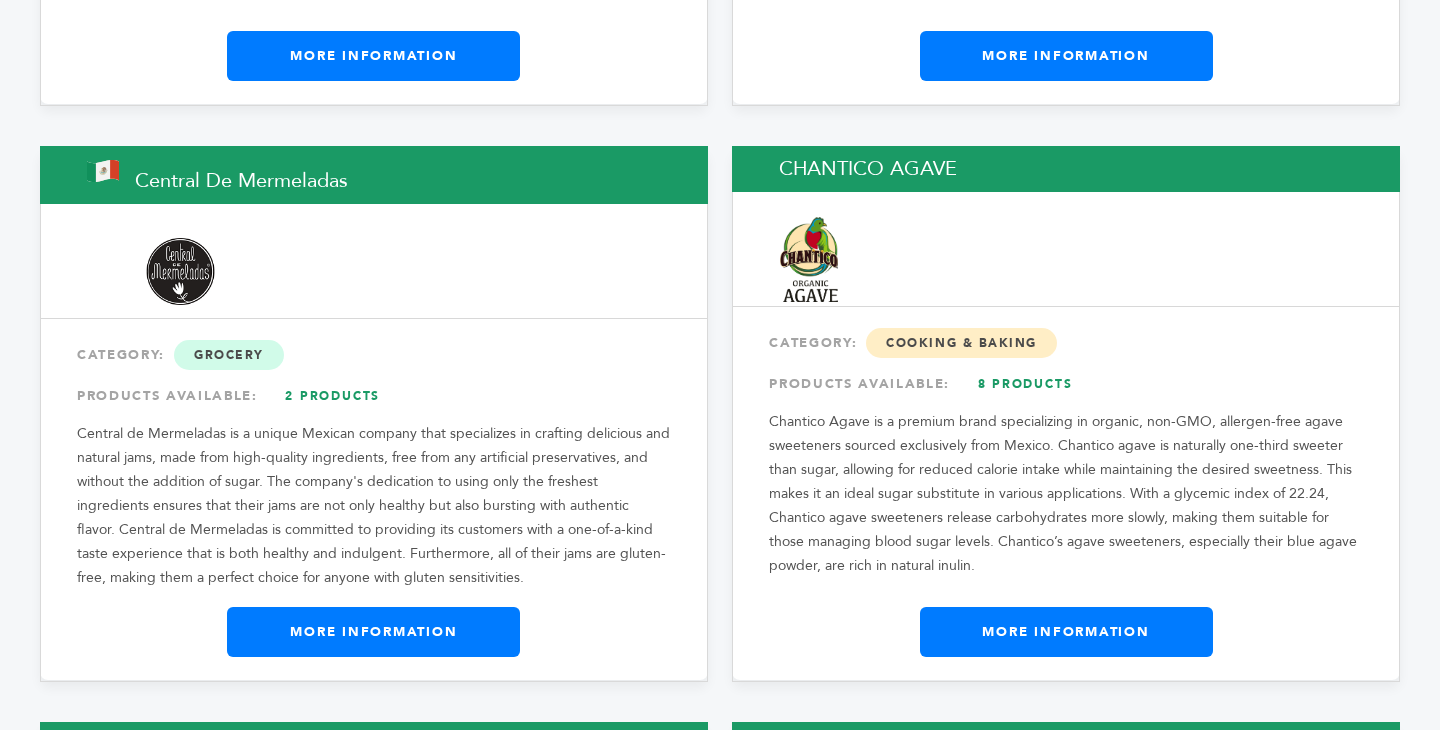 drag, startPoint x: 354, startPoint y: 183, endPoint x: 136, endPoint y: 180, distance: 218.02065 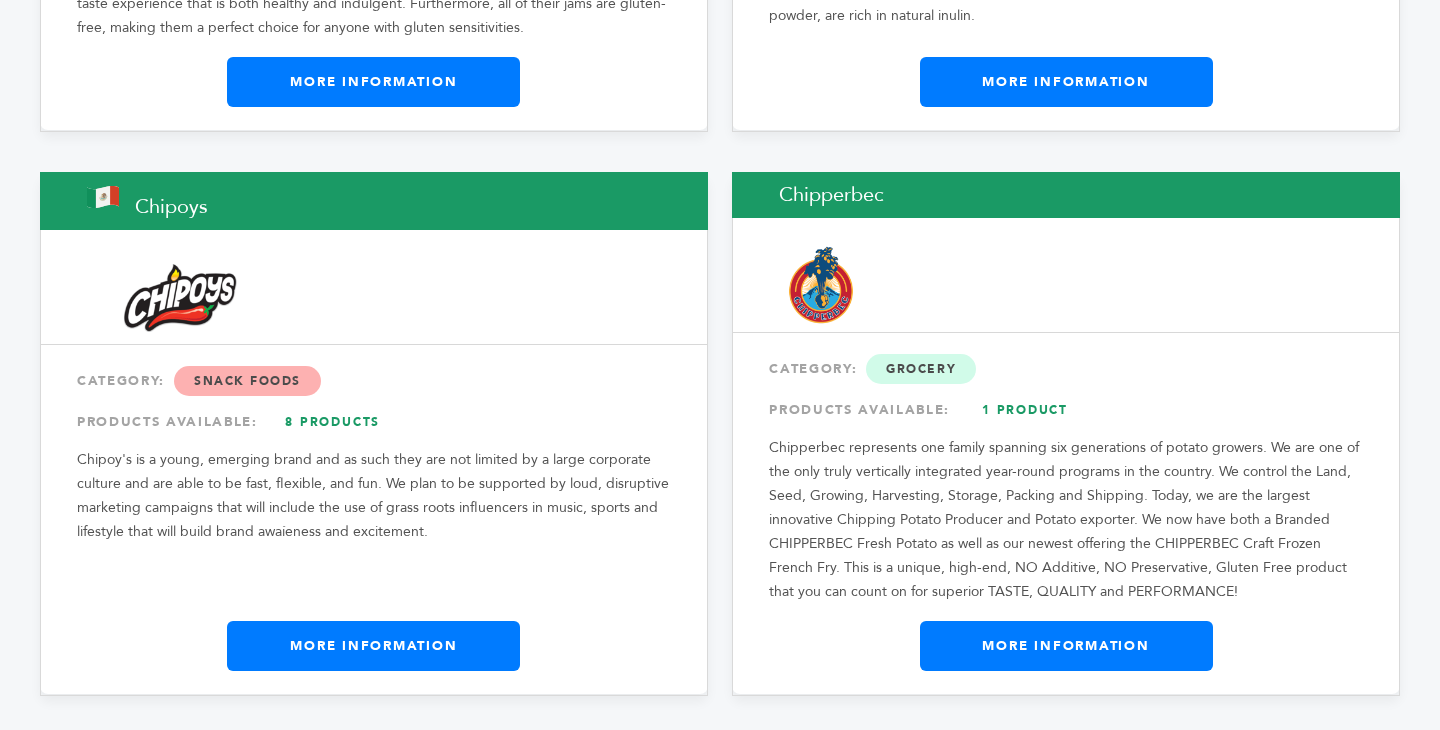 scroll, scrollTop: 2334, scrollLeft: 0, axis: vertical 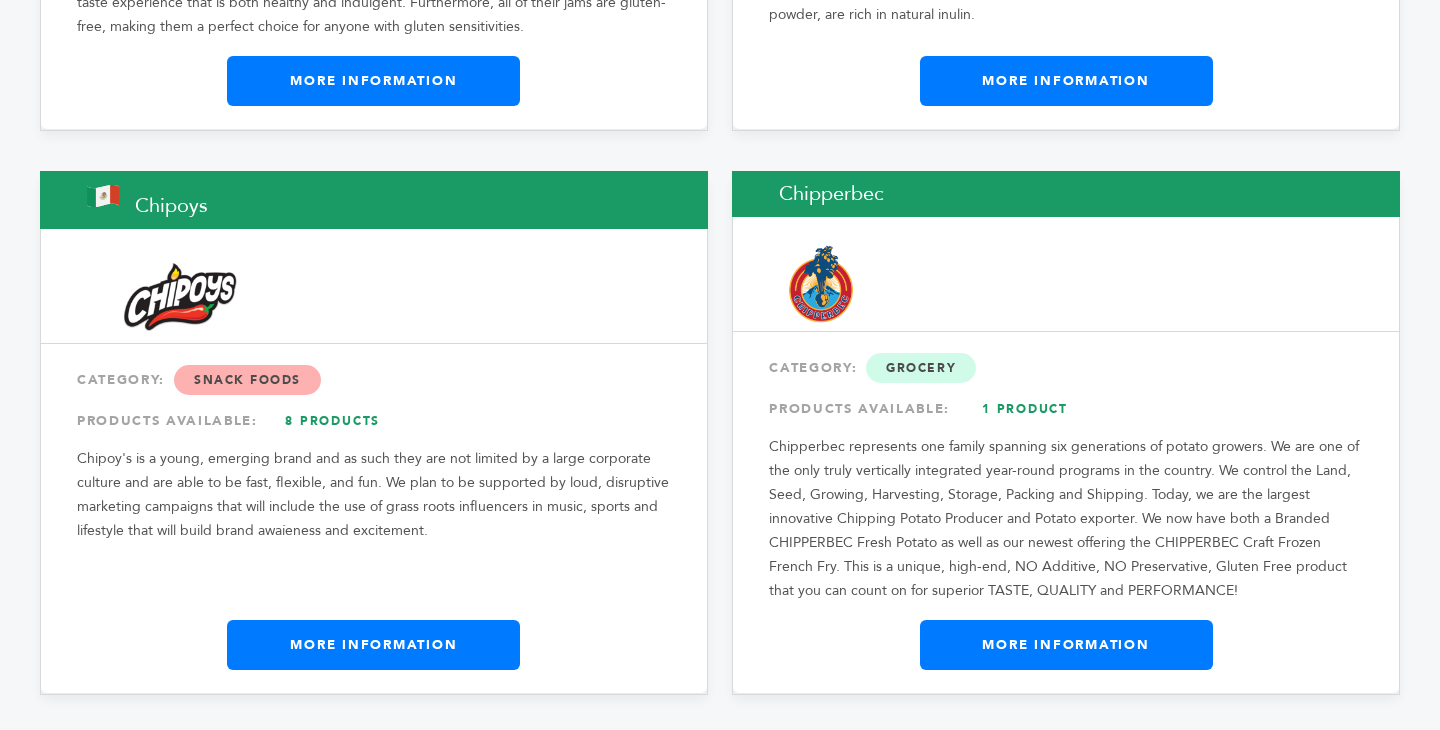 click on "From Mexico (MX)
Chipoys" at bounding box center (374, 200) 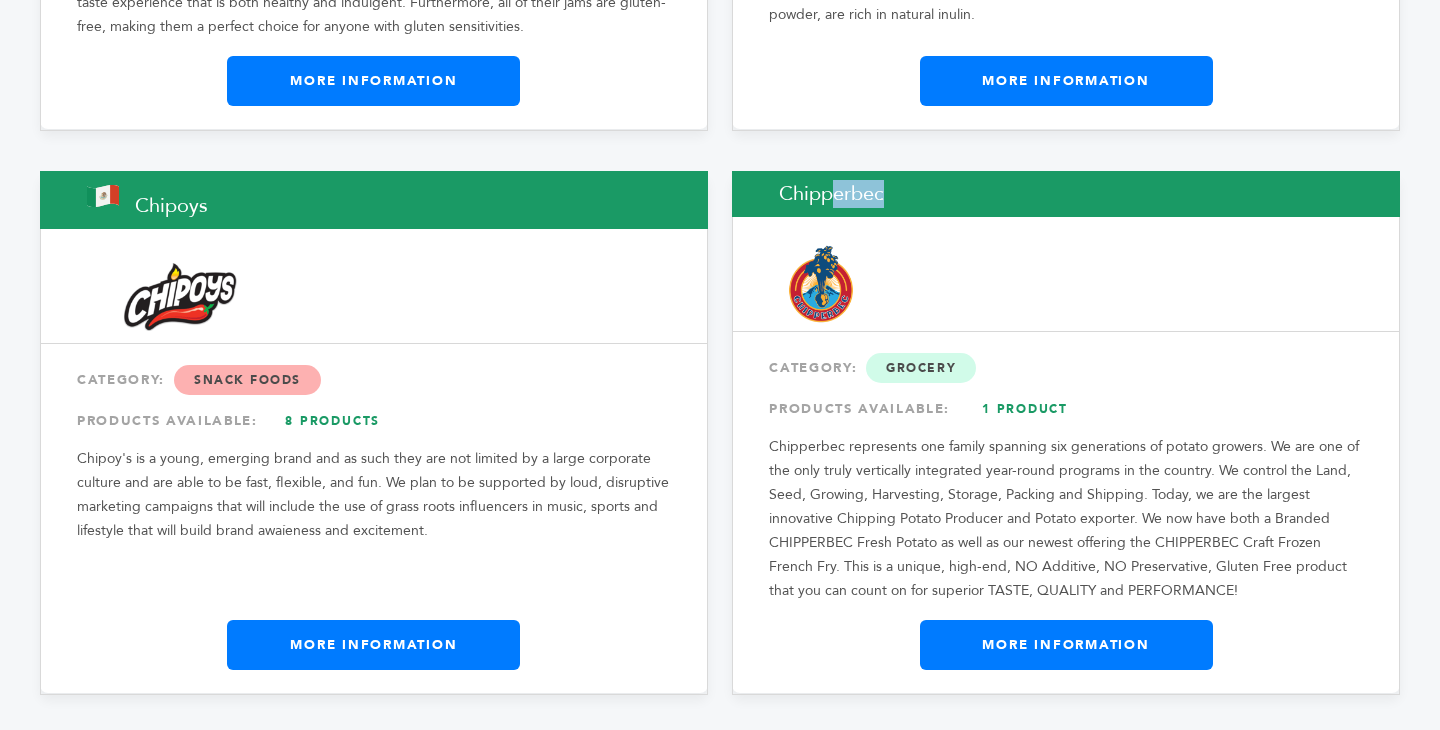 copy on "Chipperbec" 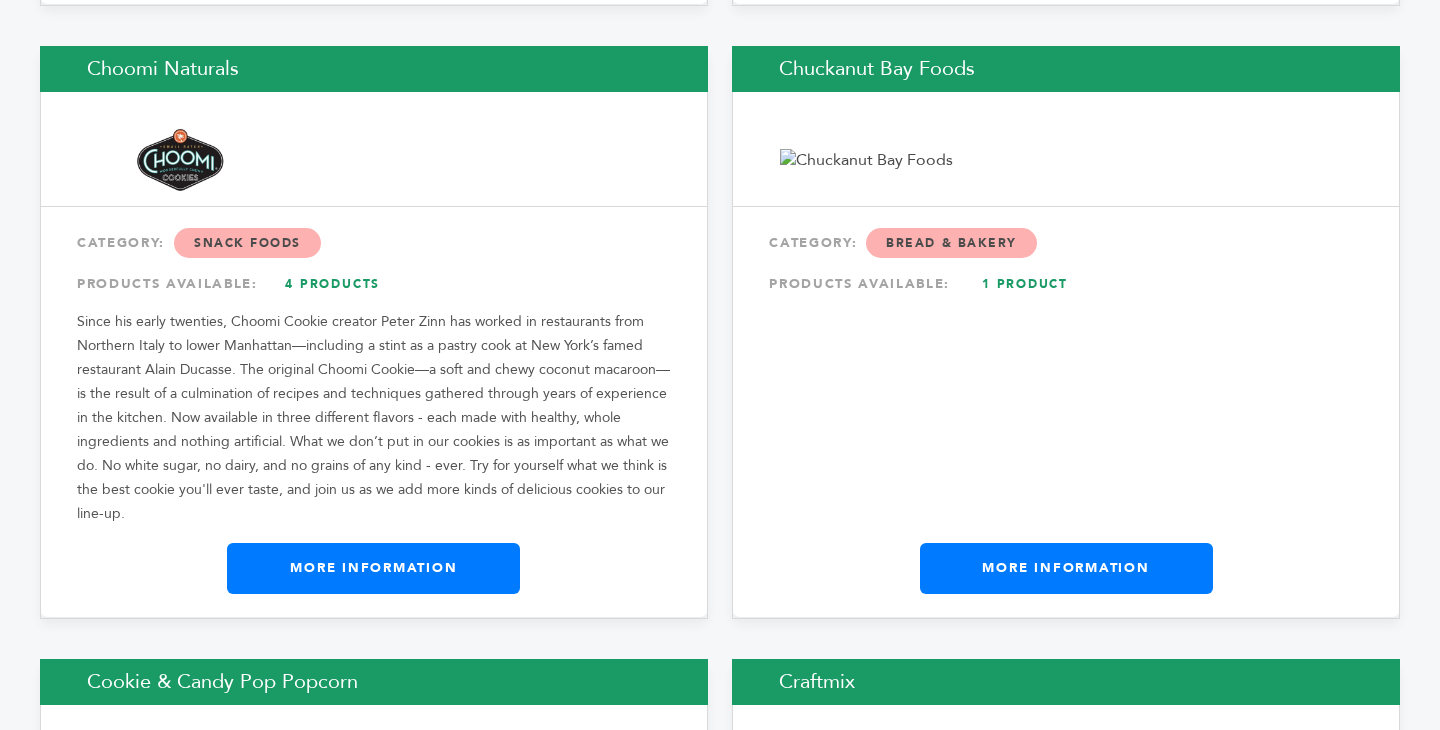 scroll, scrollTop: 3019, scrollLeft: 0, axis: vertical 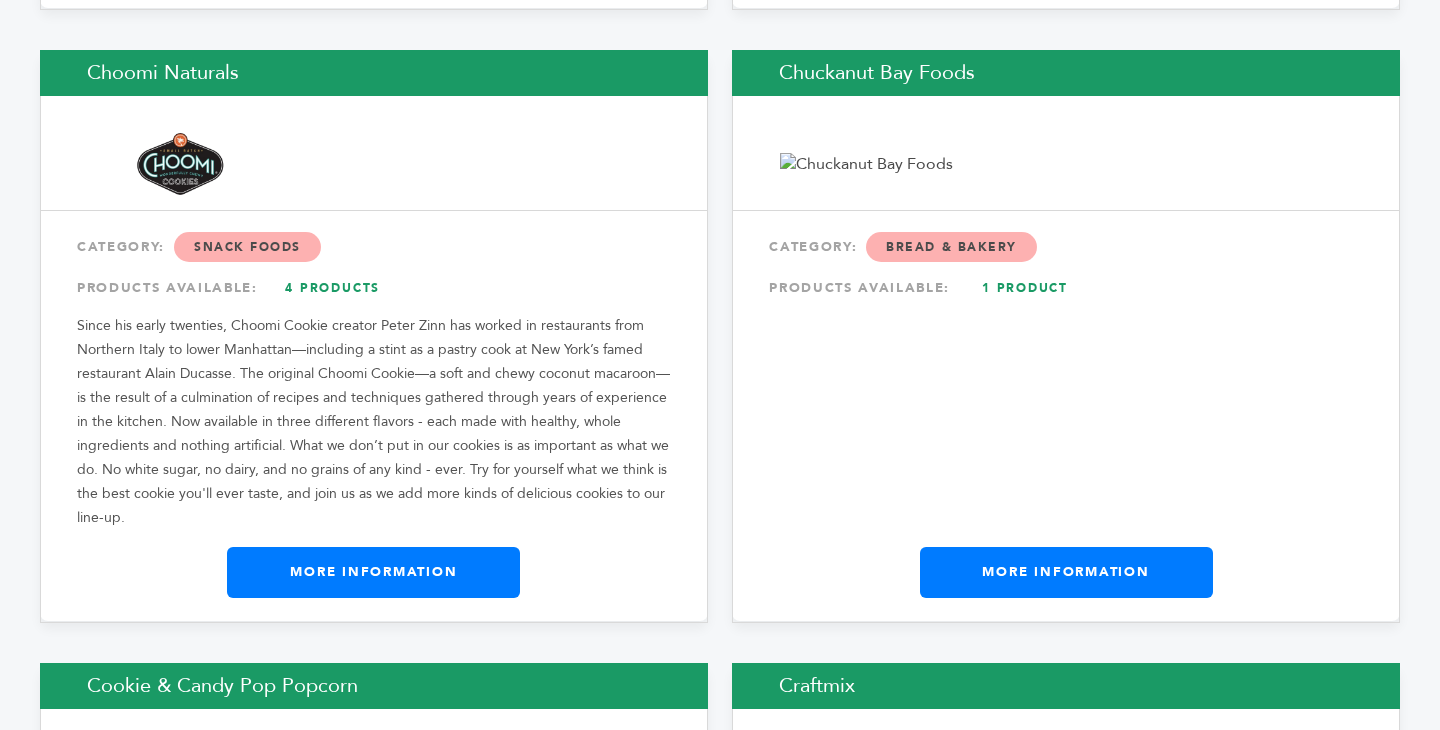 click on "Choomi Naturals" at bounding box center (374, 73) 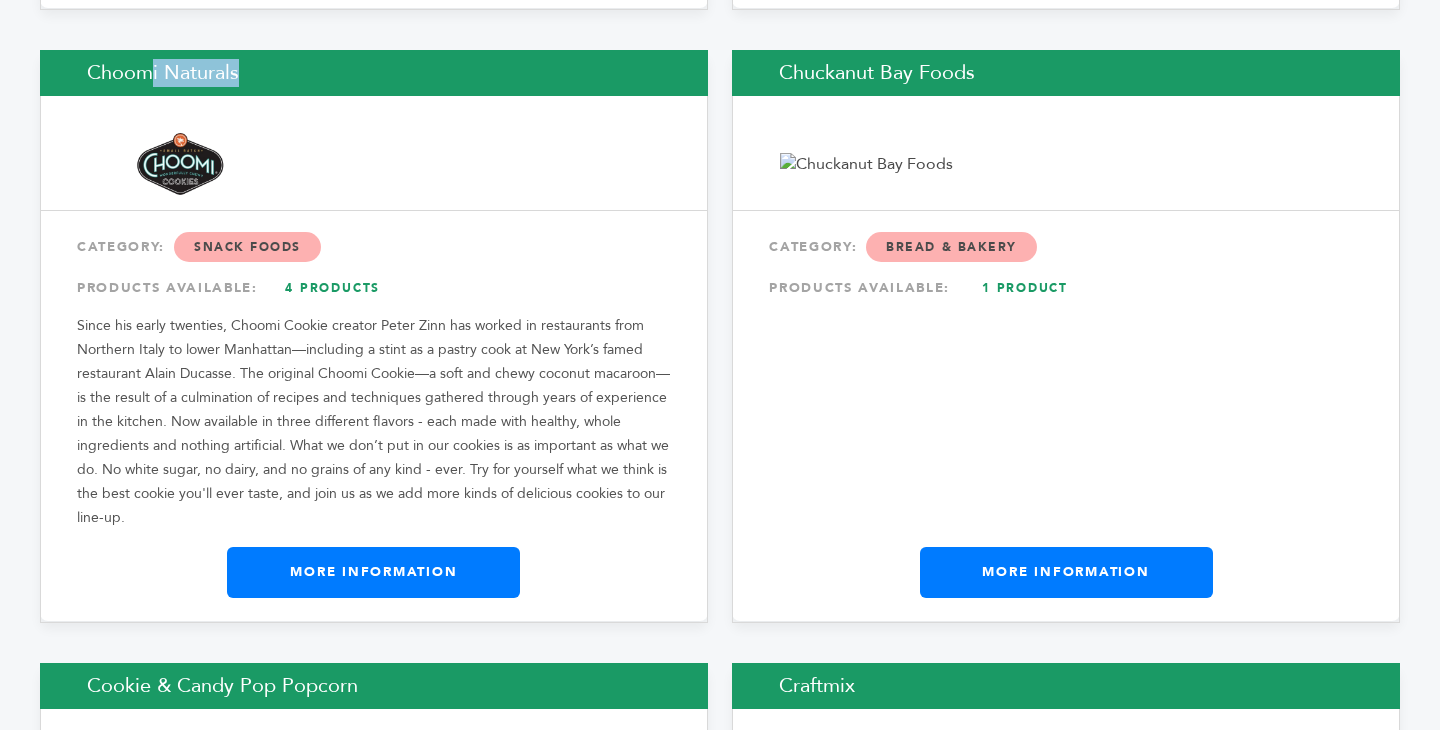 copy on "Choomi Naturals" 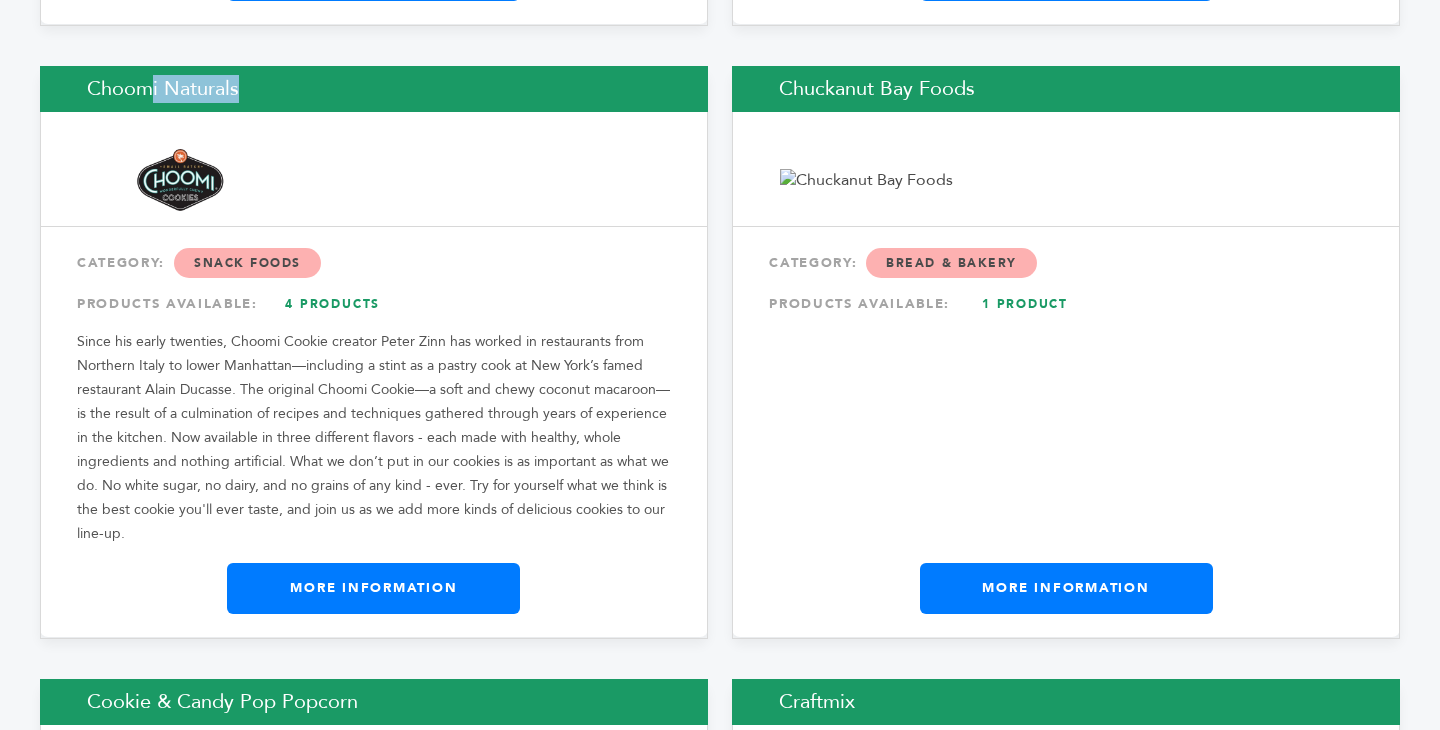 click on "Chuckanut Bay Foods" at bounding box center [1066, 89] 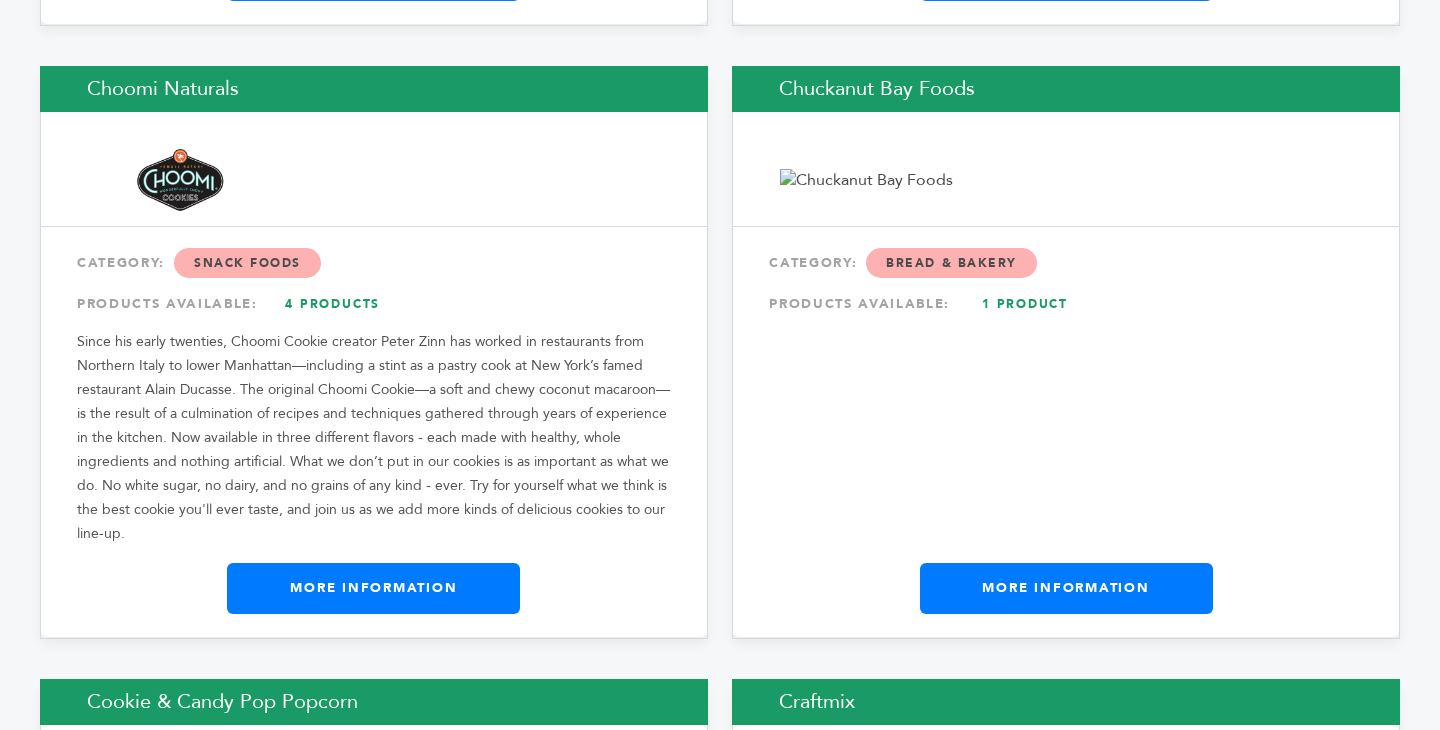 click on "Chuckanut Bay Foods" at bounding box center (1066, 89) 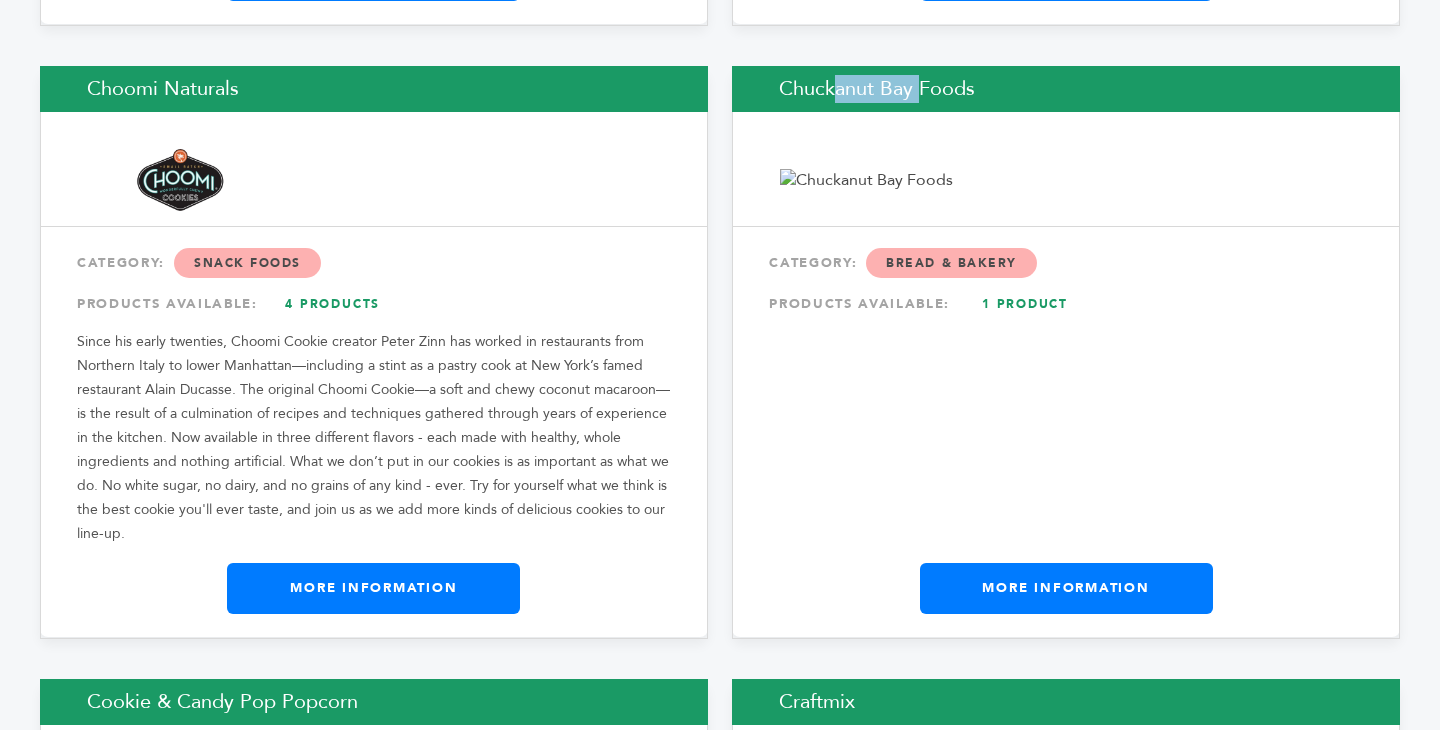 click on "Chuckanut Bay Foods" at bounding box center [1066, 89] 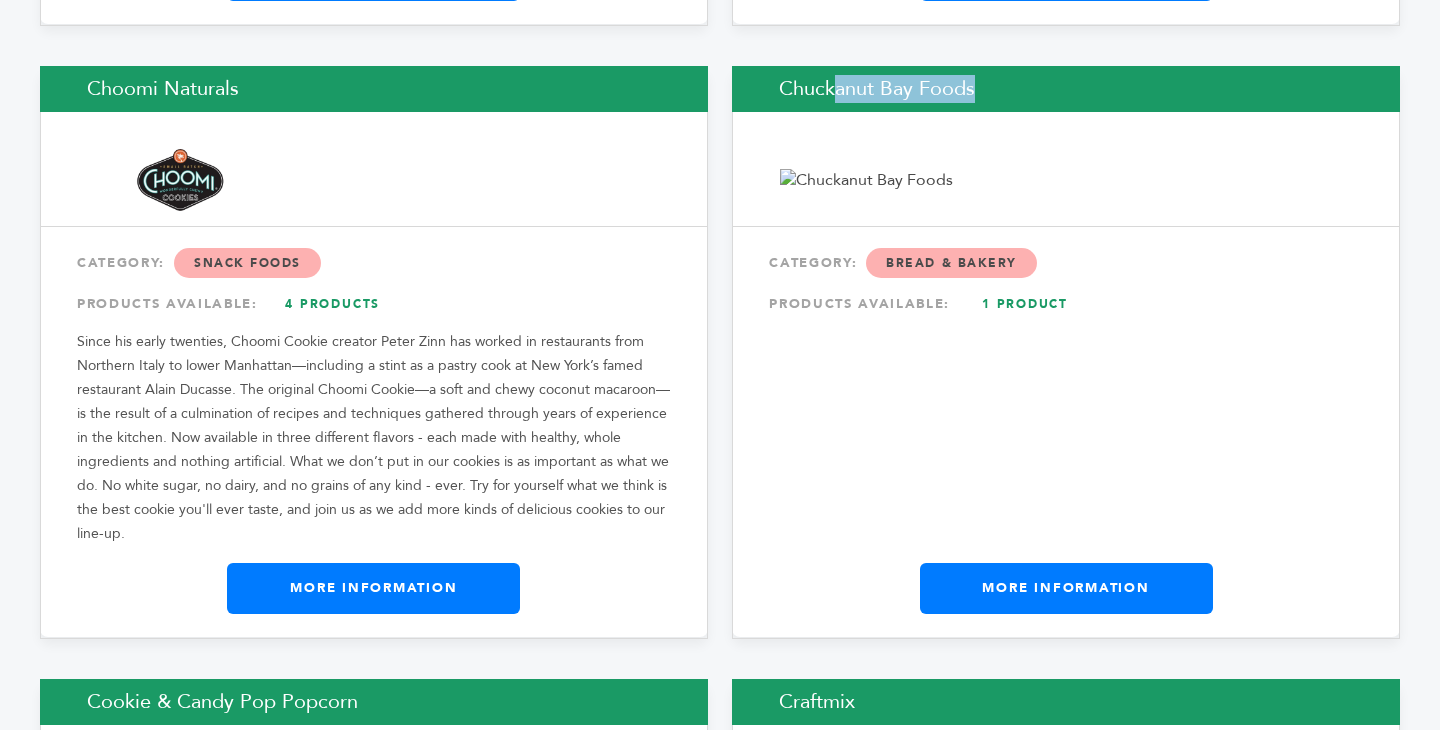 copy on "Chuckanut Bay Foods" 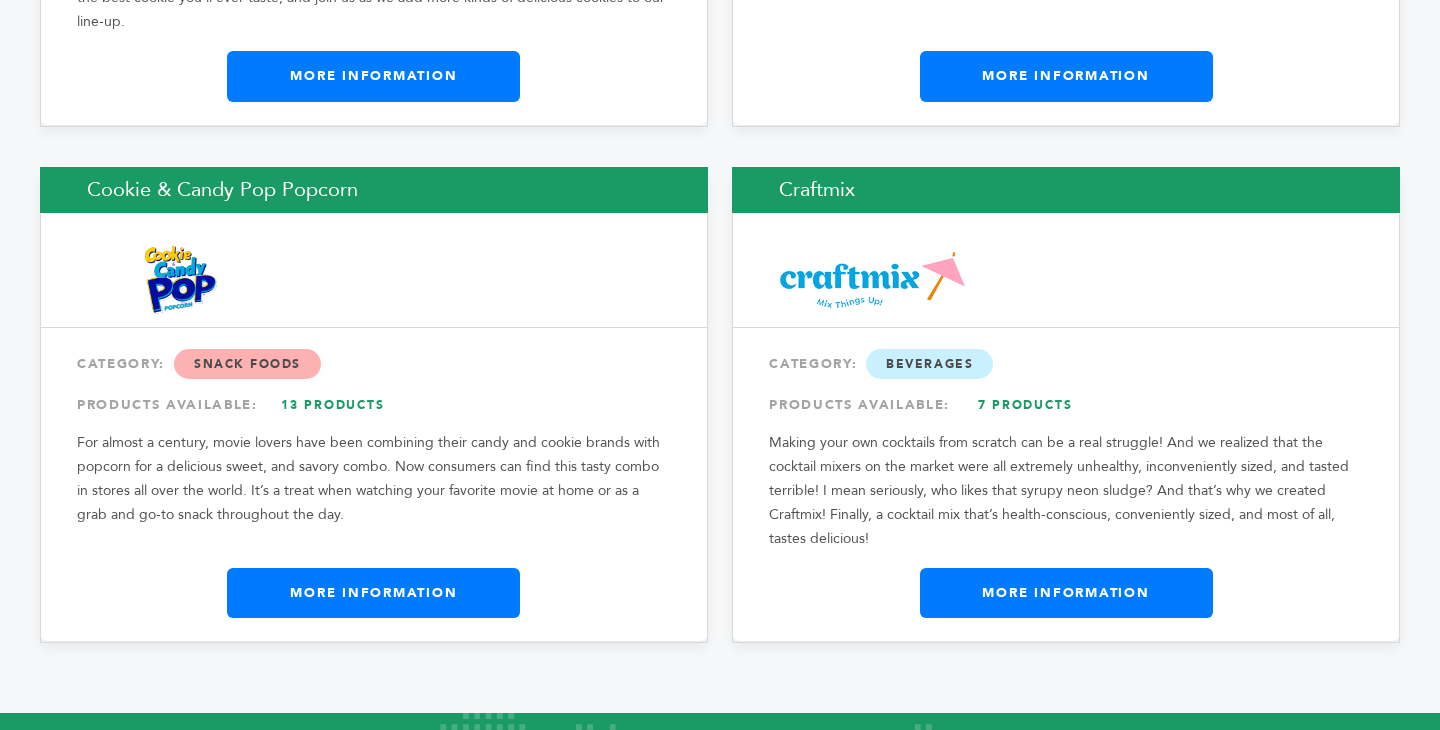 scroll, scrollTop: 3531, scrollLeft: 0, axis: vertical 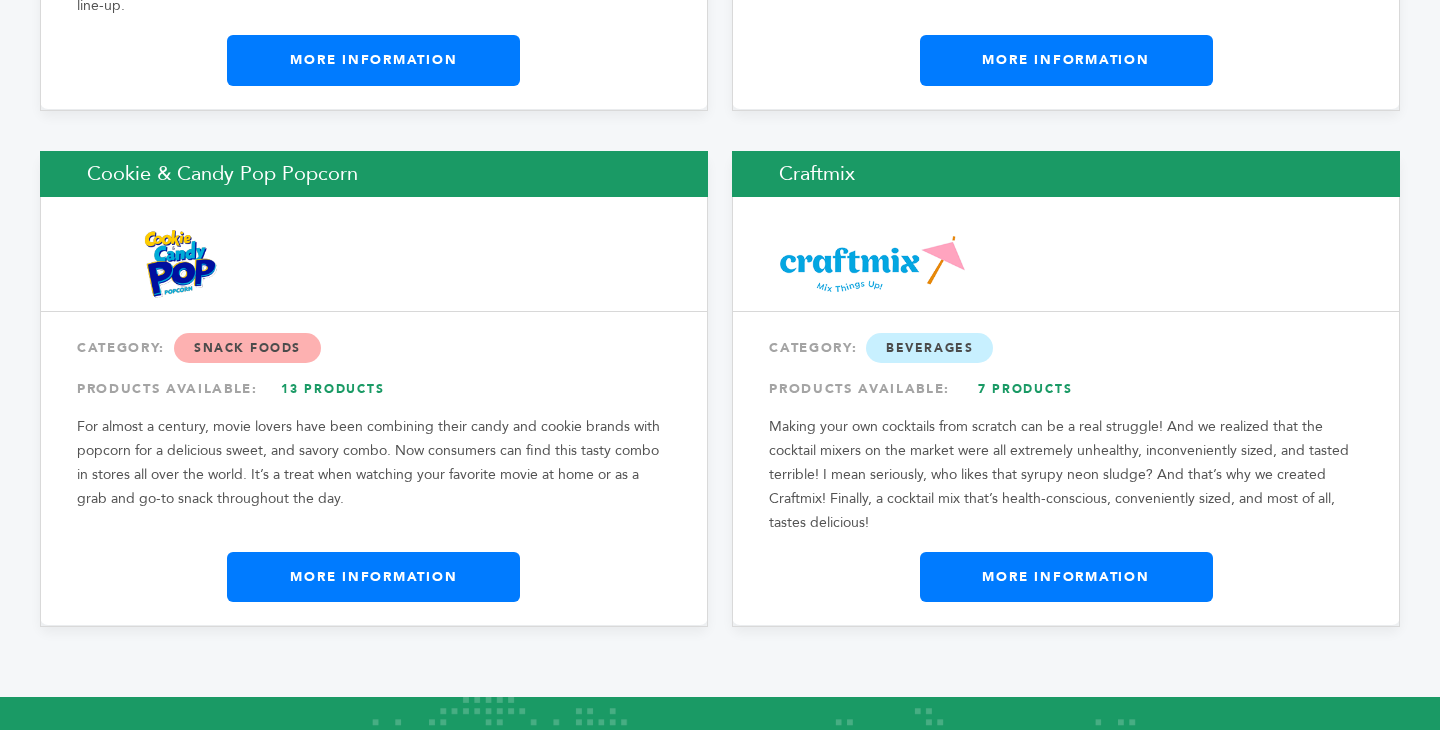 click on "Cookie & Candy Pop Popcorn" at bounding box center [374, 174] 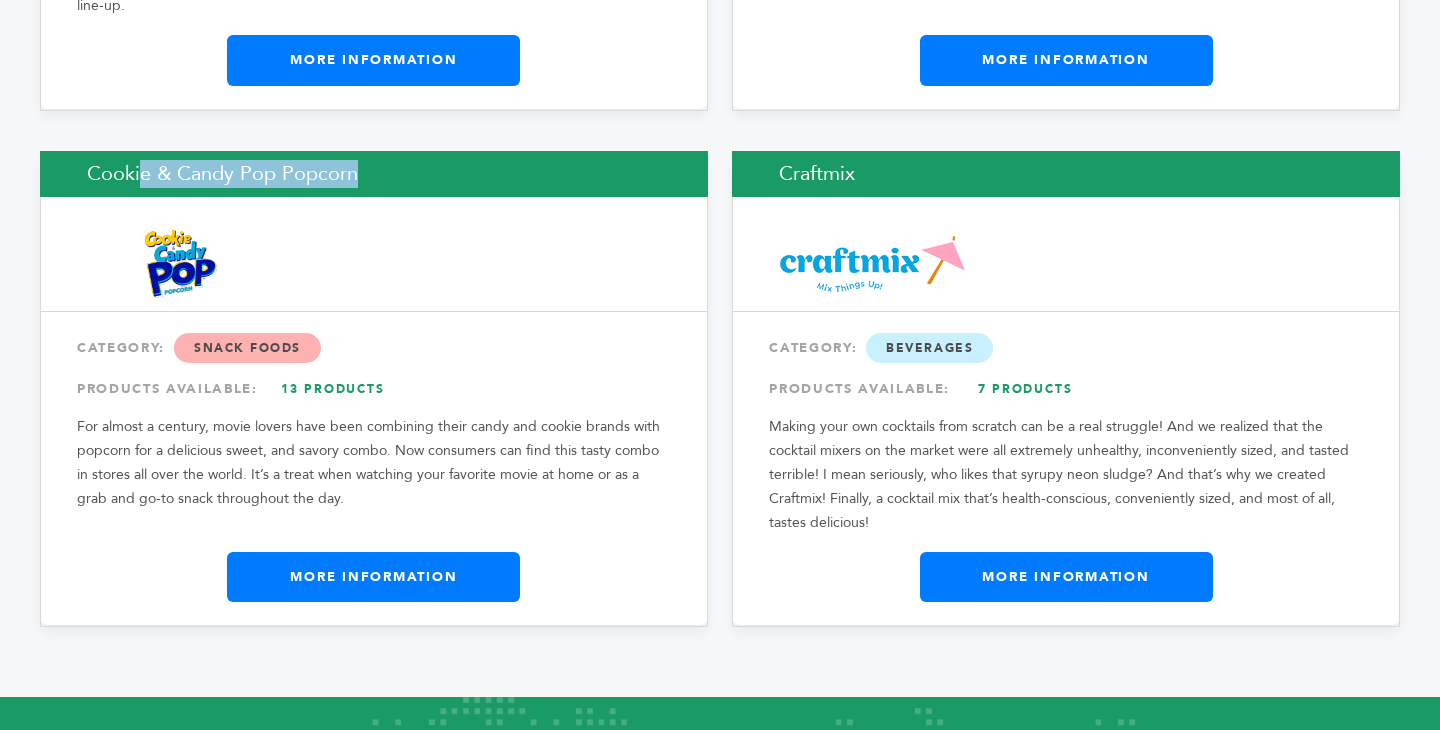 click on "Cookie & Candy Pop Popcorn" at bounding box center (374, 174) 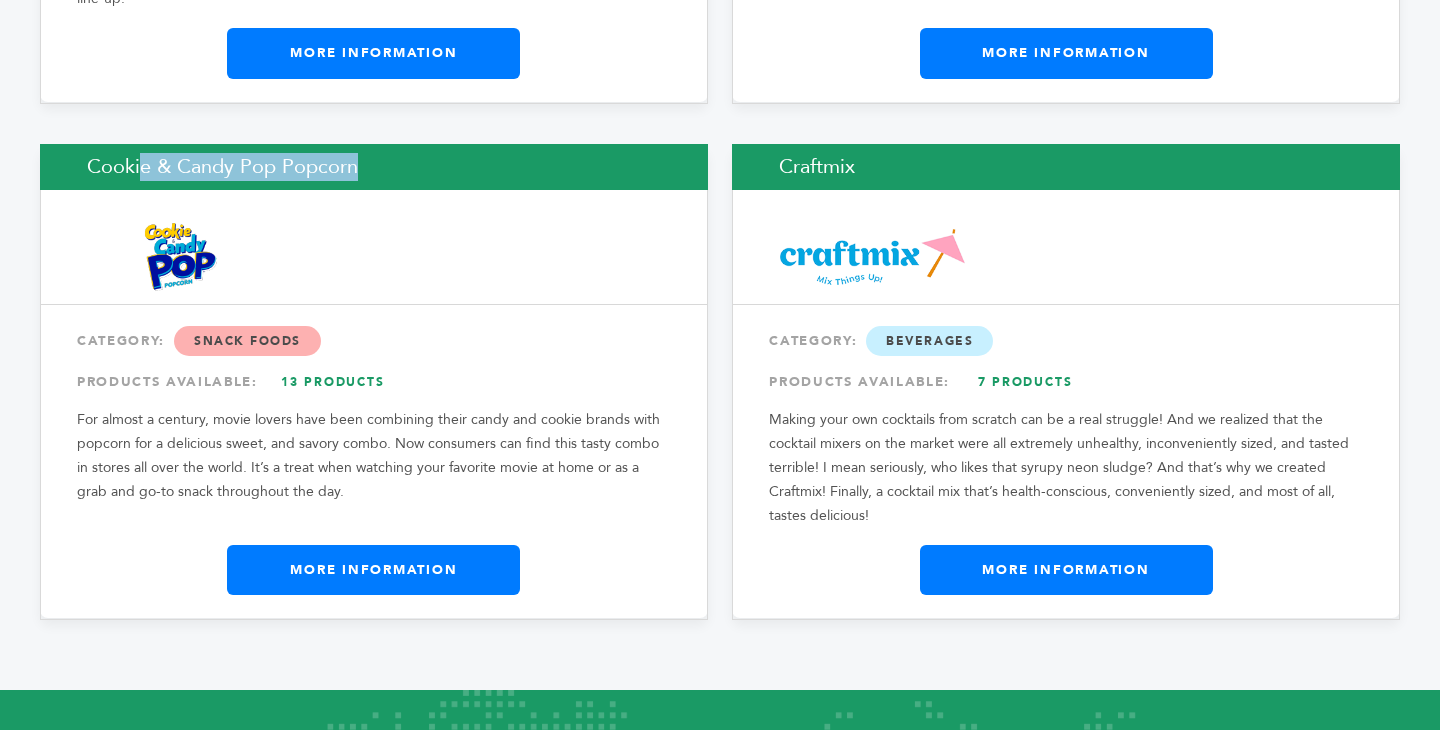 scroll, scrollTop: 3529, scrollLeft: 0, axis: vertical 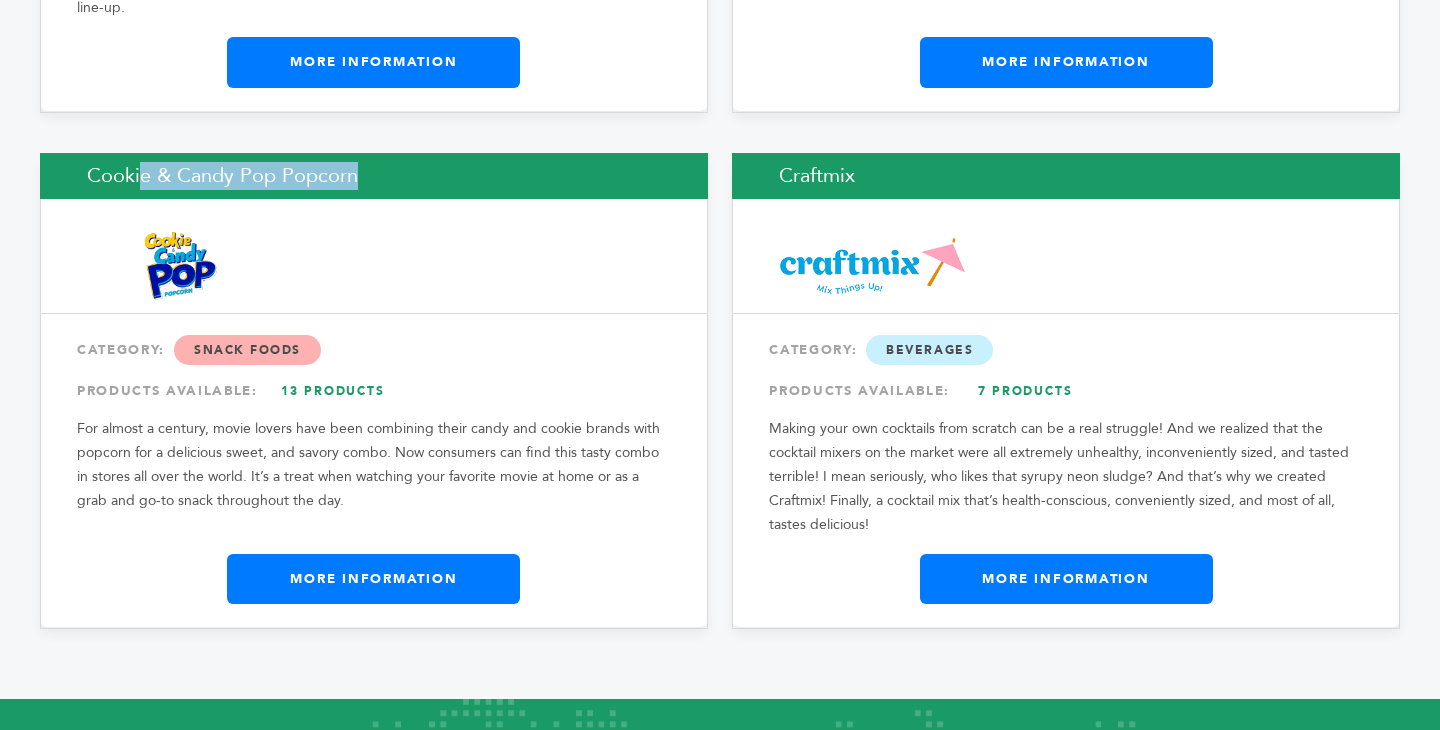 click on "Craftmix" at bounding box center [1066, 176] 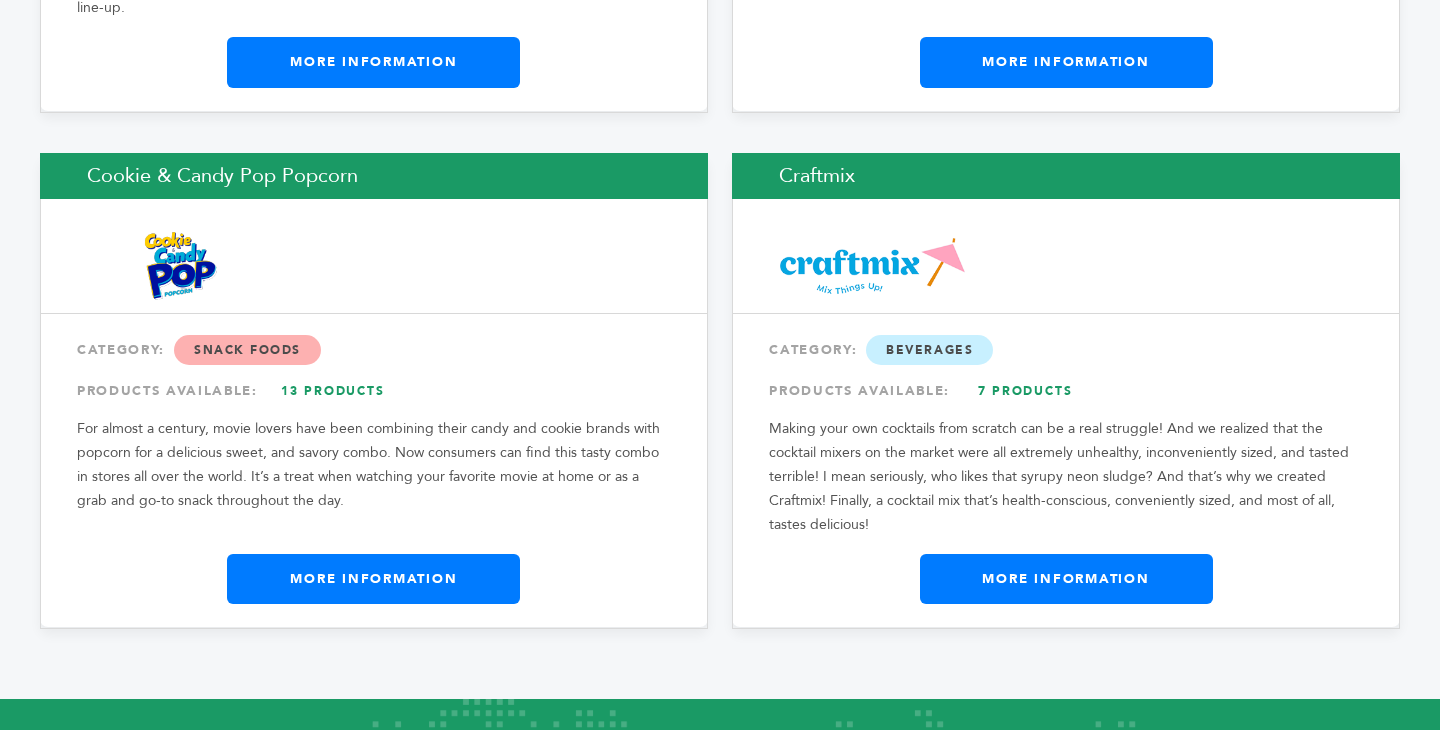 click on "Craftmix" at bounding box center [1066, 176] 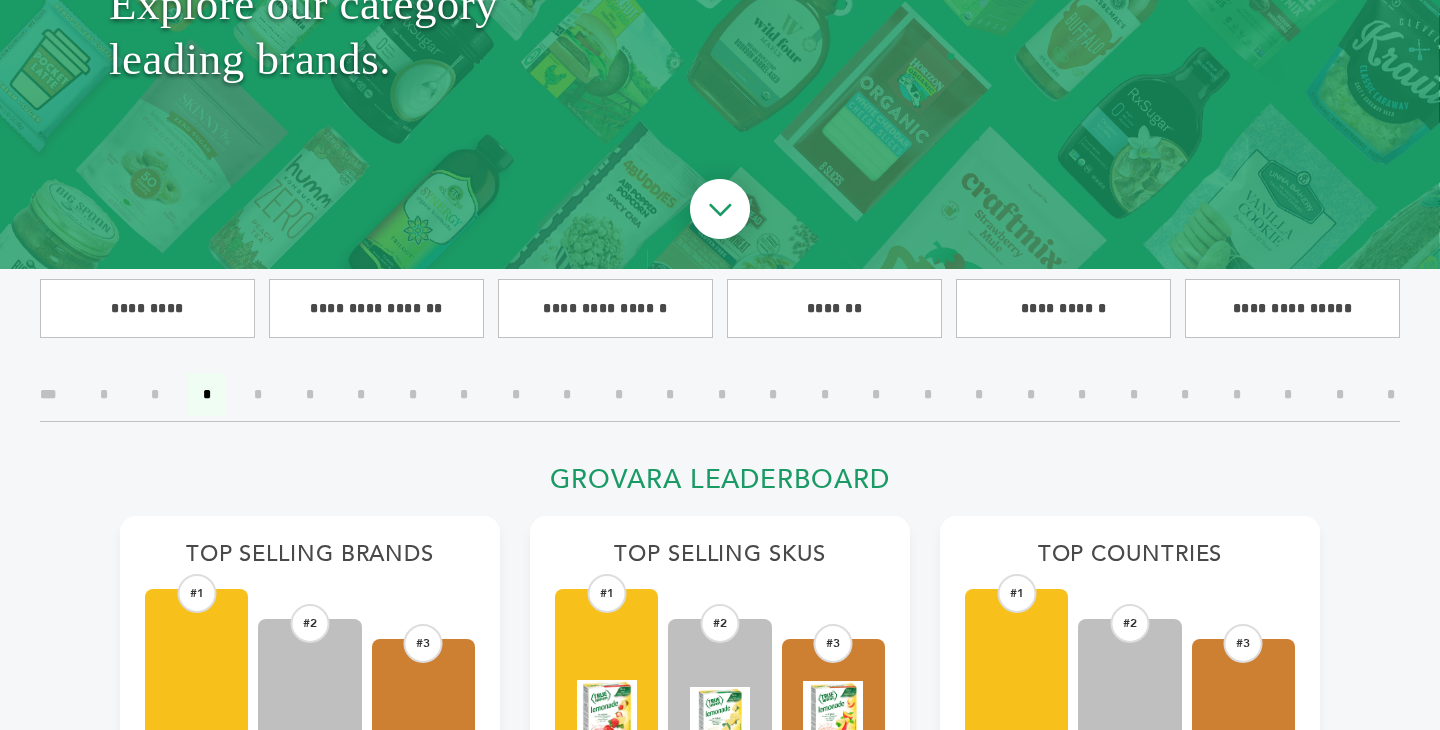 scroll, scrollTop: 321, scrollLeft: 0, axis: vertical 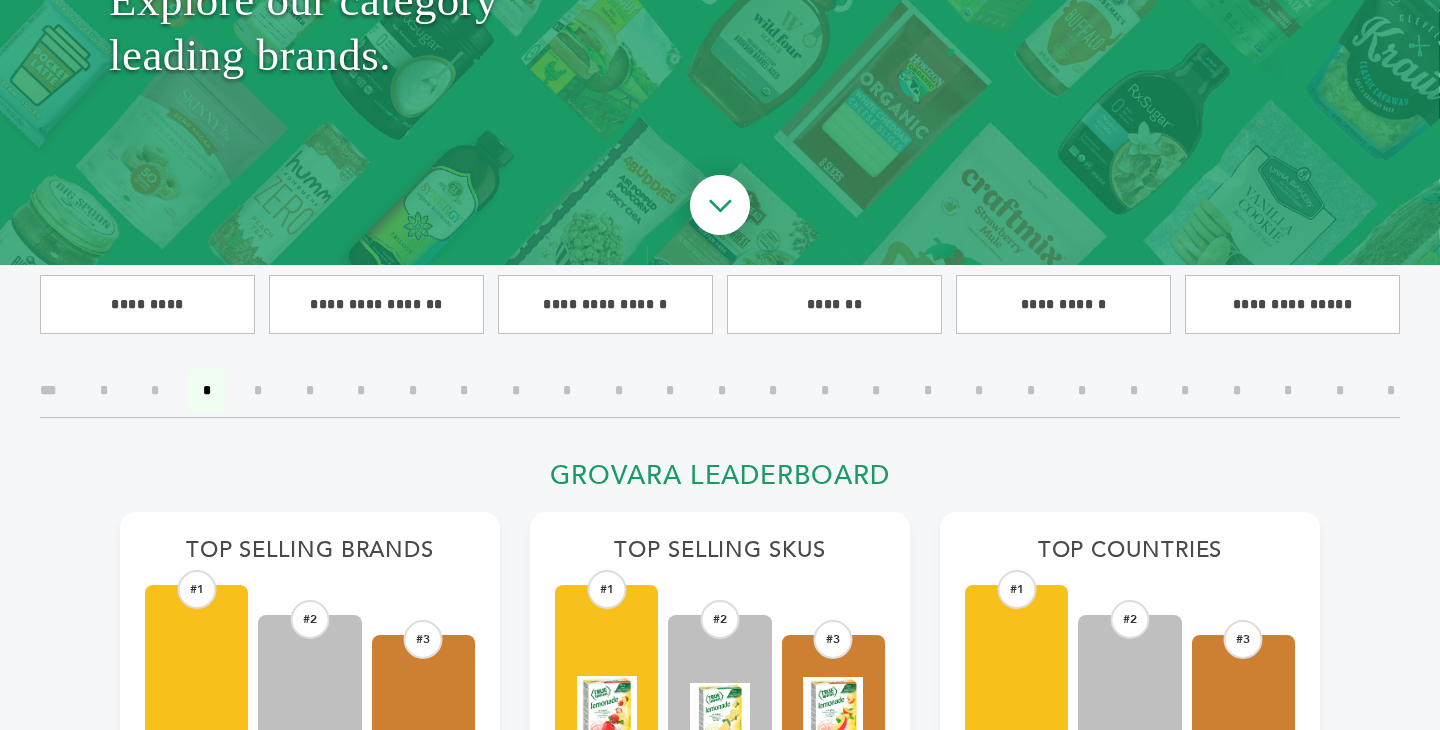 click on "*" at bounding box center (258, 390) 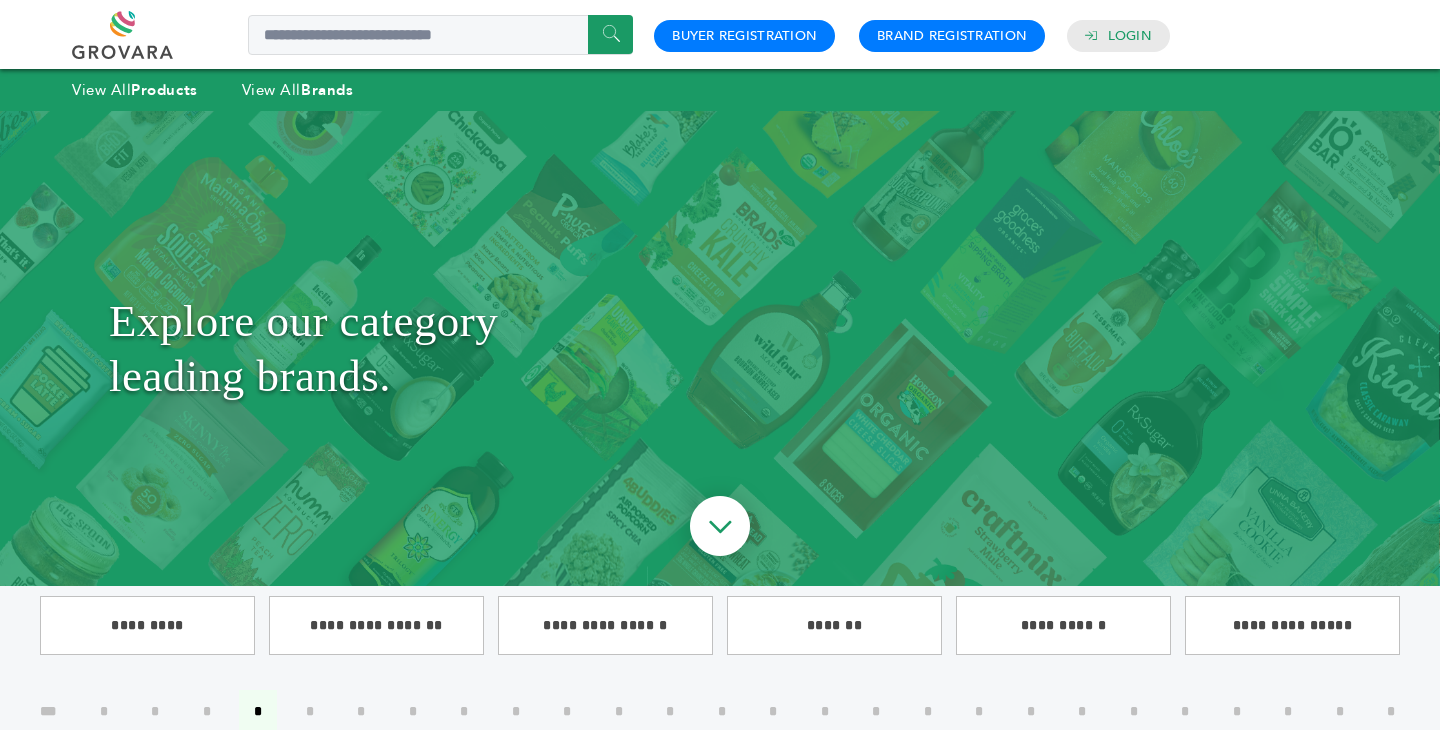 scroll, scrollTop: 446, scrollLeft: 0, axis: vertical 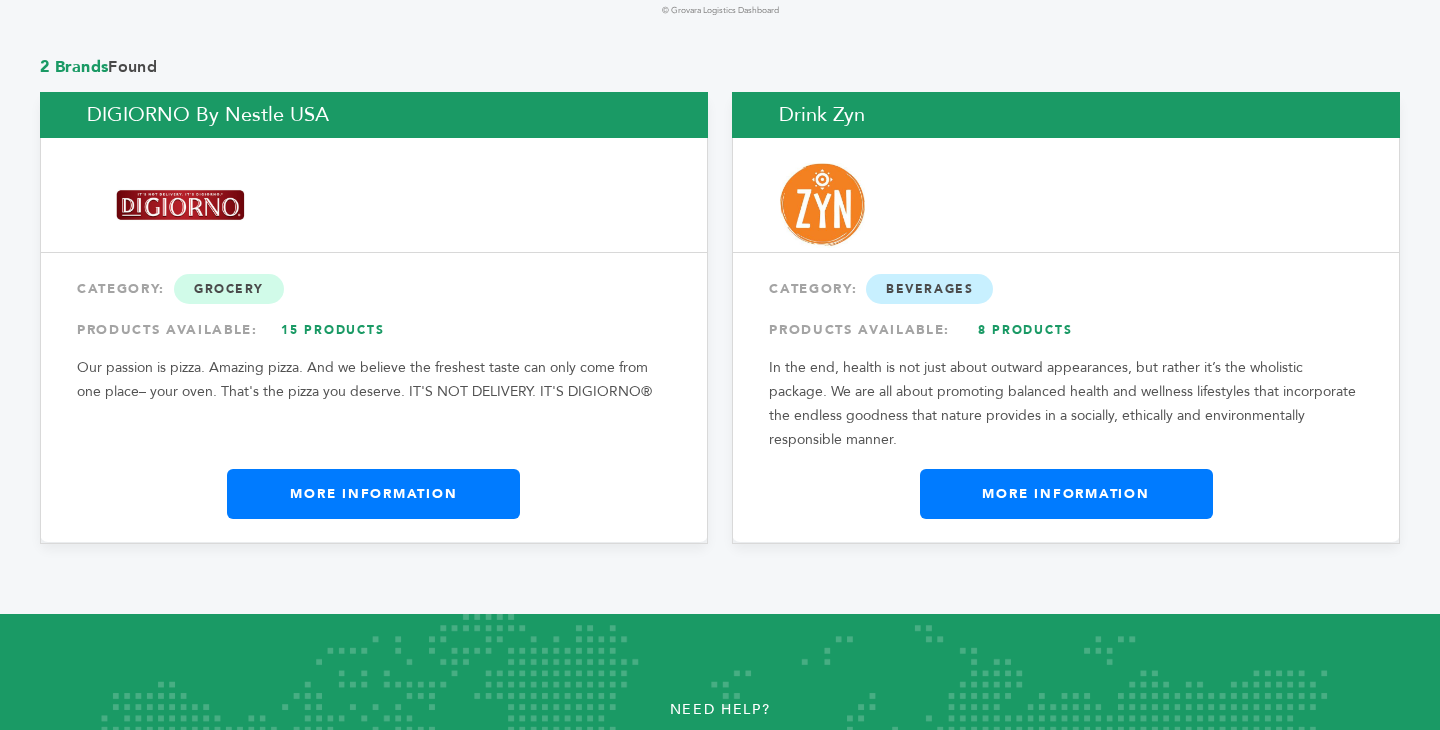 click on "DIGIORNO by Nestle USA" at bounding box center (374, 115) 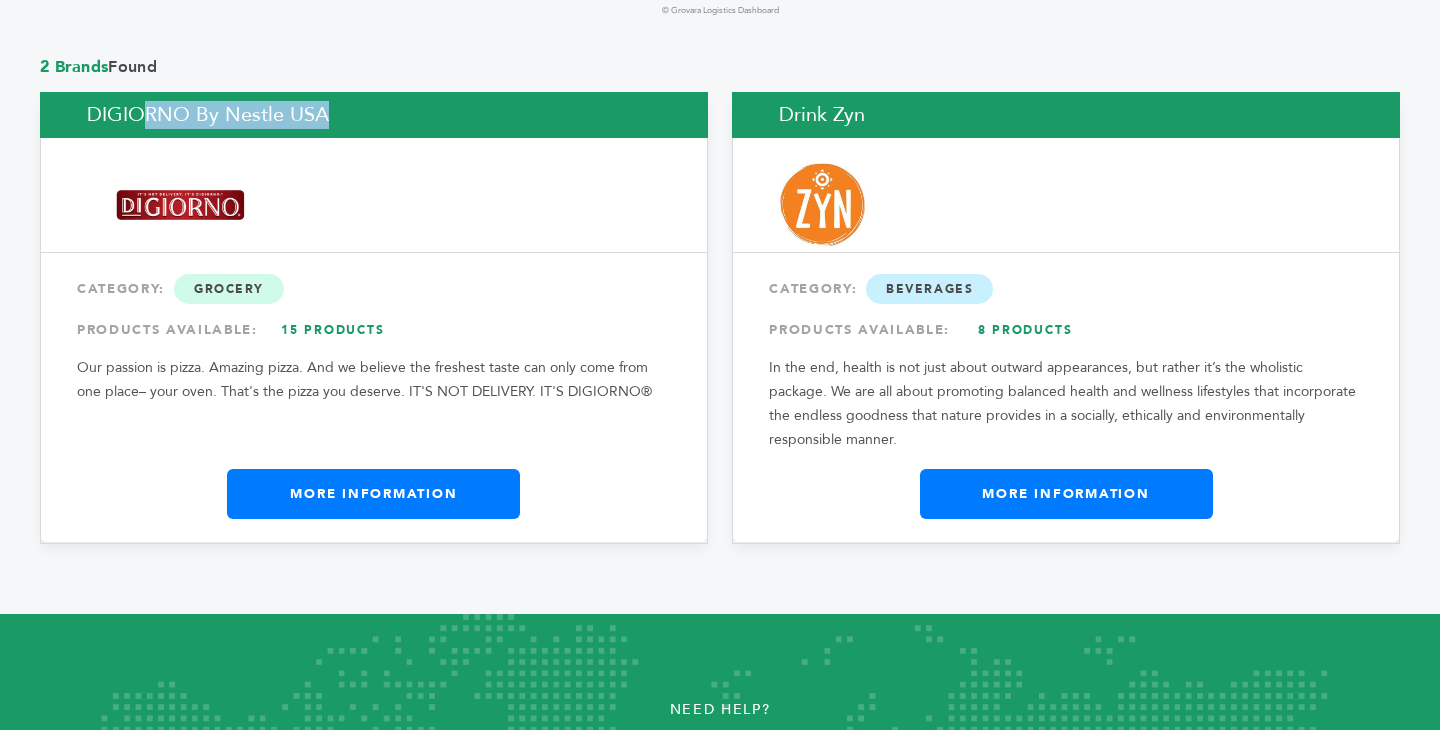 copy on "DIGIORNO by Nestle USA" 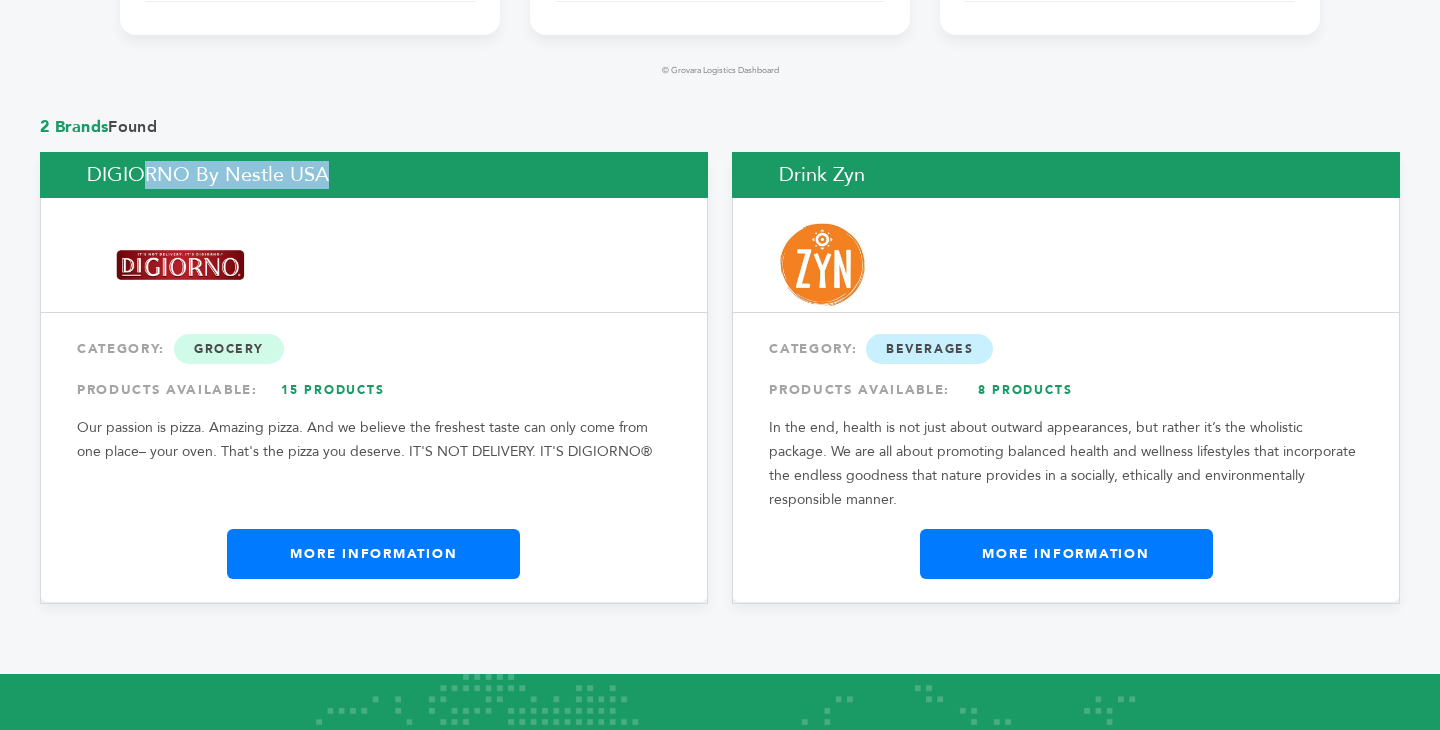 click on "Drink Zyn" at bounding box center [1066, 175] 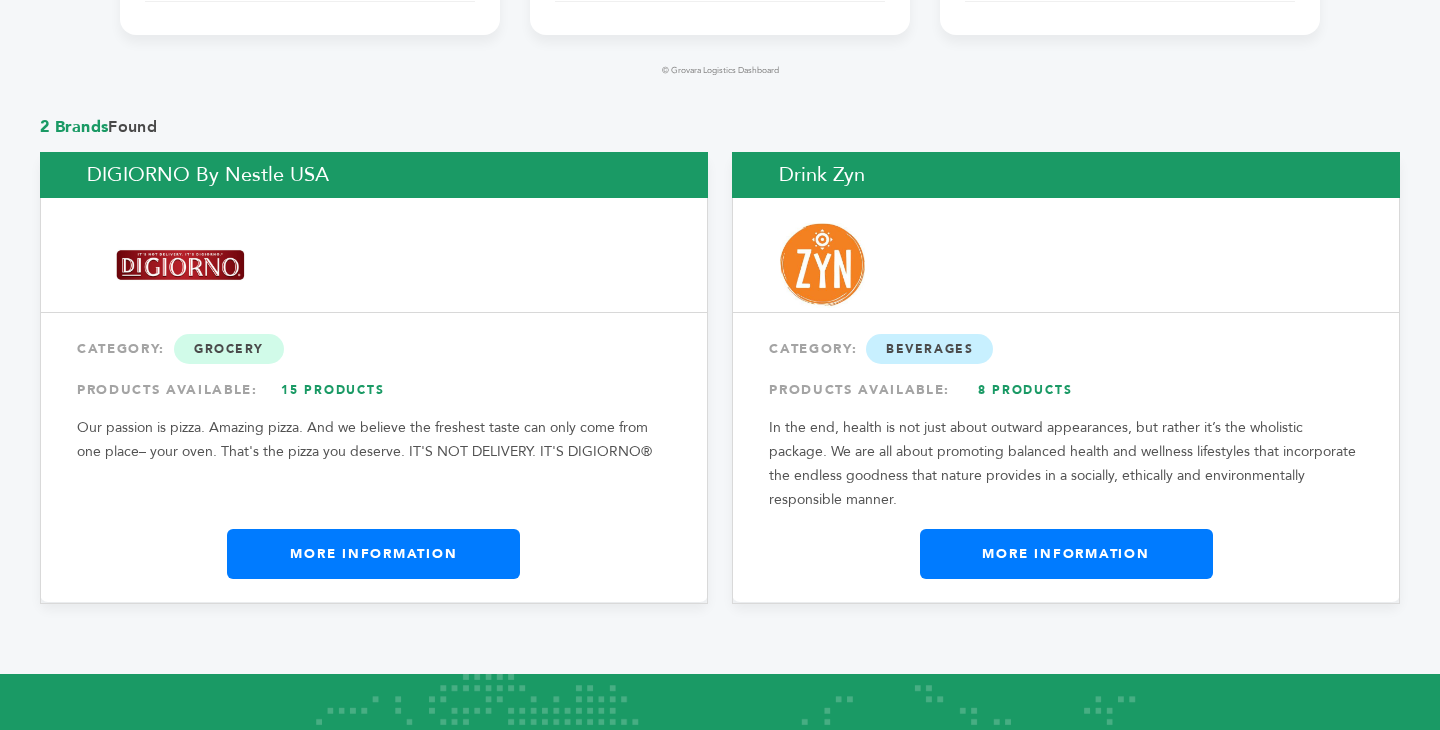 click on "Drink Zyn" at bounding box center (1066, 175) 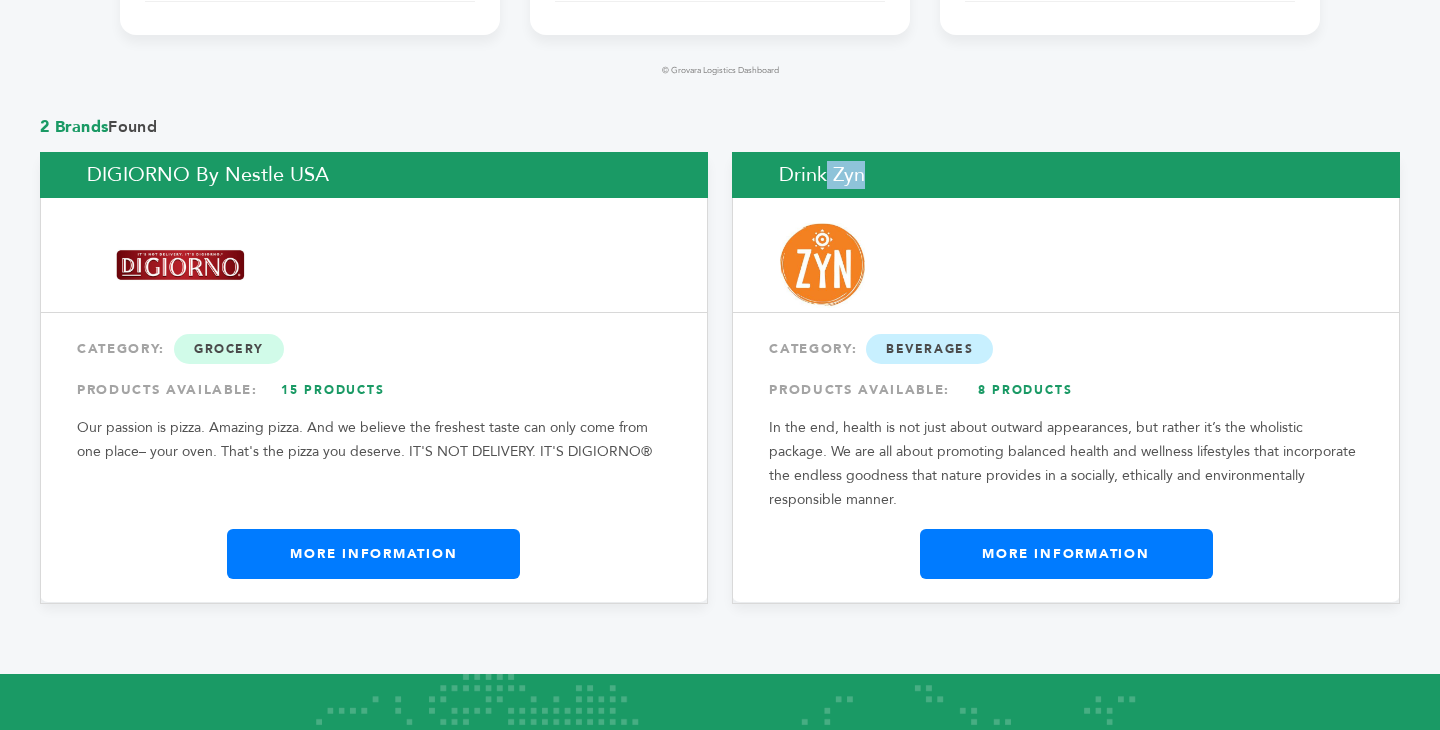 copy on "Drink Zyn" 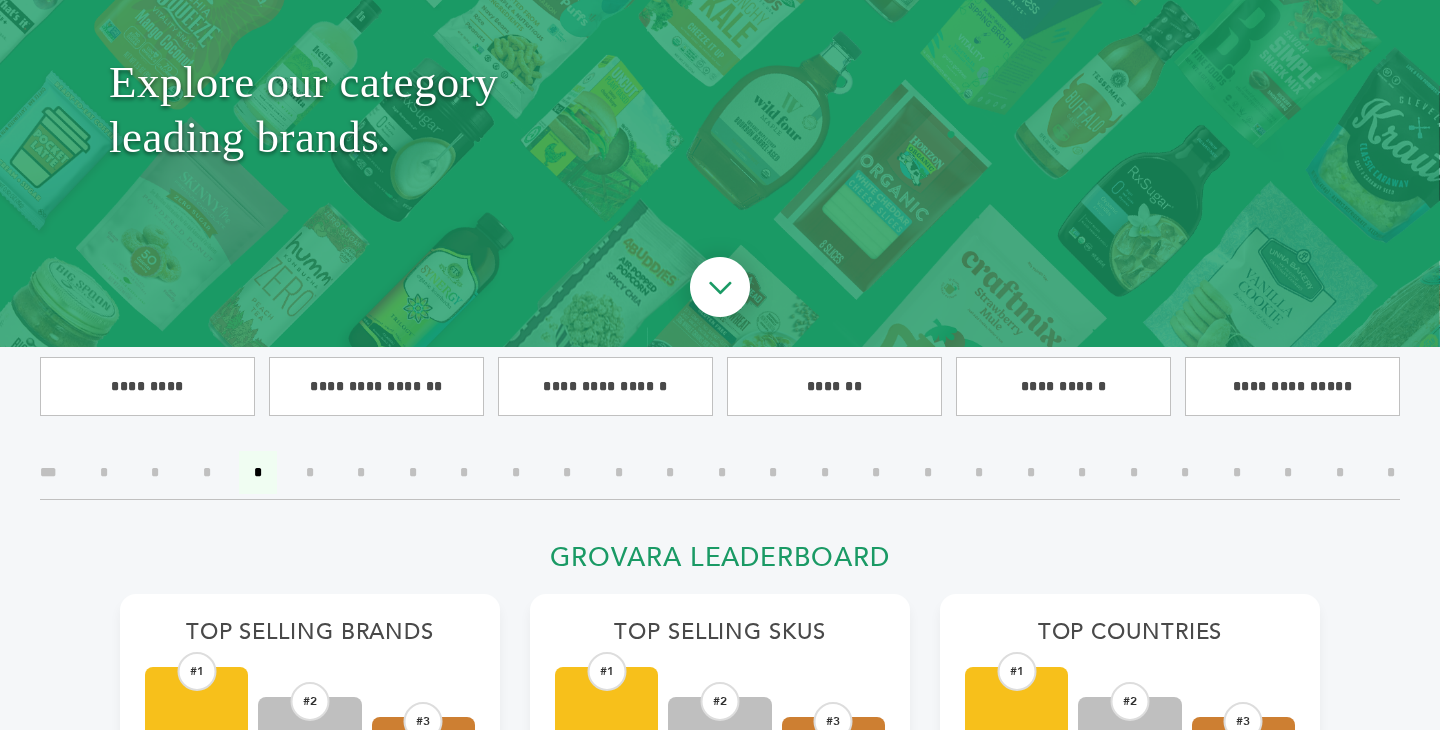 scroll, scrollTop: 286, scrollLeft: 0, axis: vertical 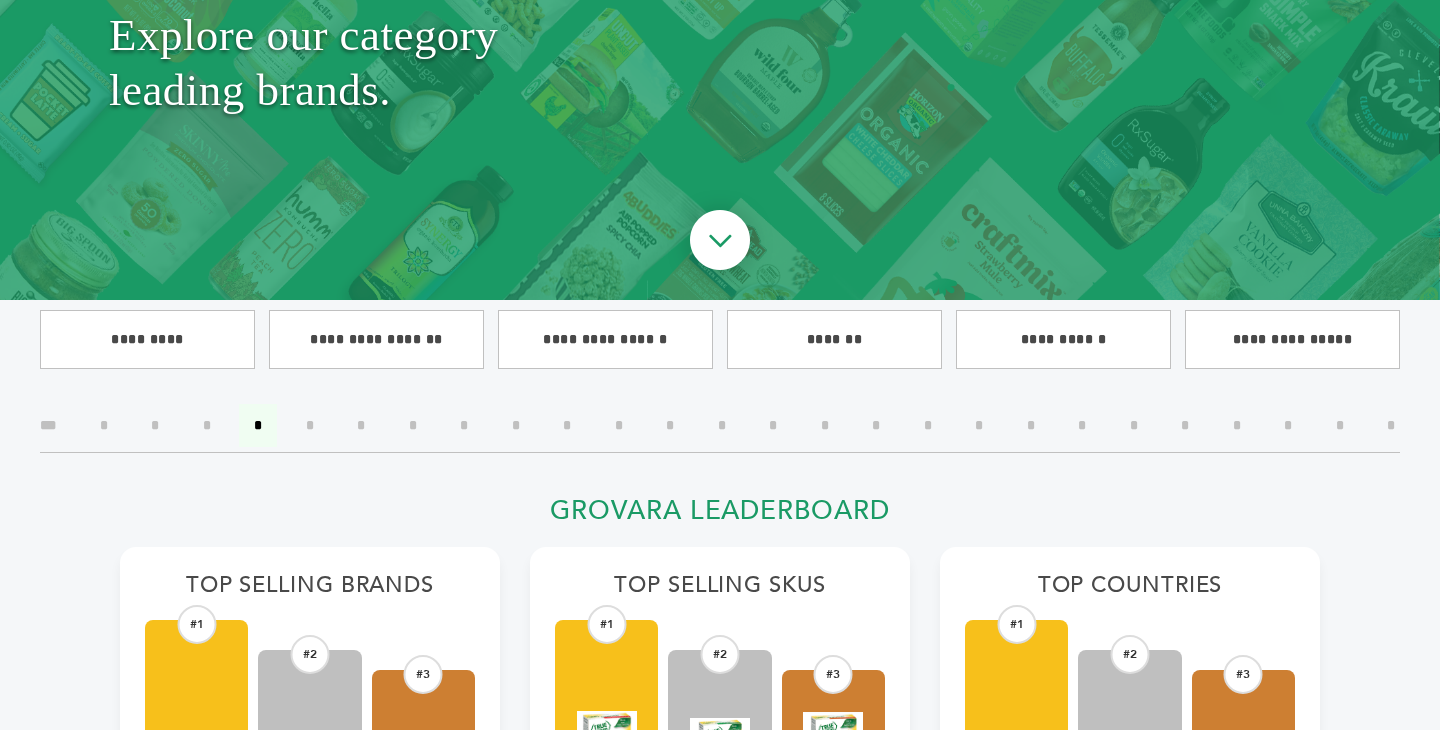 click on "*" at bounding box center (310, 425) 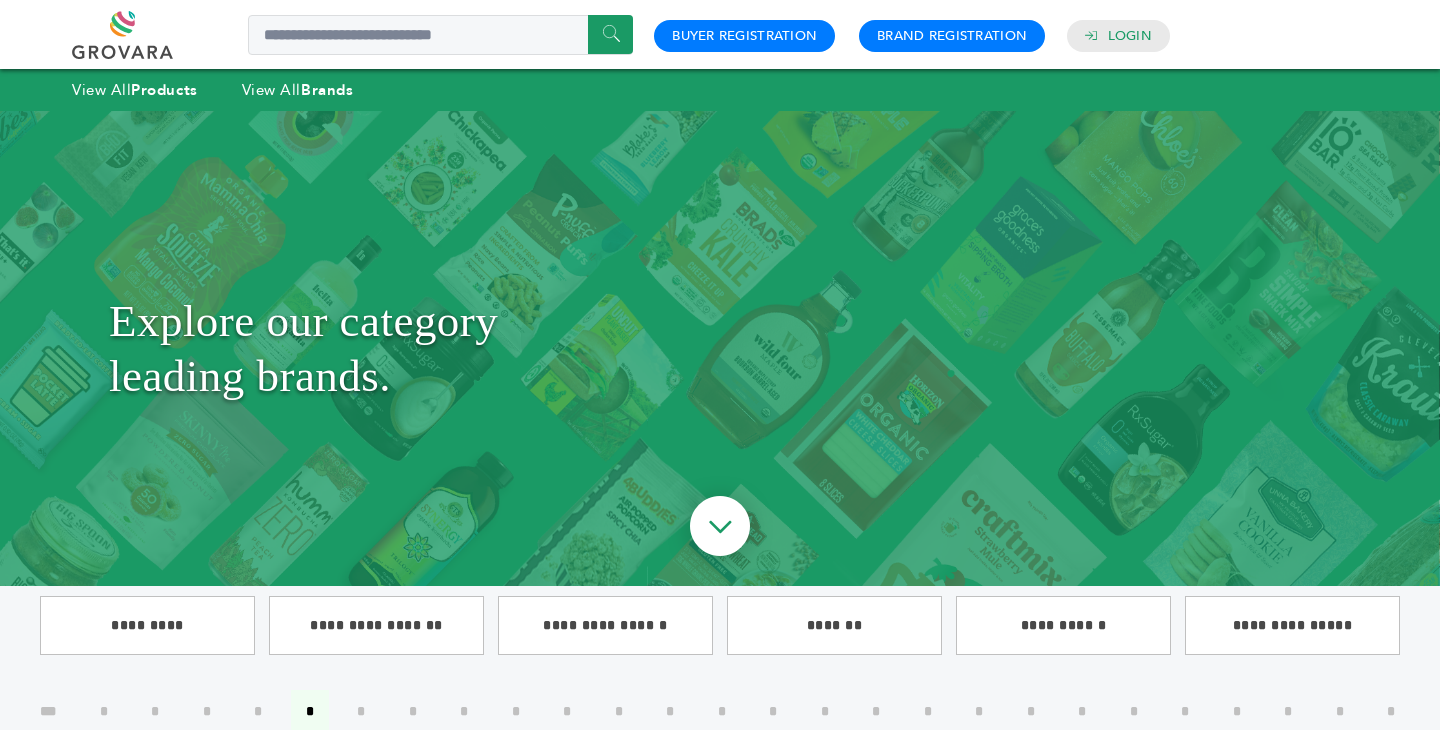 scroll, scrollTop: 0, scrollLeft: 0, axis: both 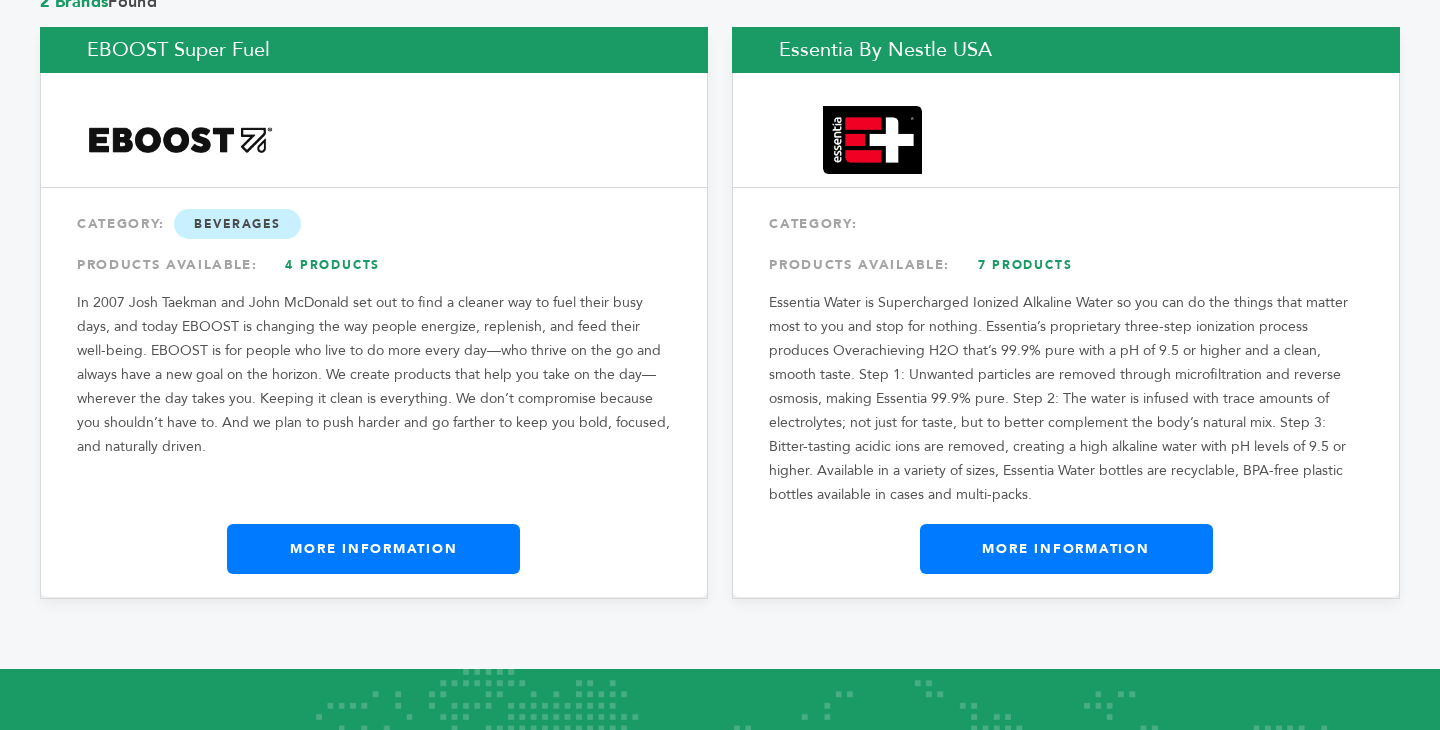 click on "EBOOST Super Fuel" at bounding box center [374, 50] 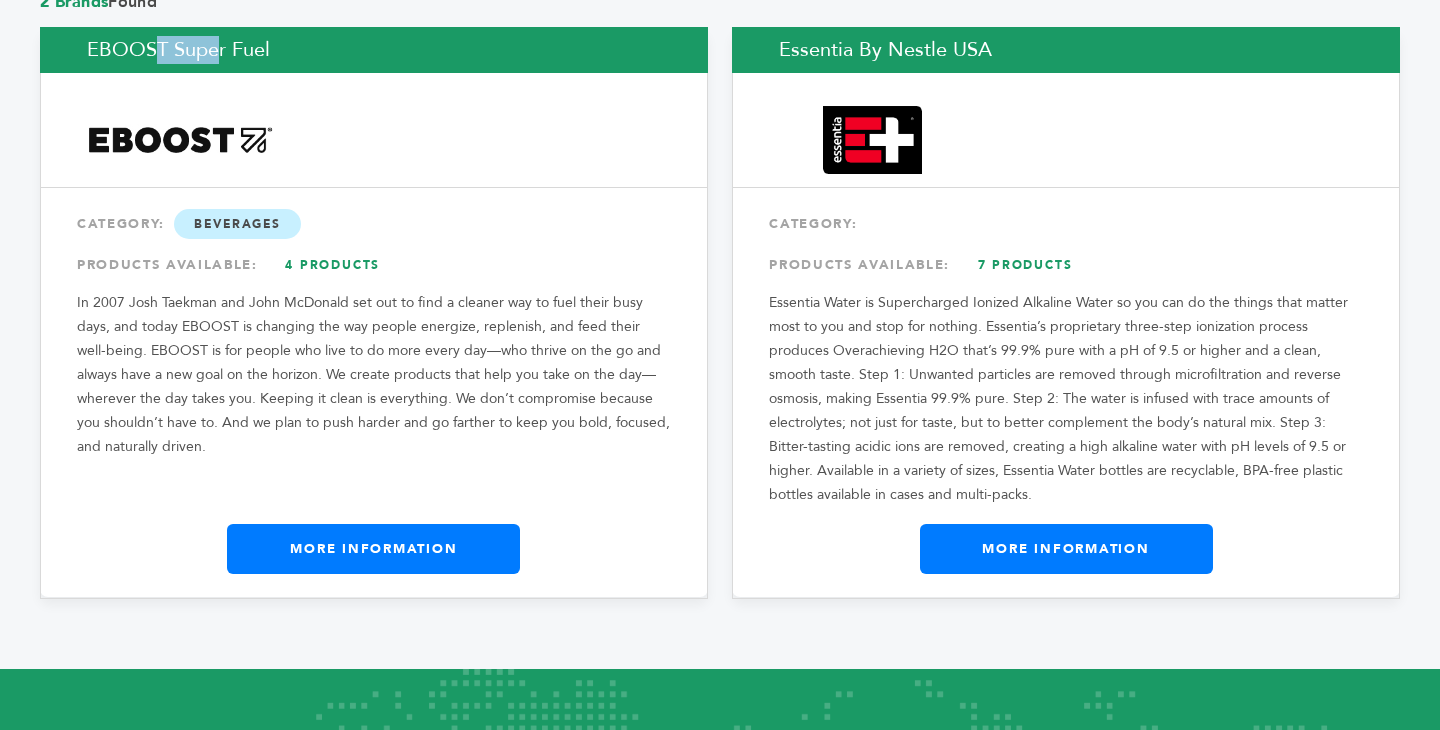 click on "EBOOST Super Fuel" at bounding box center [374, 50] 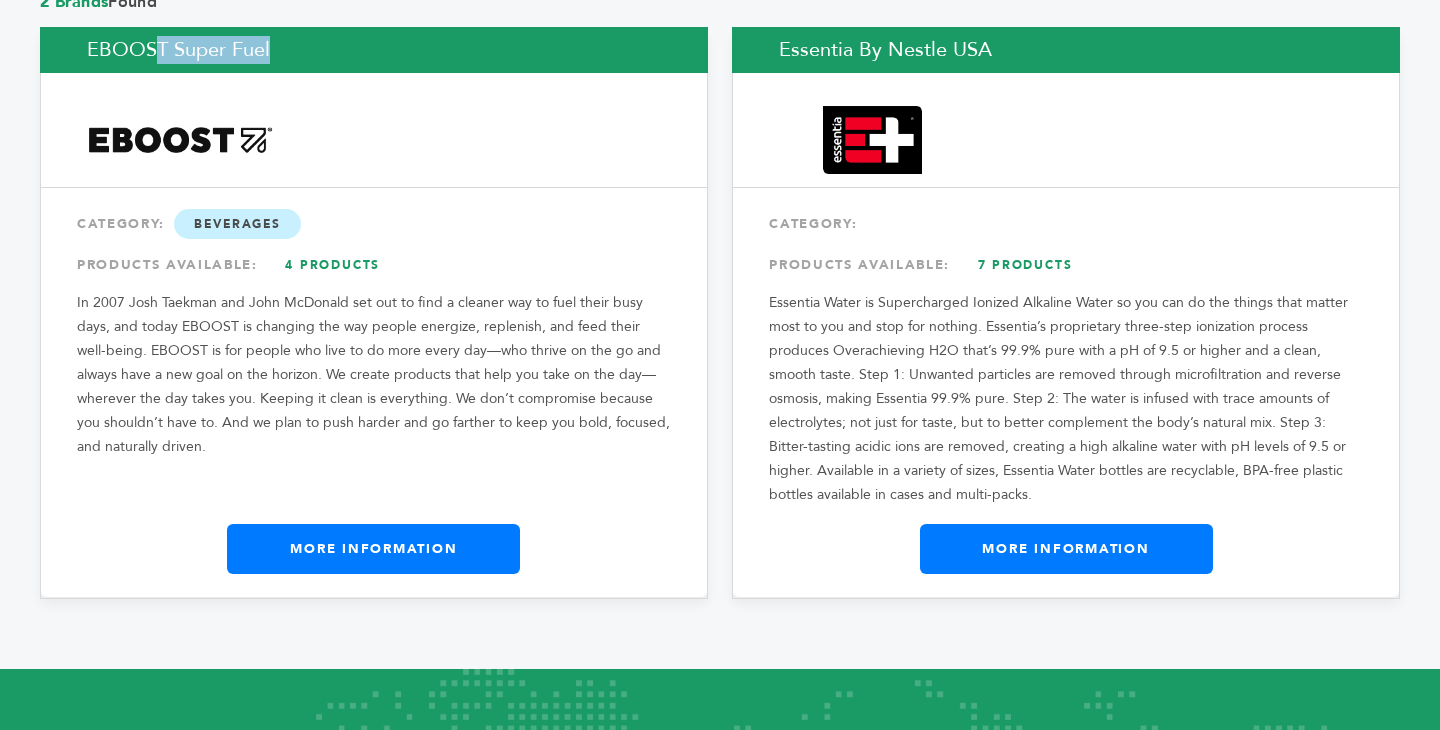 copy on "EBOOST Super Fuel" 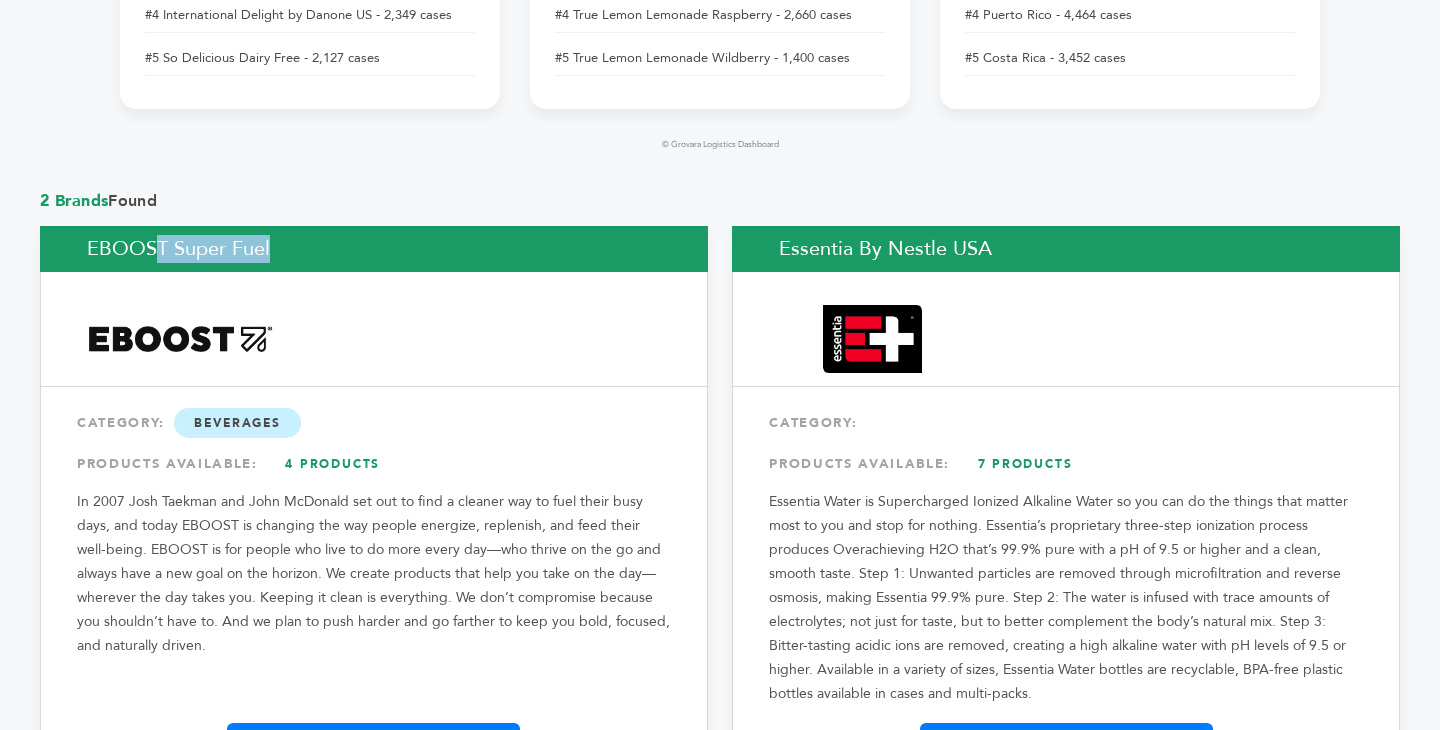 scroll, scrollTop: 1313, scrollLeft: 0, axis: vertical 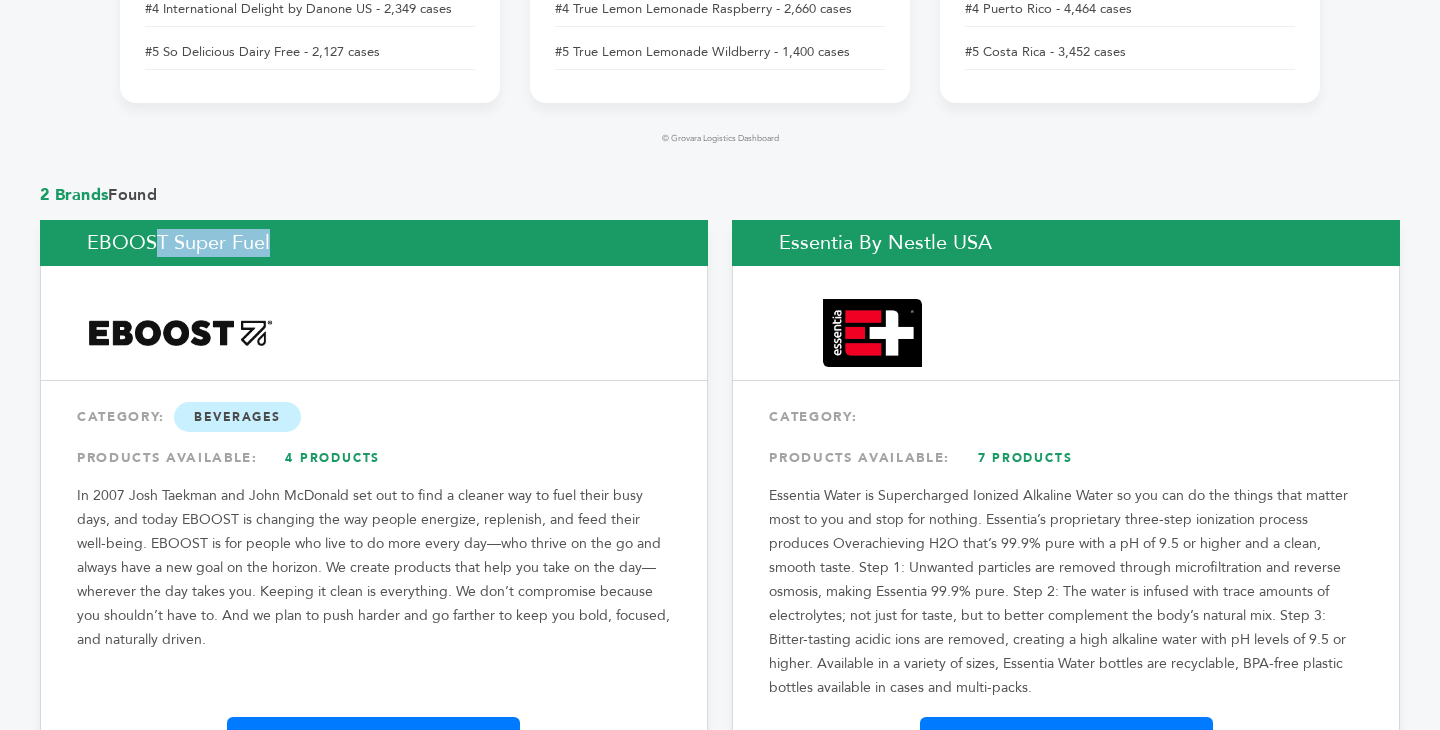 click on "Essentia by Nestle USA" at bounding box center (1066, 243) 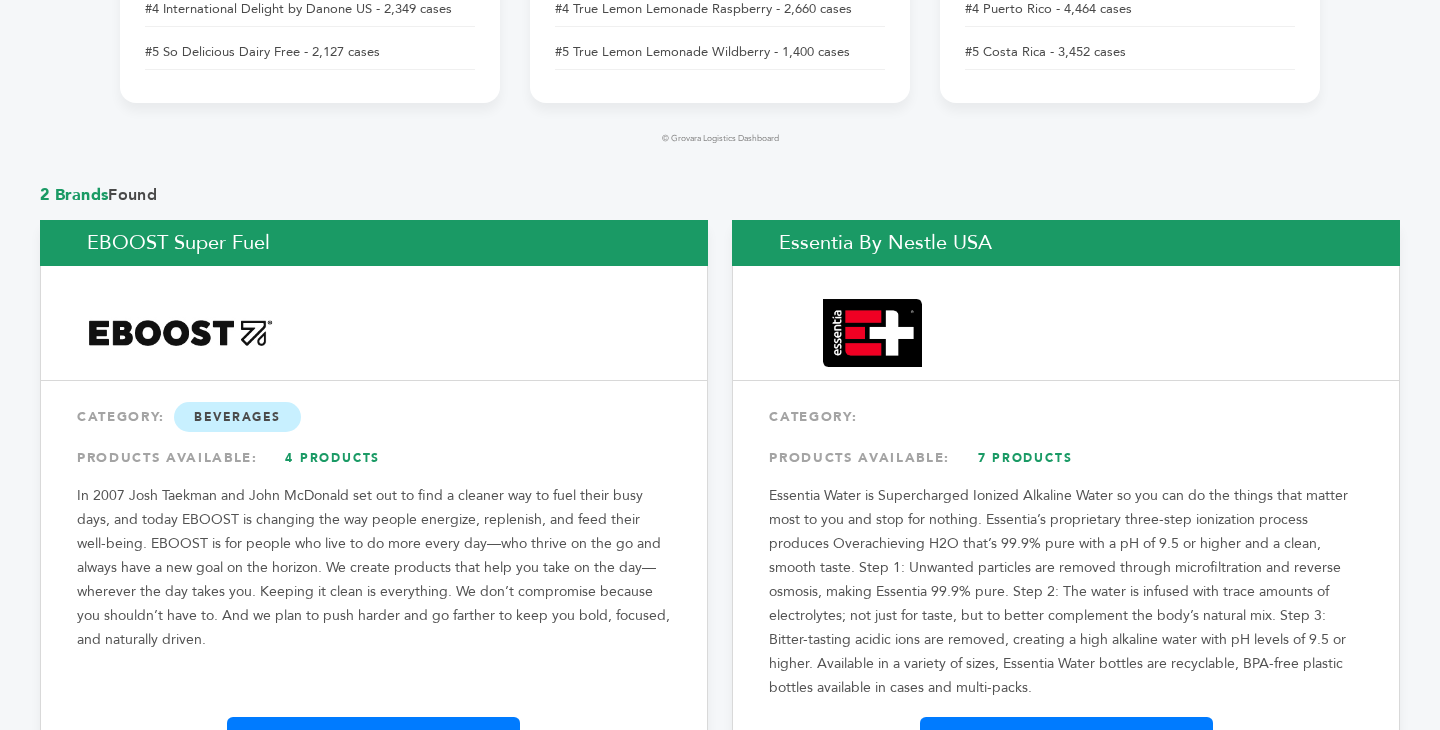 click on "Essentia by Nestle USA" at bounding box center (1066, 243) 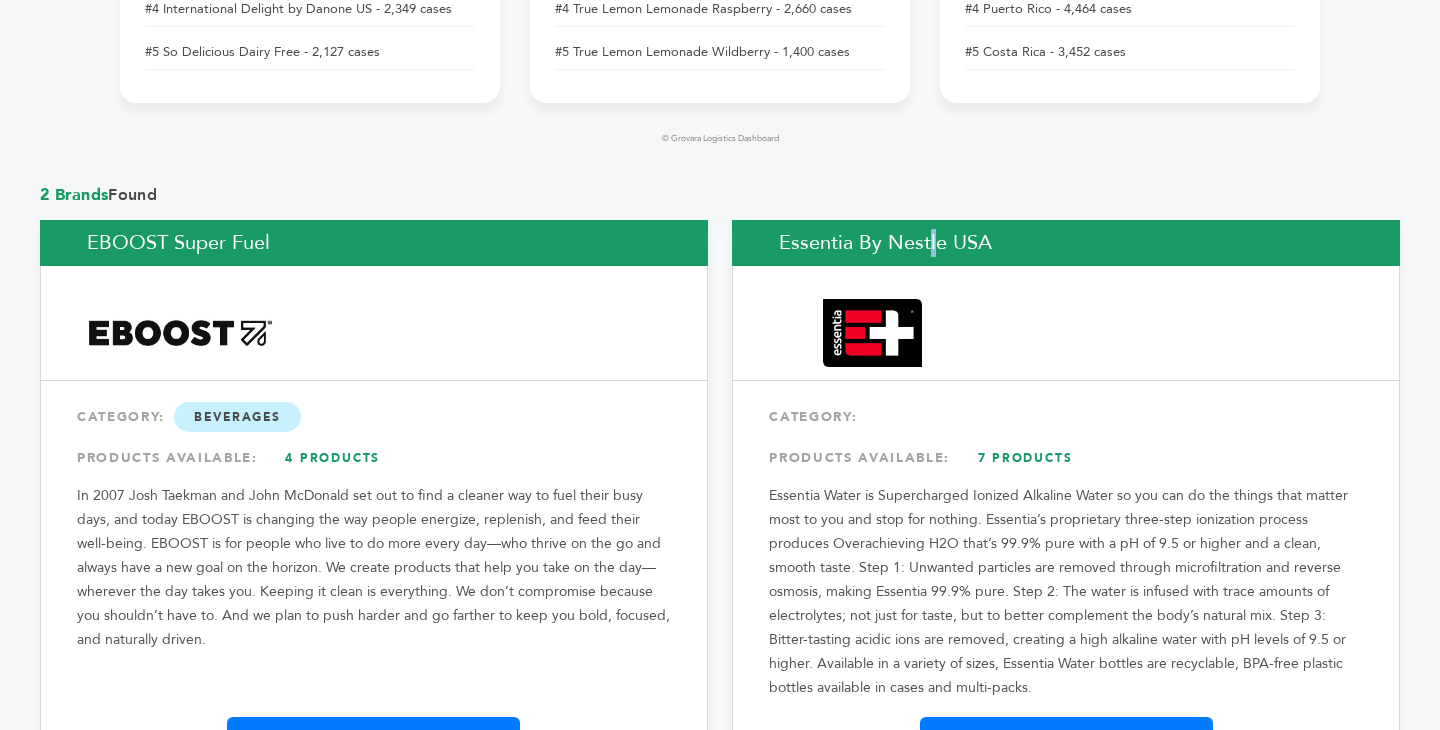 click on "Essentia by Nestle USA" at bounding box center (1066, 243) 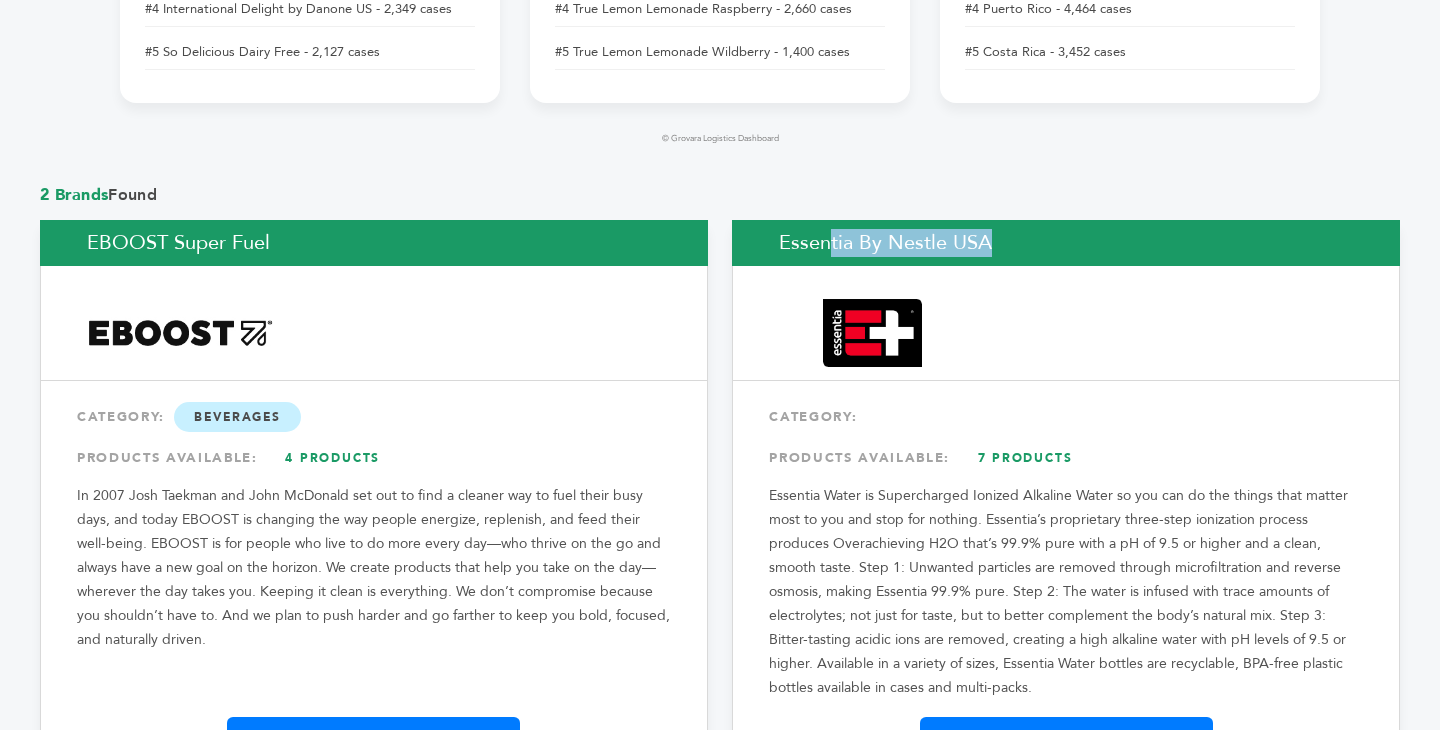 copy on "Essentia by Nestle USA" 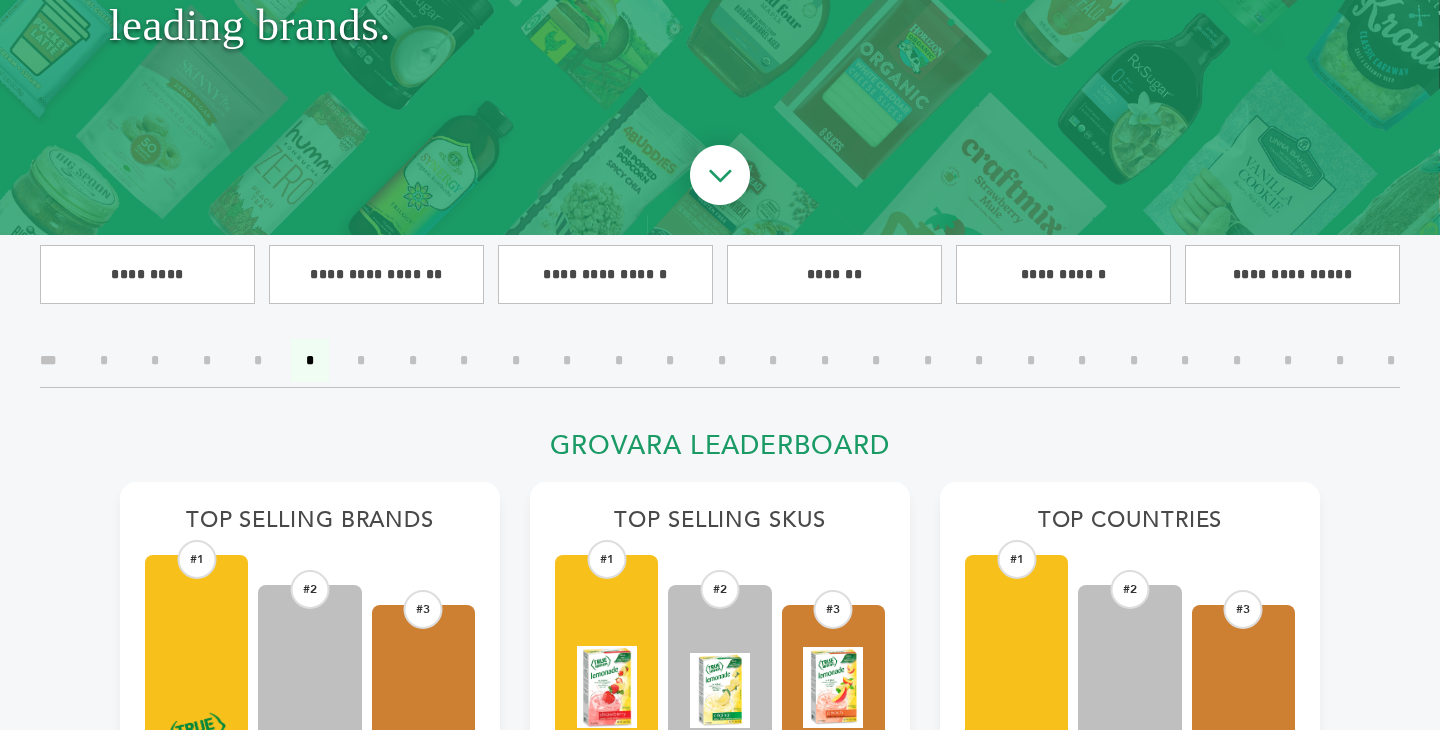 scroll, scrollTop: 352, scrollLeft: 0, axis: vertical 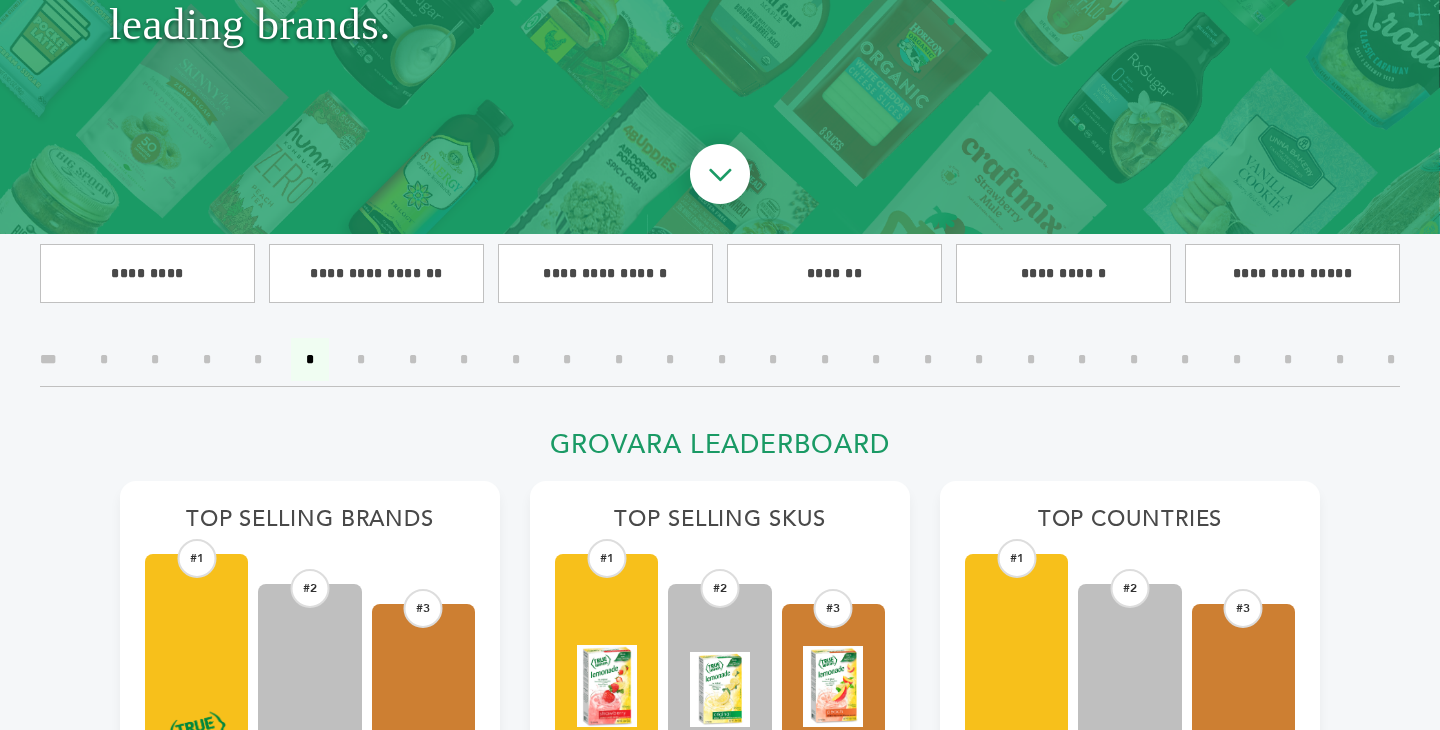 click on "*" at bounding box center (361, 359) 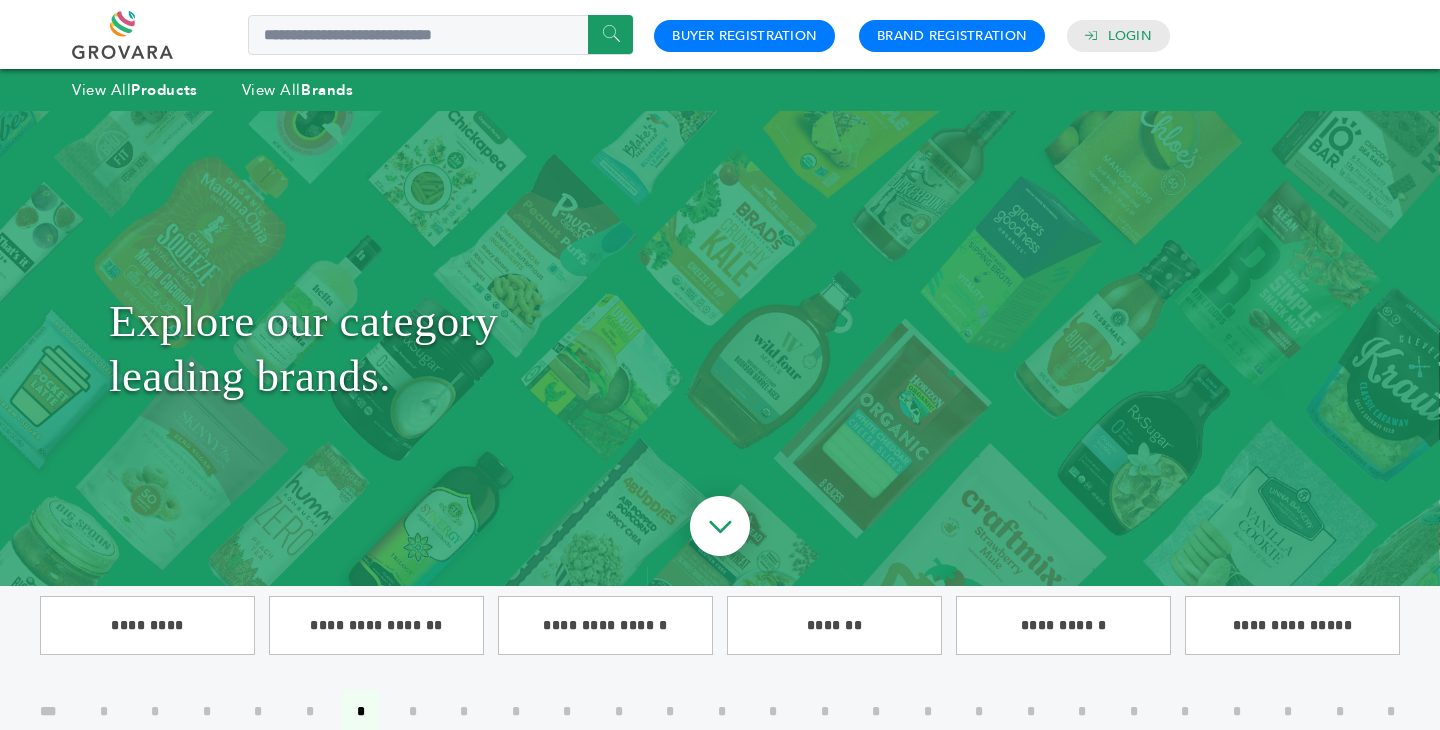 scroll, scrollTop: 0, scrollLeft: 0, axis: both 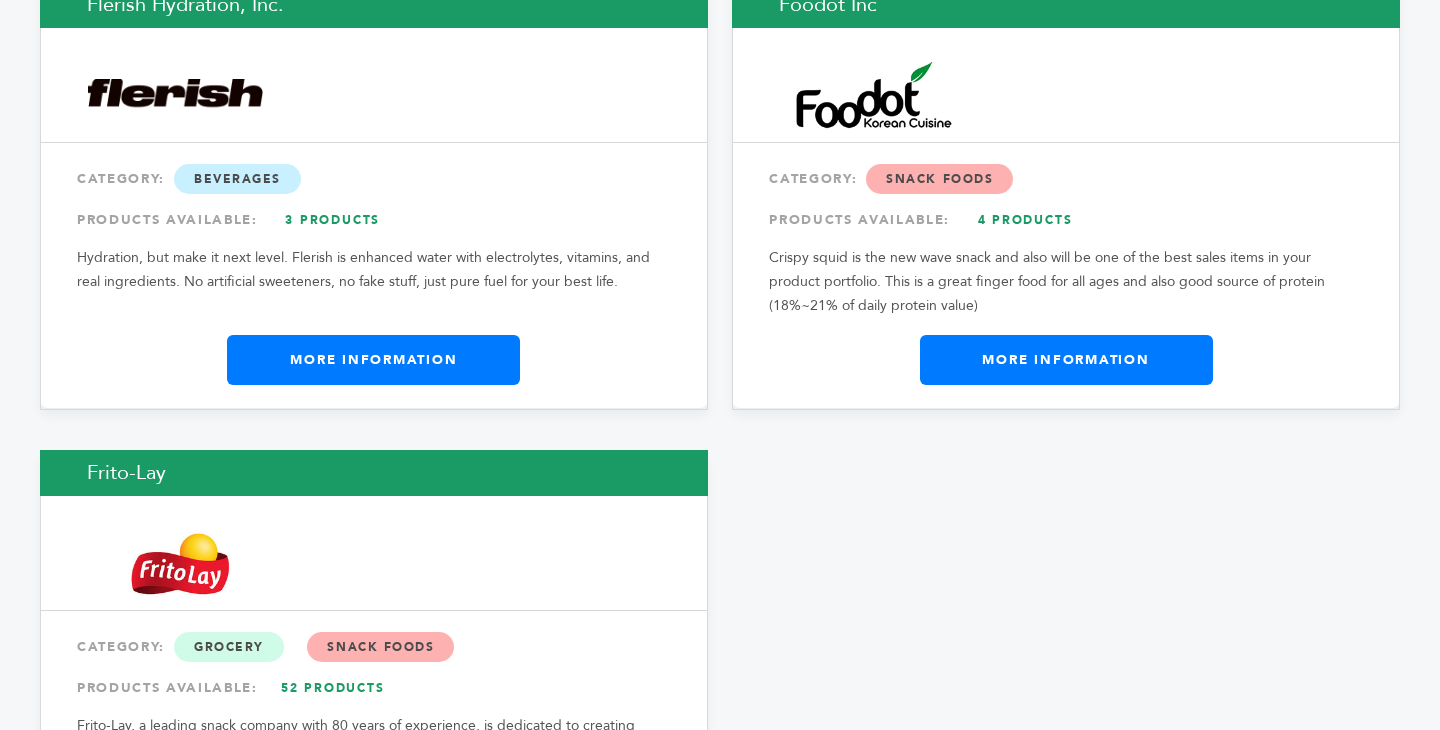 click at bounding box center (180, 95) 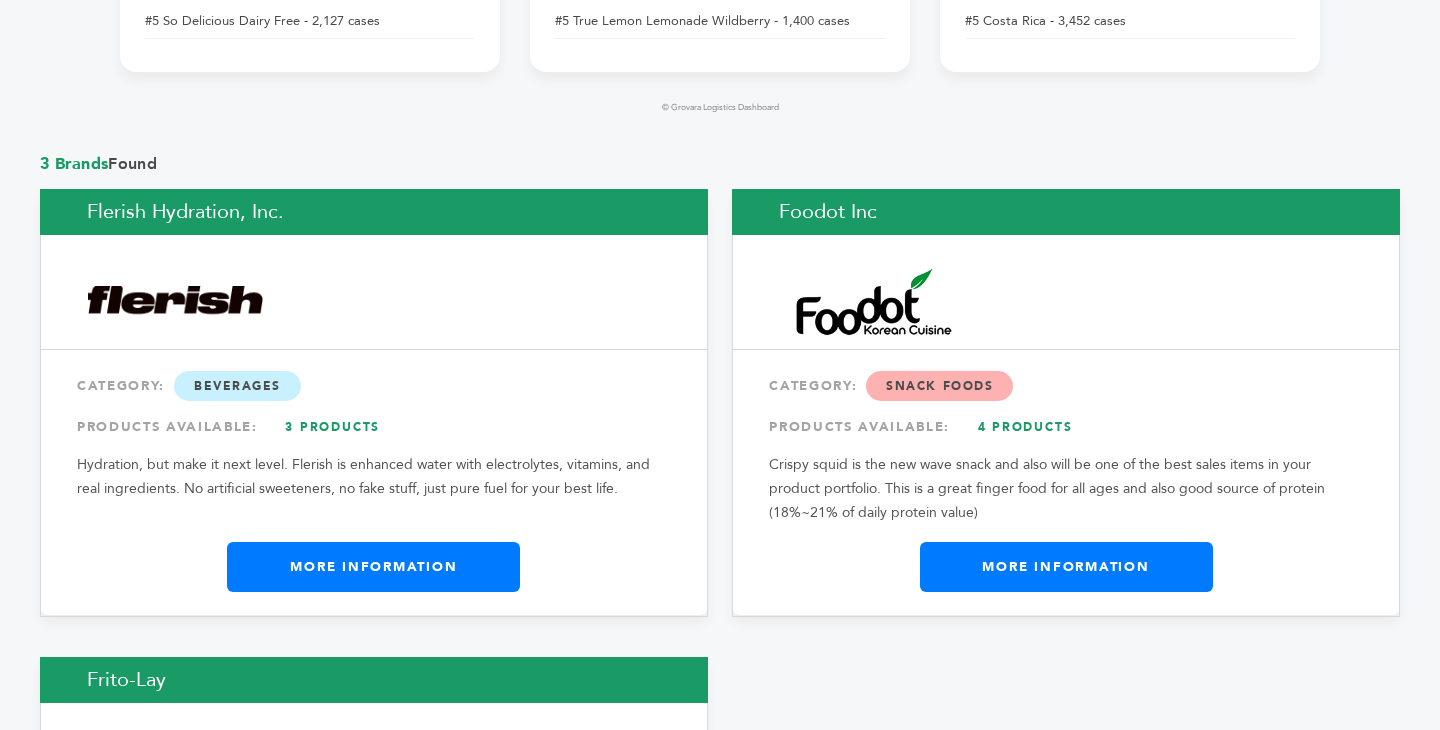 scroll, scrollTop: 1342, scrollLeft: 0, axis: vertical 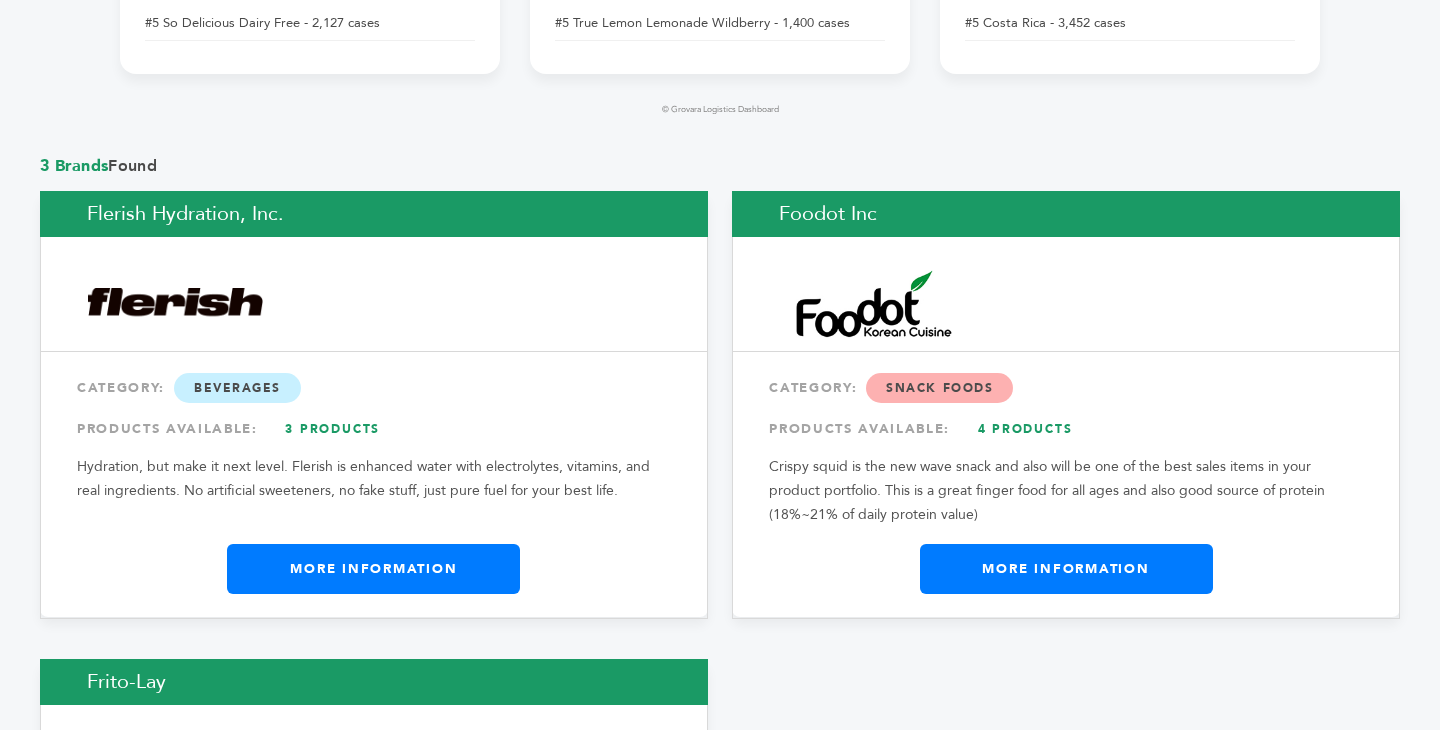 click on "Flerish Hydration, Inc." at bounding box center (374, 214) 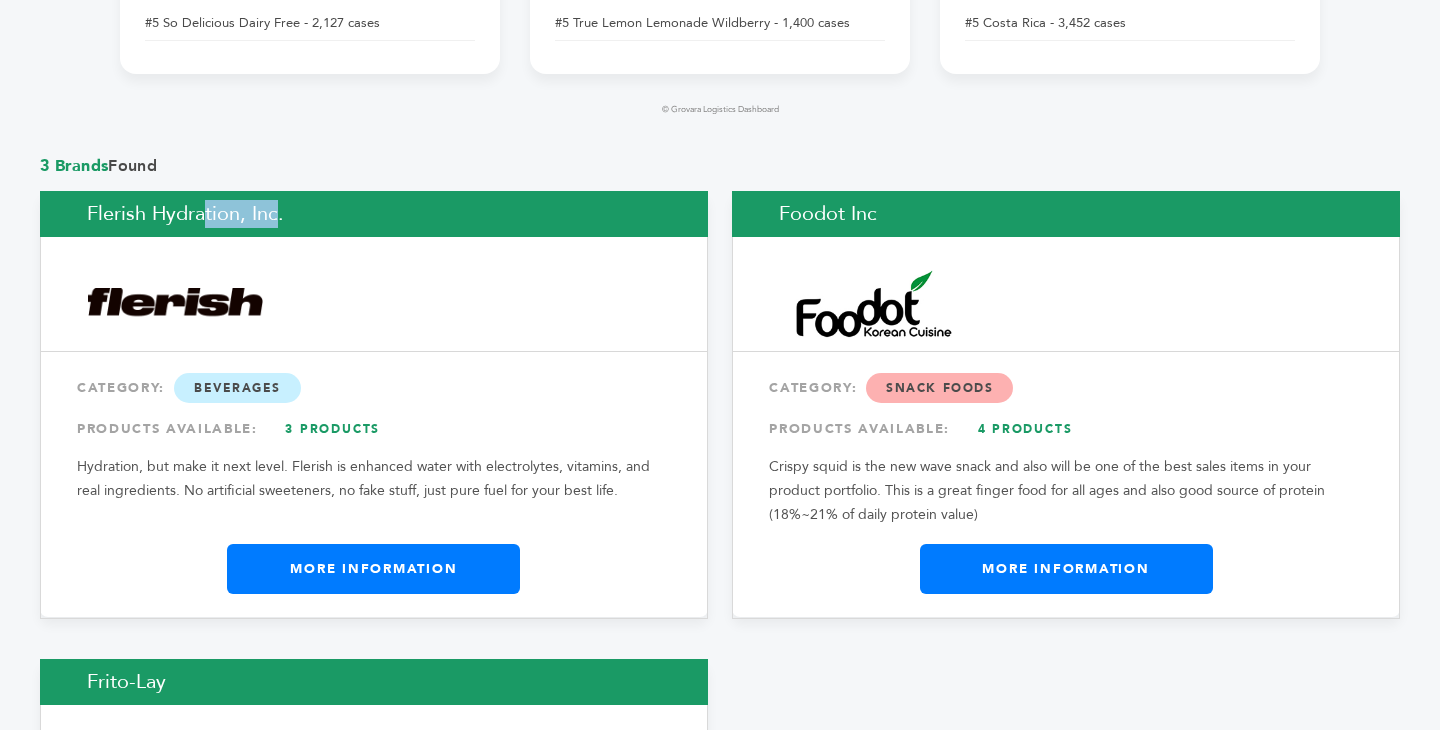 click on "Flerish Hydration, Inc." at bounding box center (374, 214) 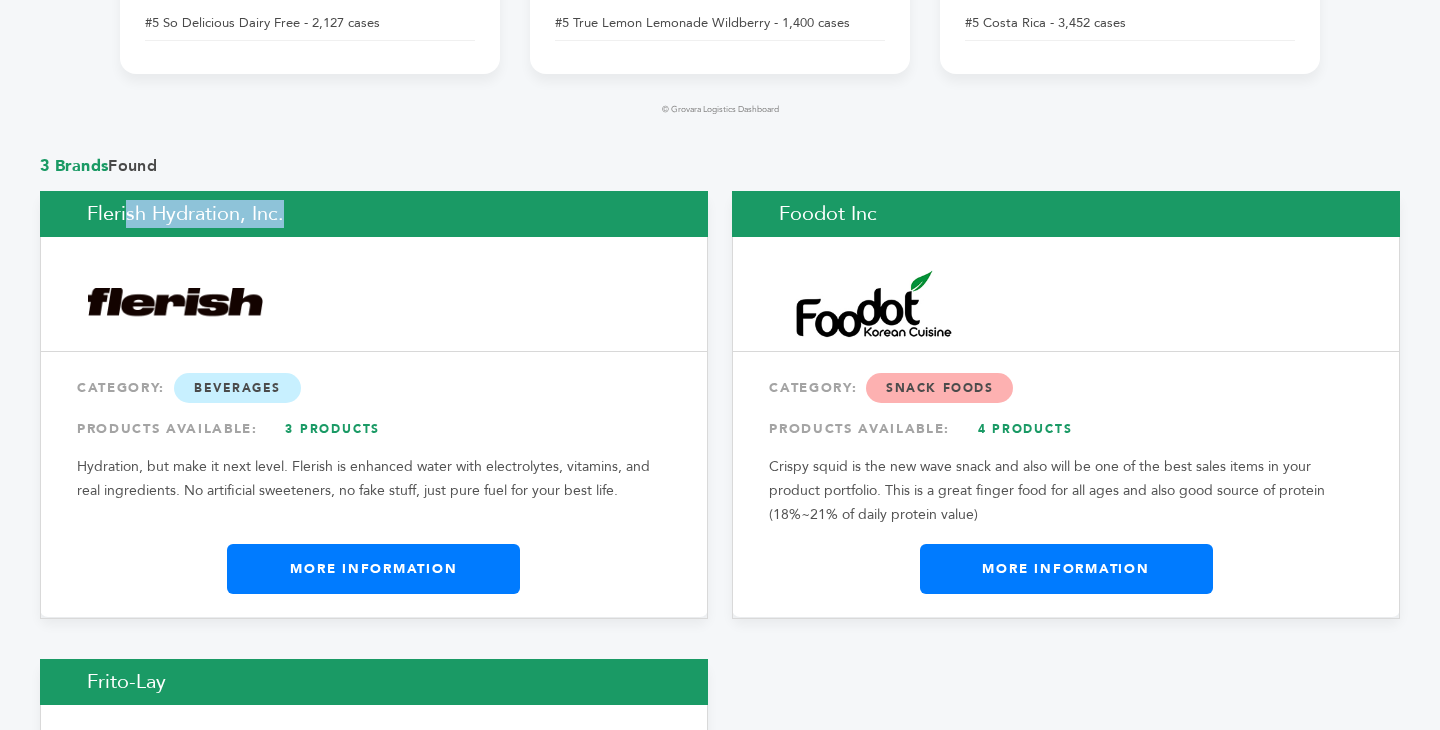 copy on "Flerish Hydration, Inc." 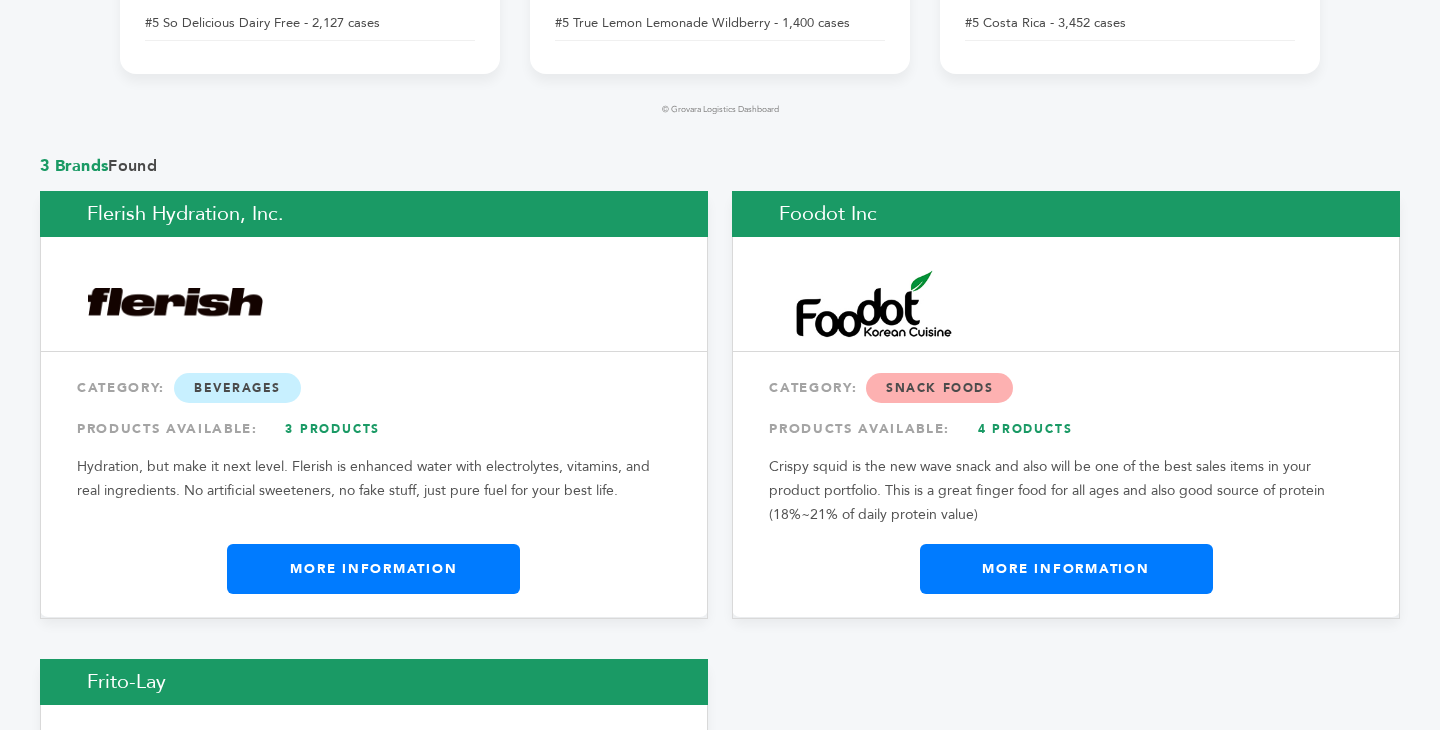 click on "Foodot Inc" at bounding box center [1066, 214] 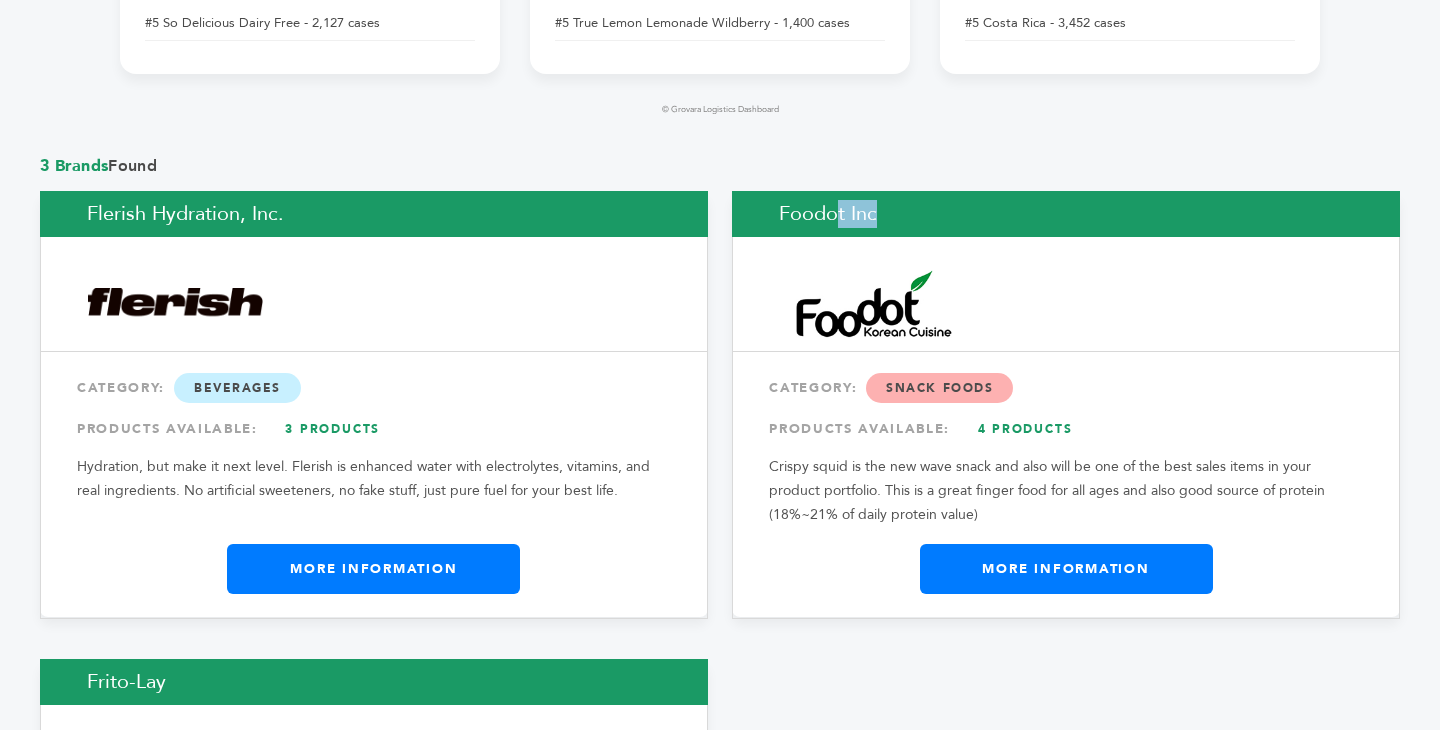 copy on "Foodot Inc" 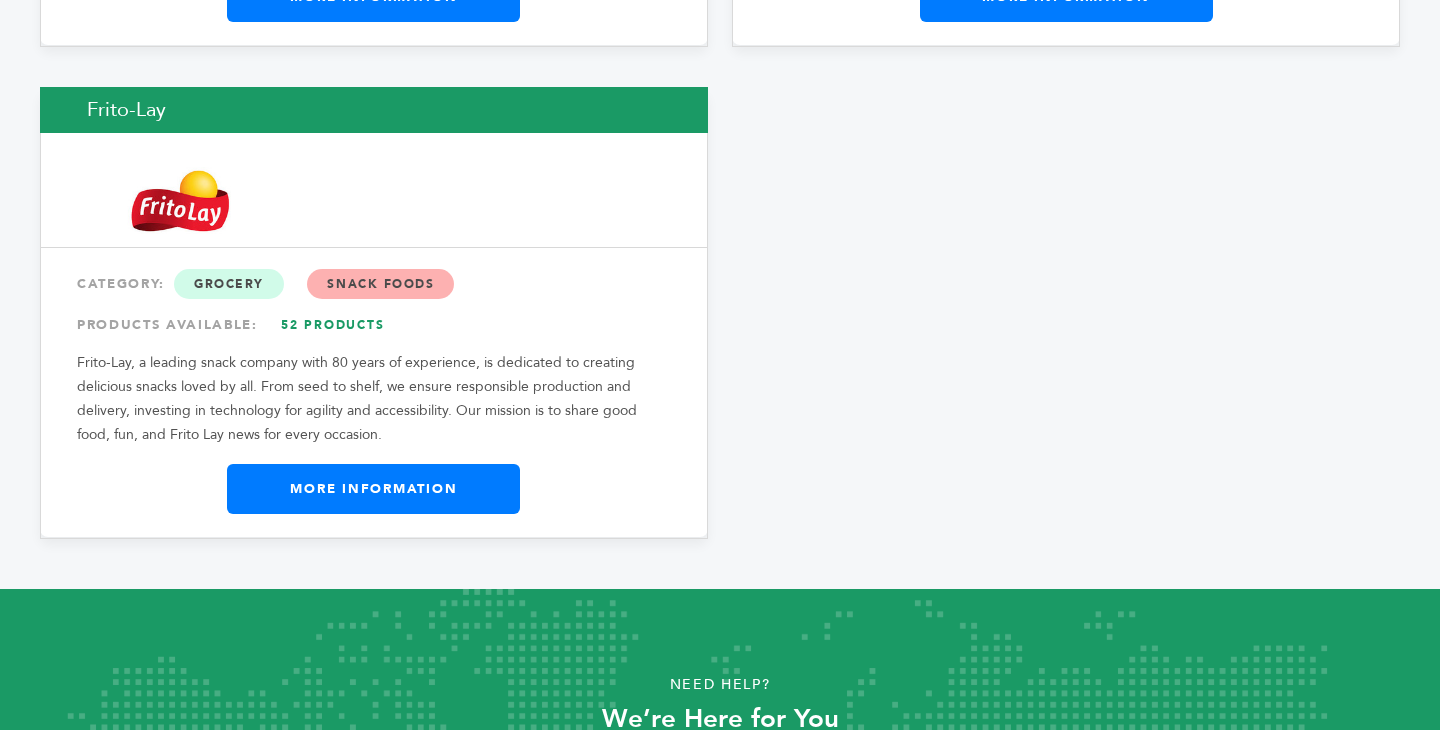 scroll, scrollTop: 1910, scrollLeft: 0, axis: vertical 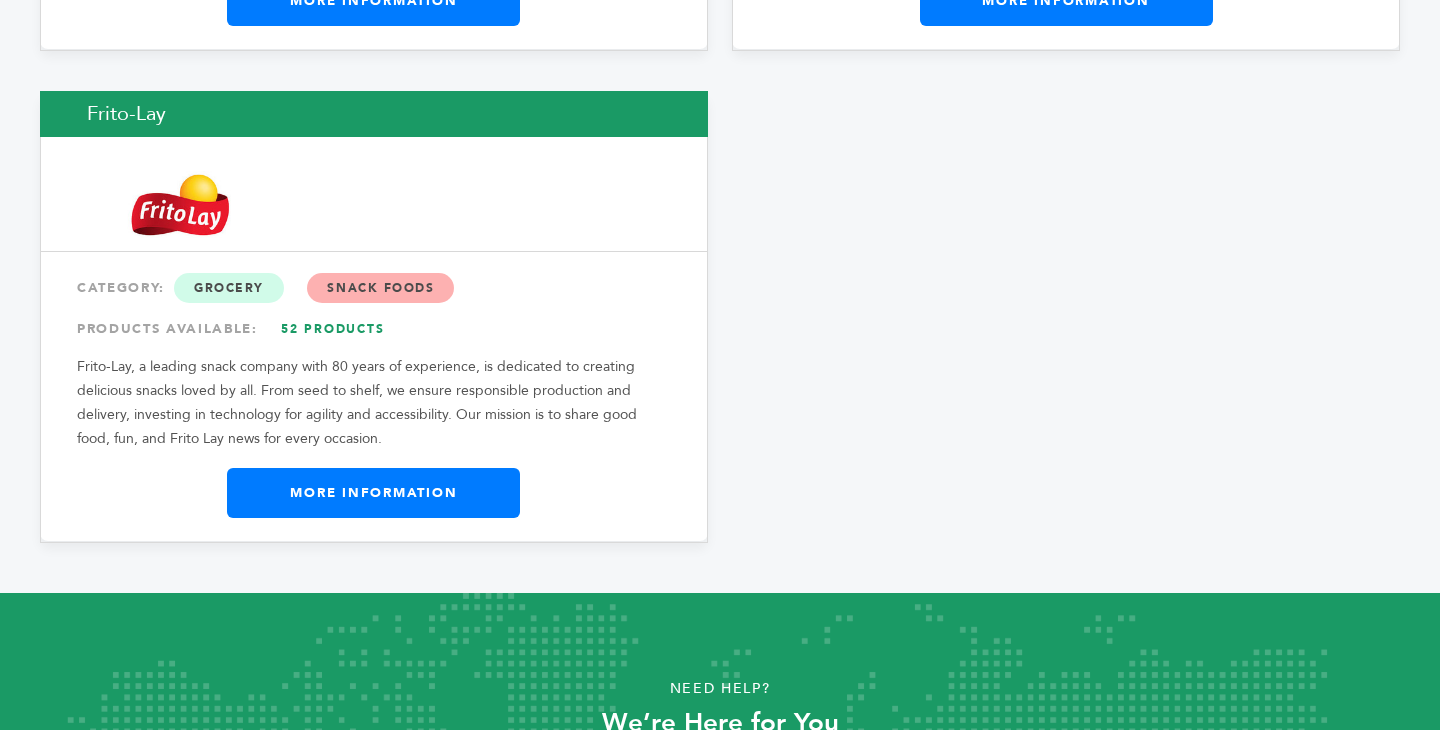 click on "Frito-Lay" at bounding box center (374, 114) 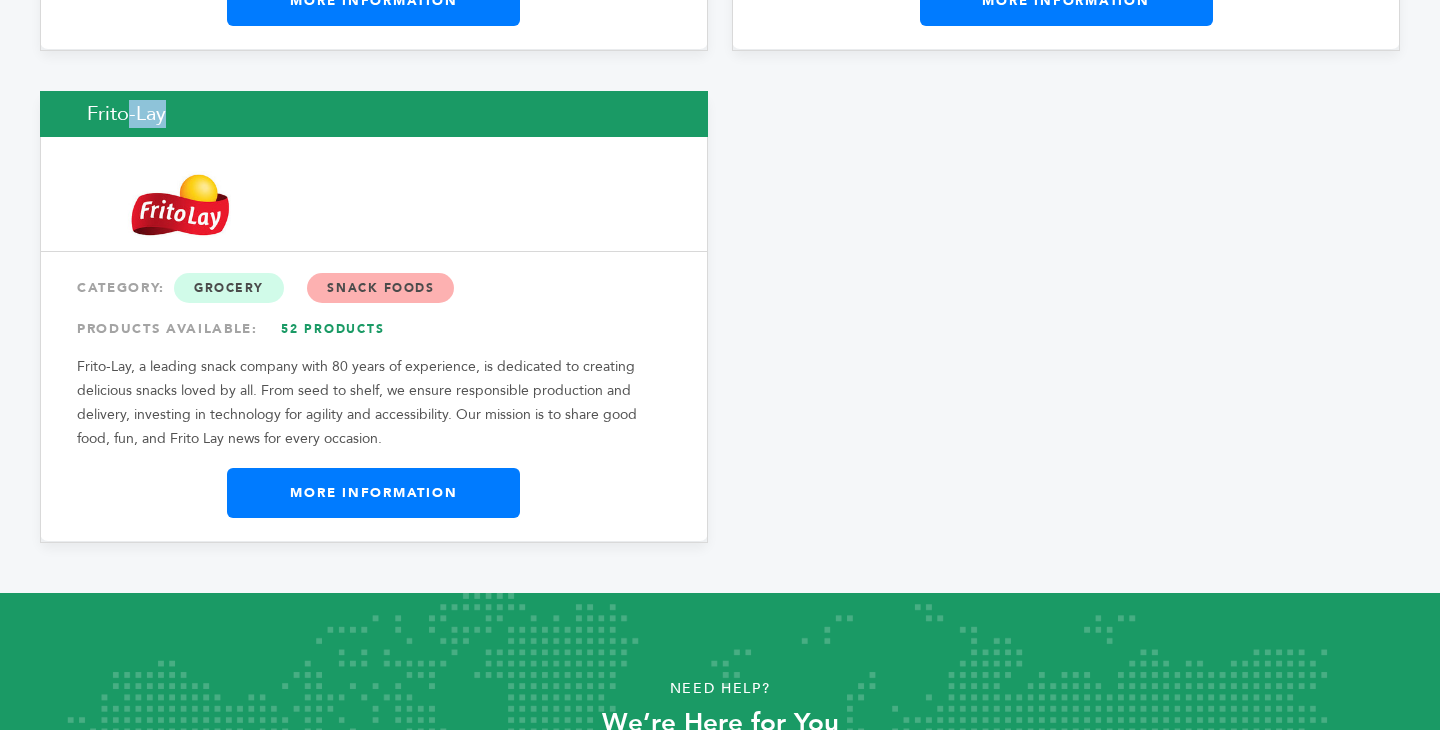 copy on "Frito-Lay" 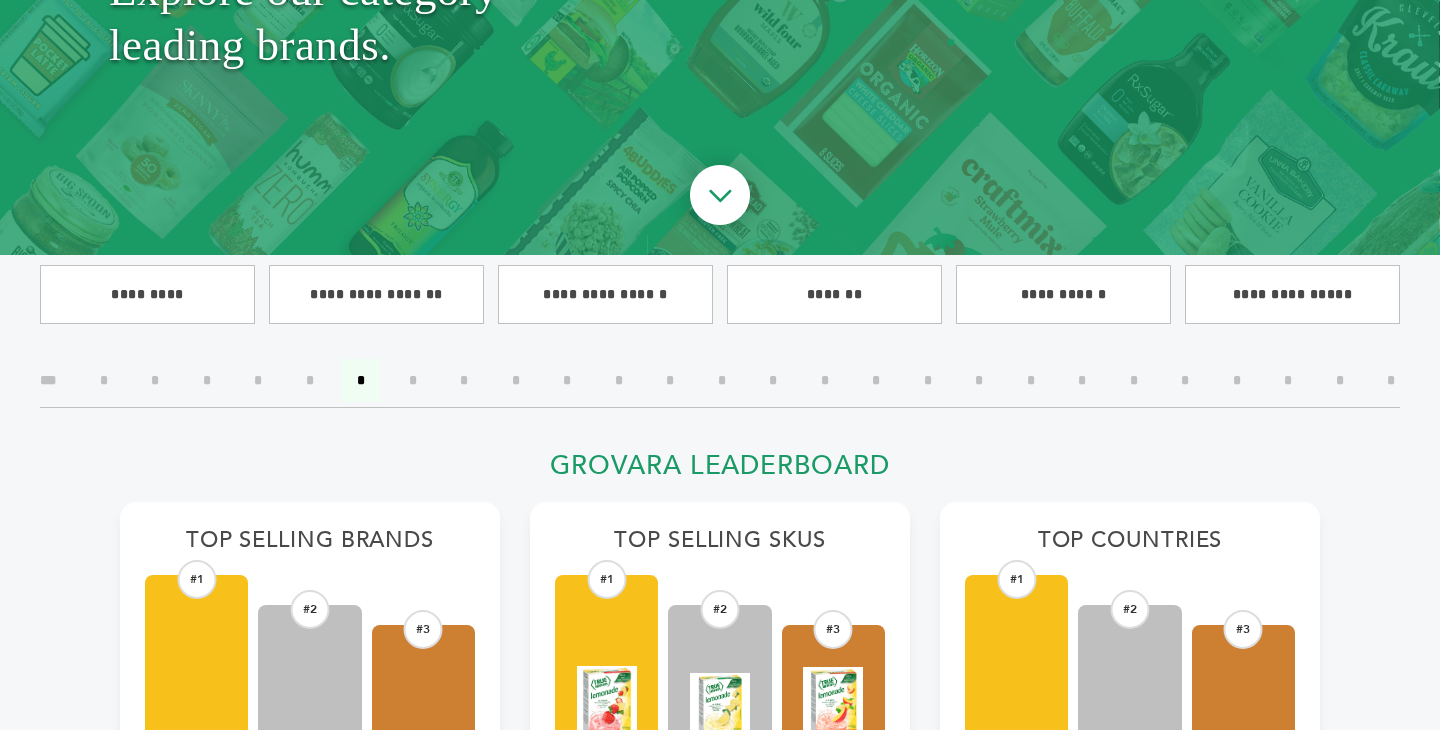 scroll, scrollTop: 372, scrollLeft: 0, axis: vertical 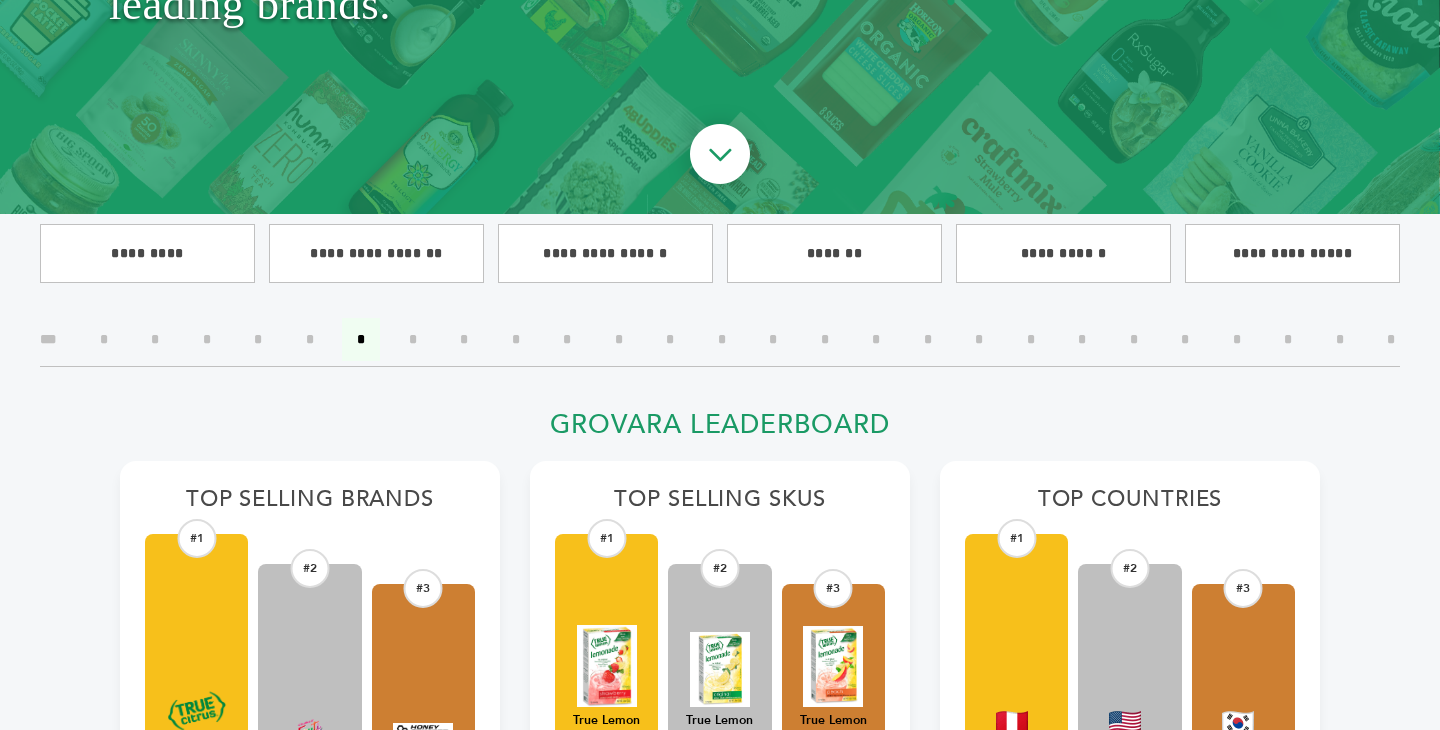click on "*" at bounding box center (413, 339) 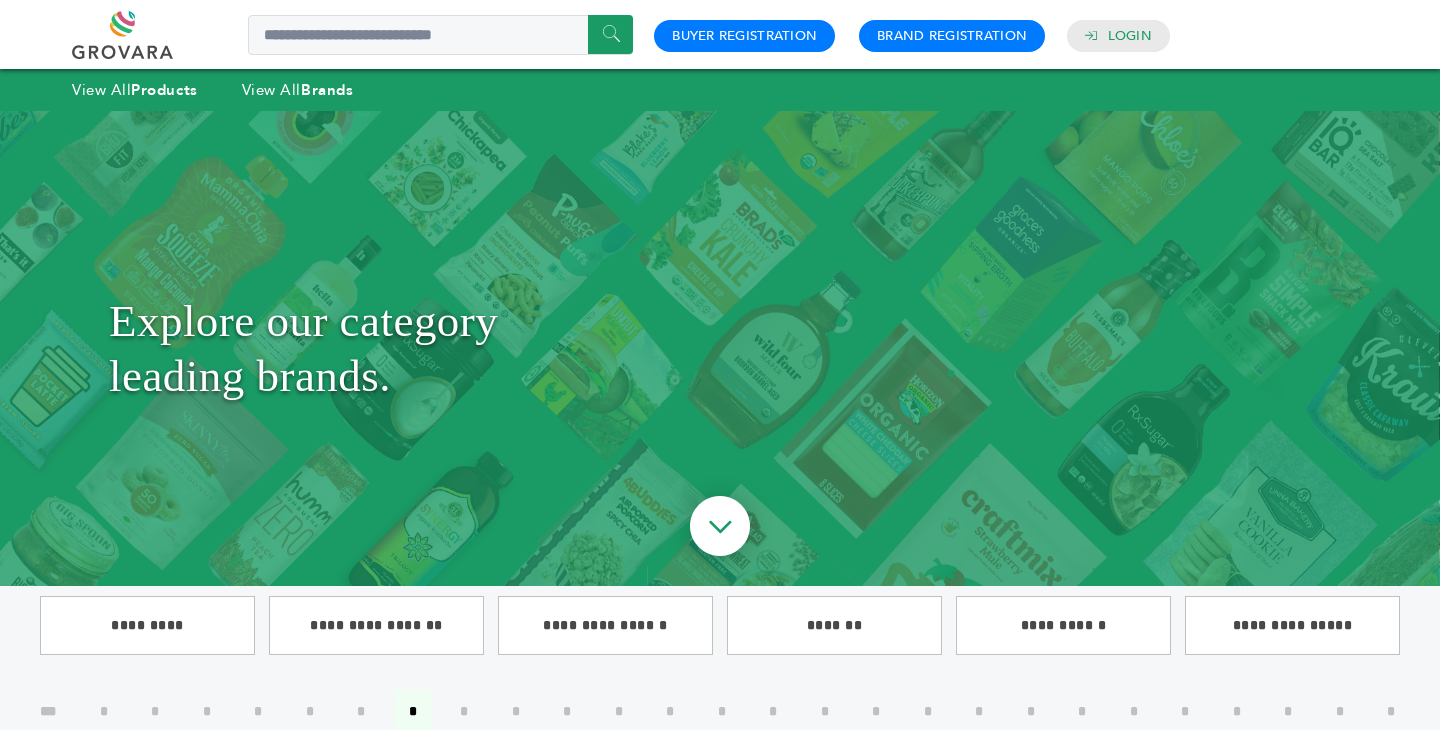 scroll, scrollTop: 0, scrollLeft: 0, axis: both 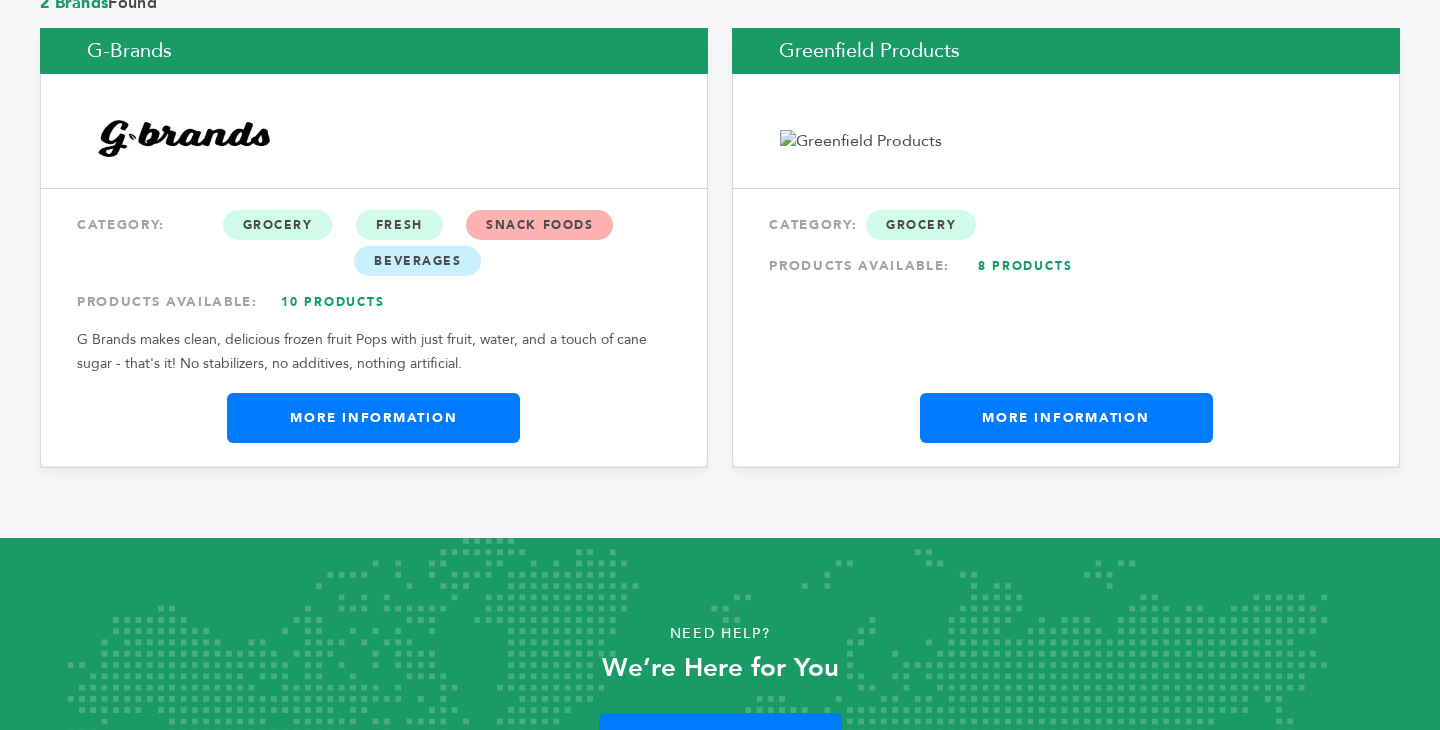 click on "G-Brands" at bounding box center [374, 51] 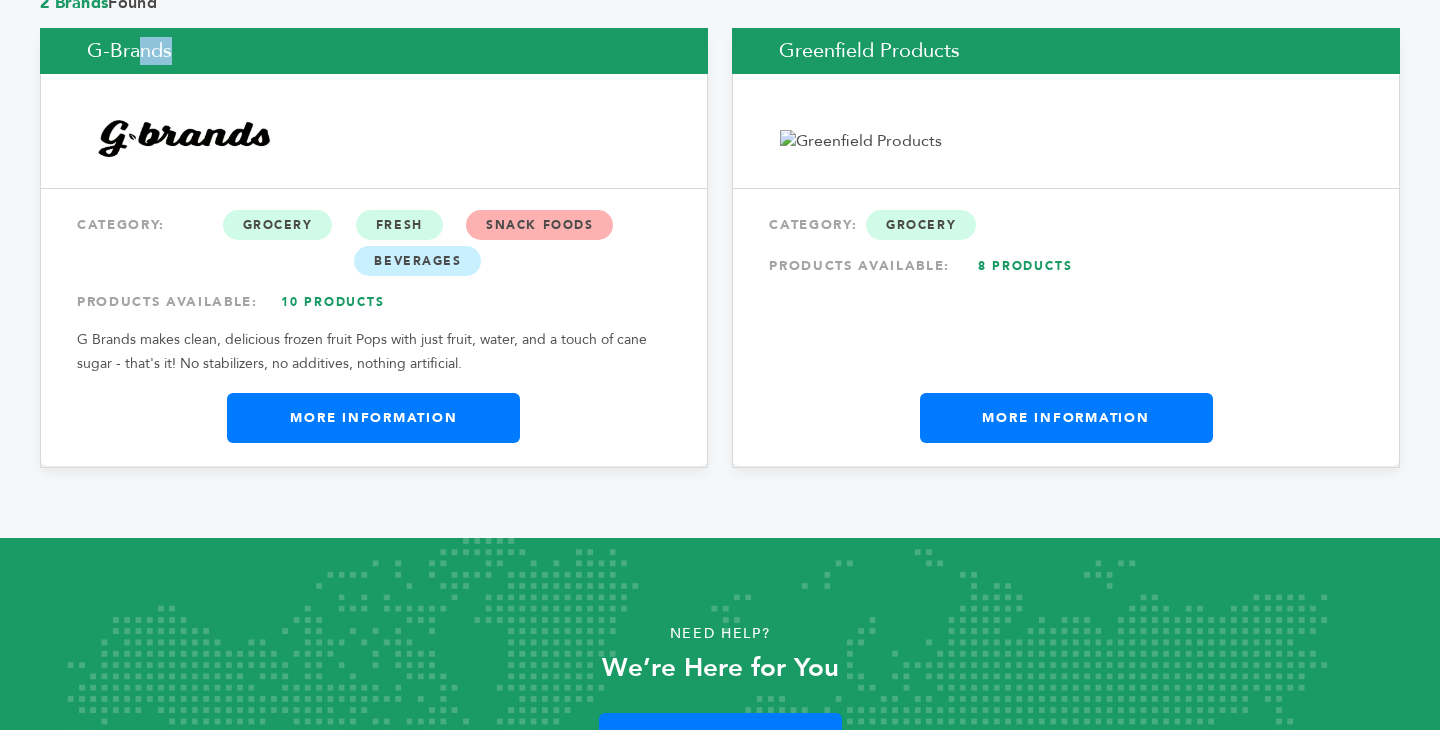 click on "Greenfield Products" at bounding box center (1066, 51) 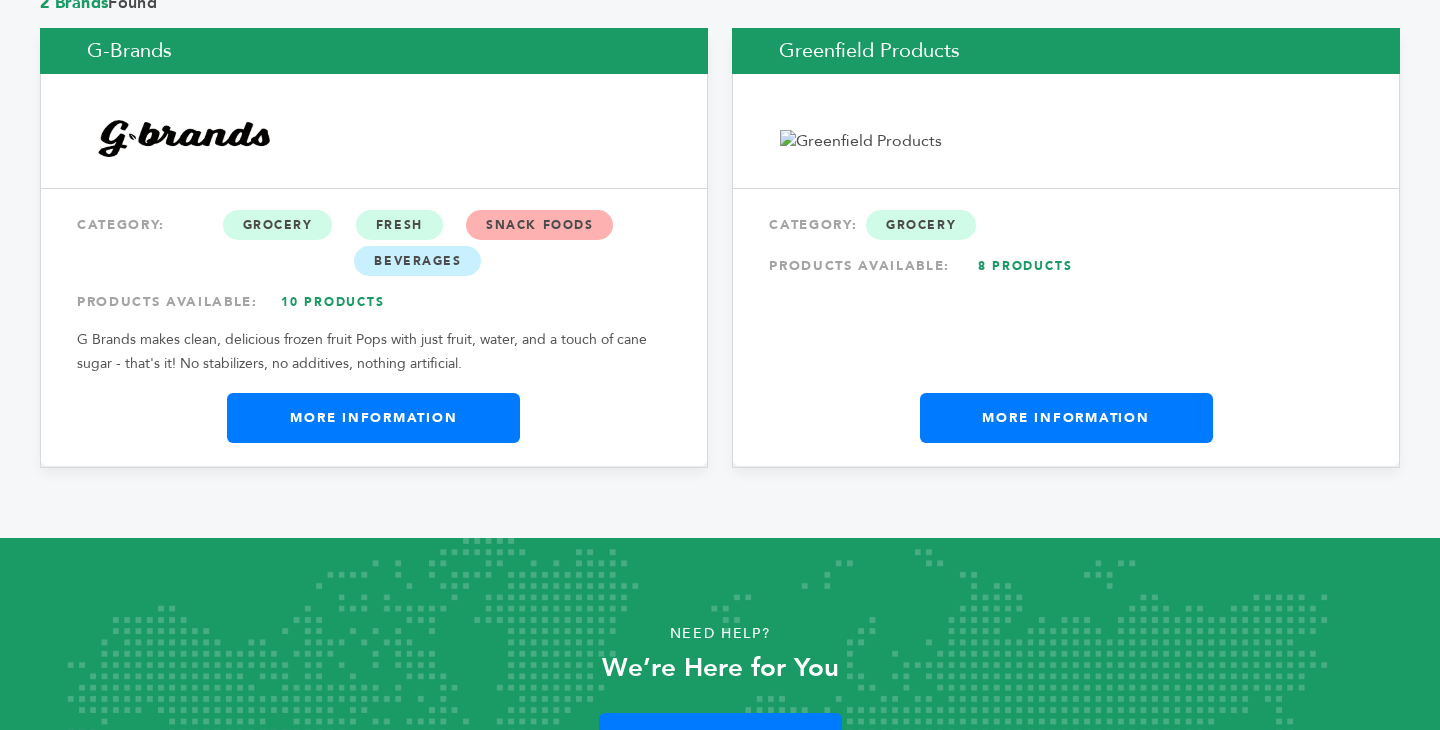 click on "Greenfield Products" at bounding box center (1066, 51) 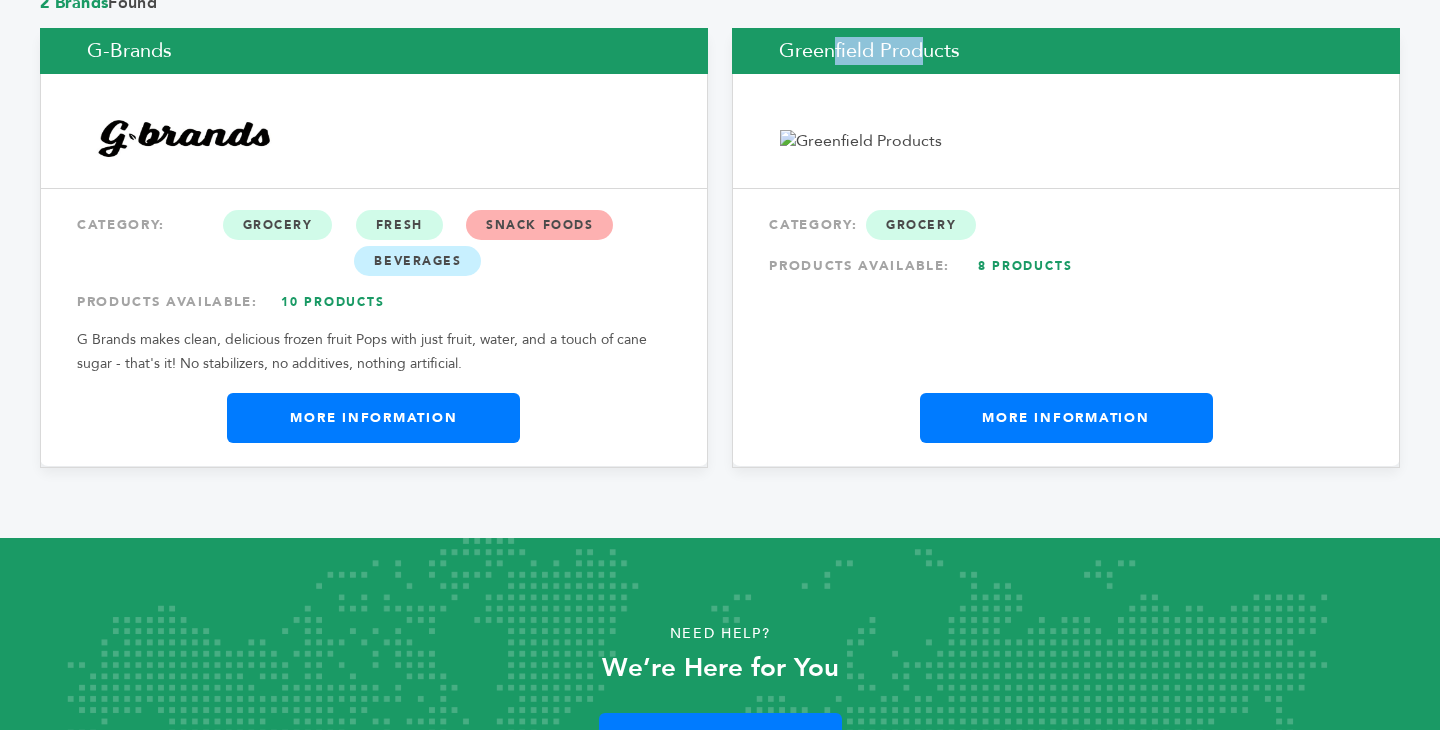 click on "Greenfield Products" at bounding box center [1066, 51] 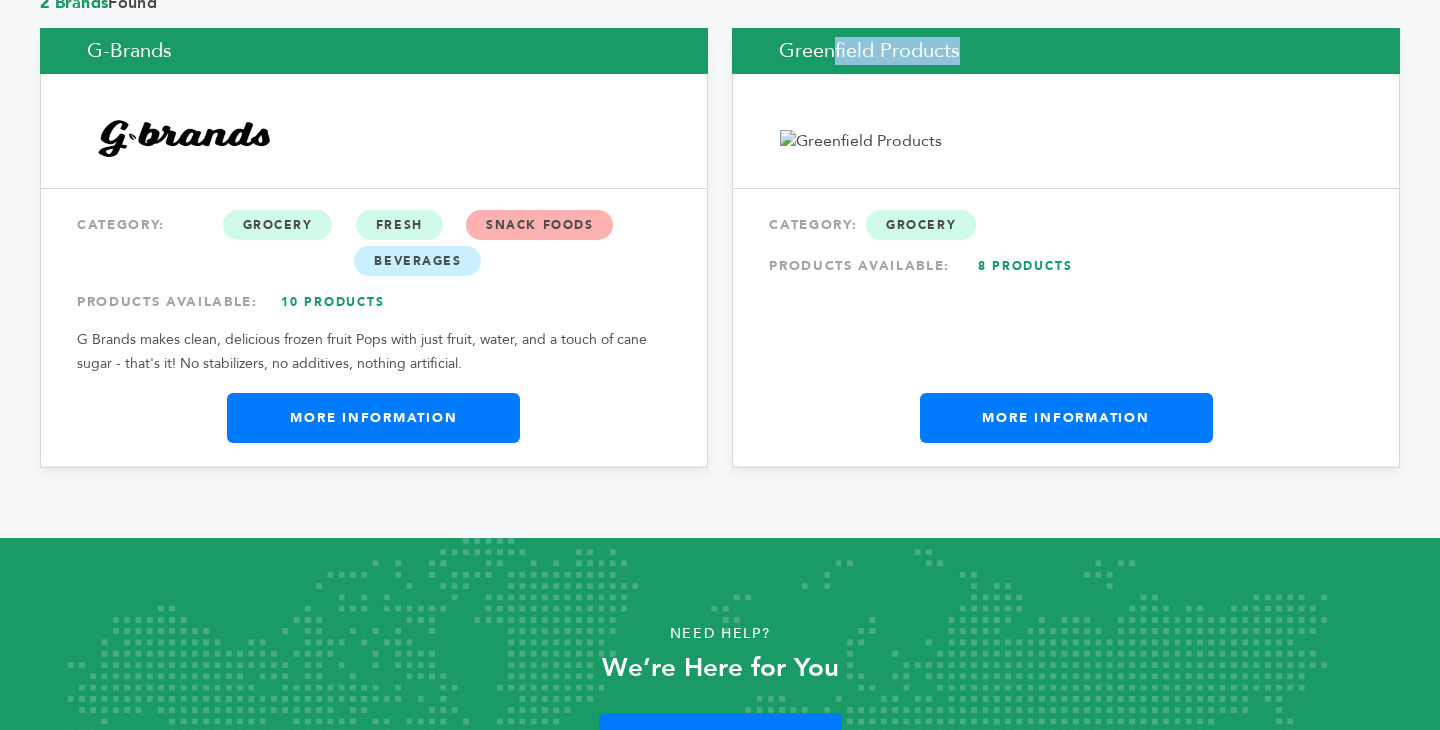 copy on "Greenfield Products" 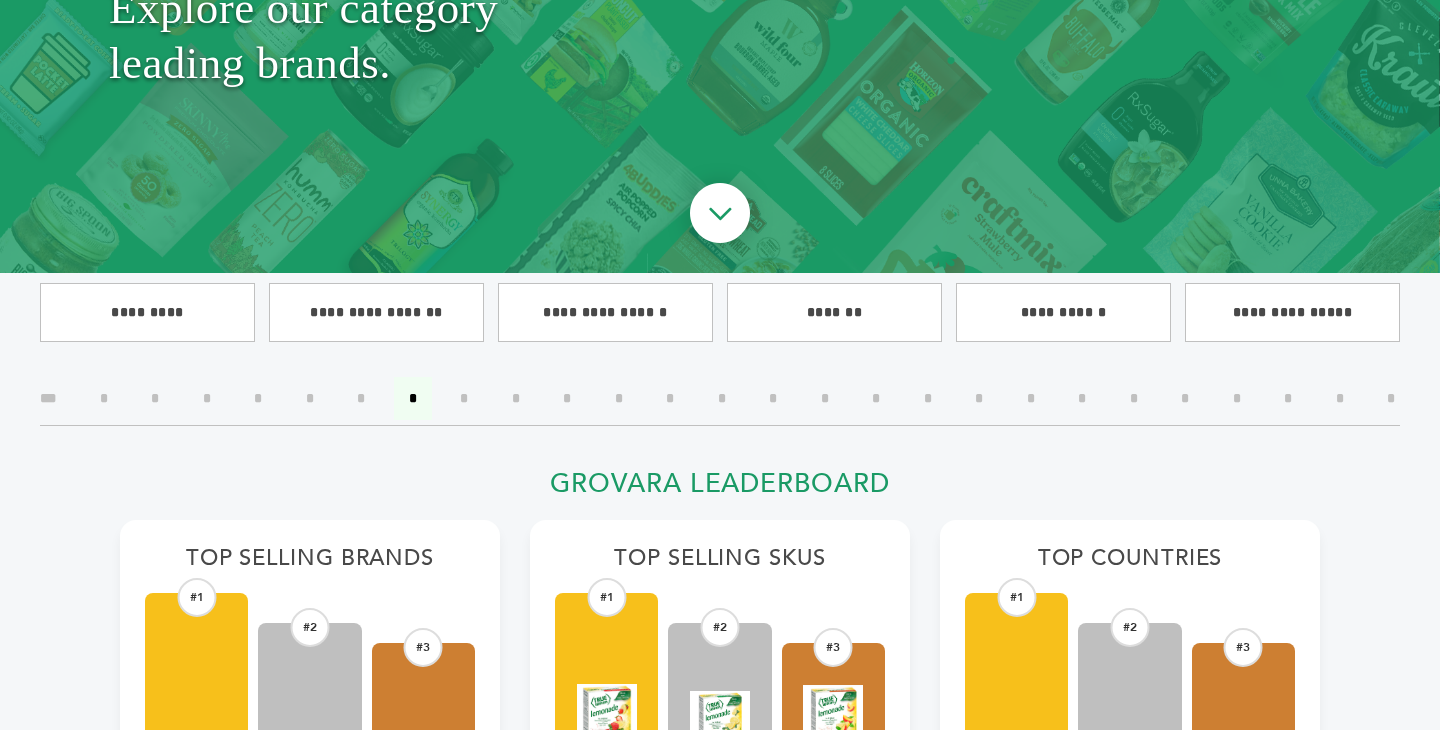 scroll, scrollTop: 341, scrollLeft: 0, axis: vertical 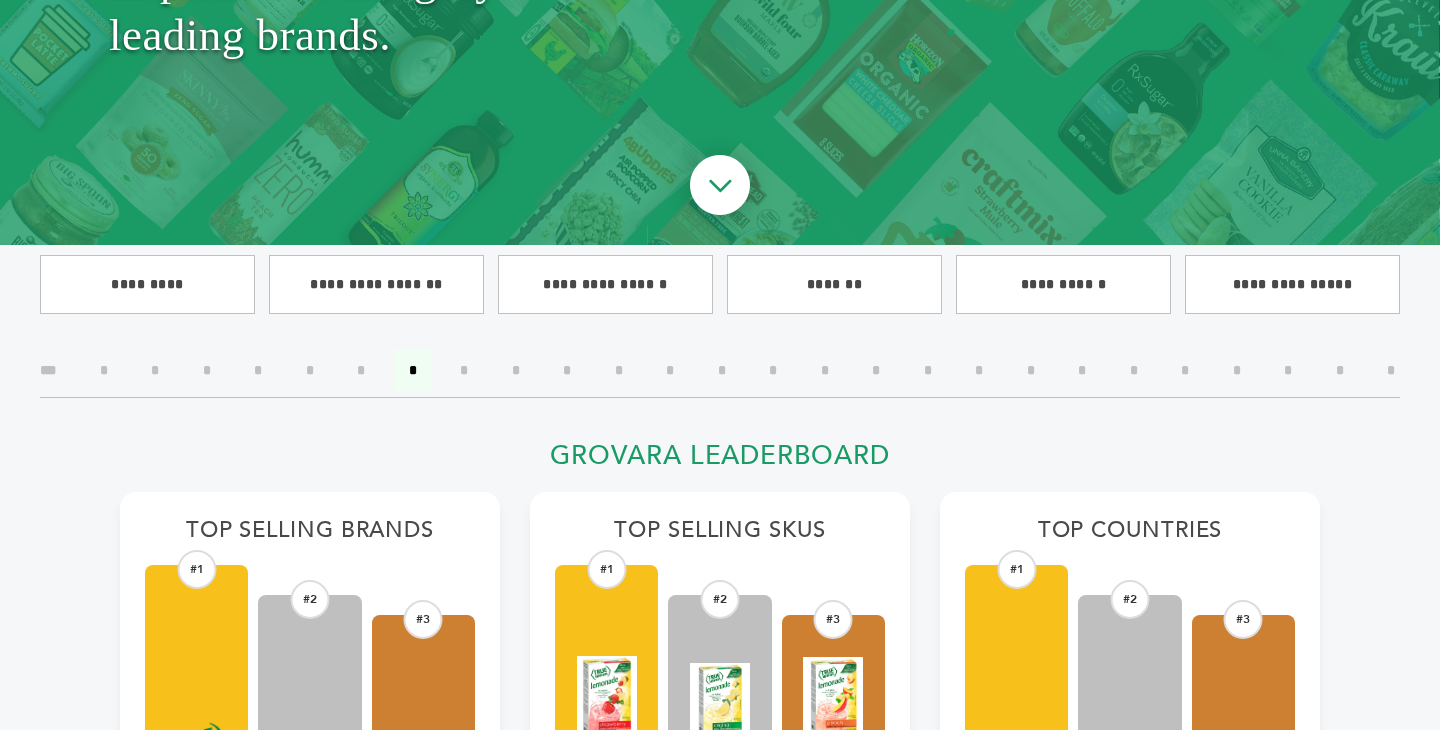 click on "*" at bounding box center (464, 370) 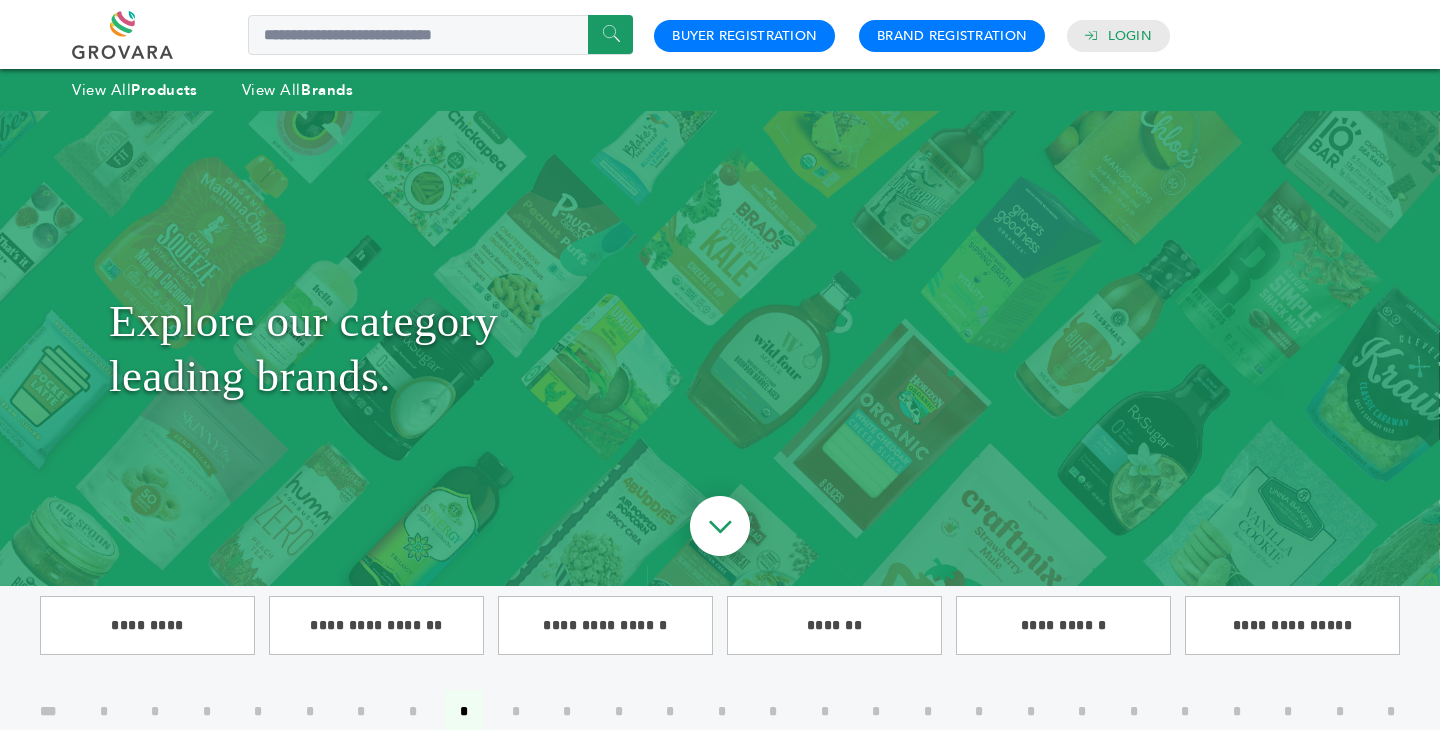 scroll, scrollTop: 0, scrollLeft: 0, axis: both 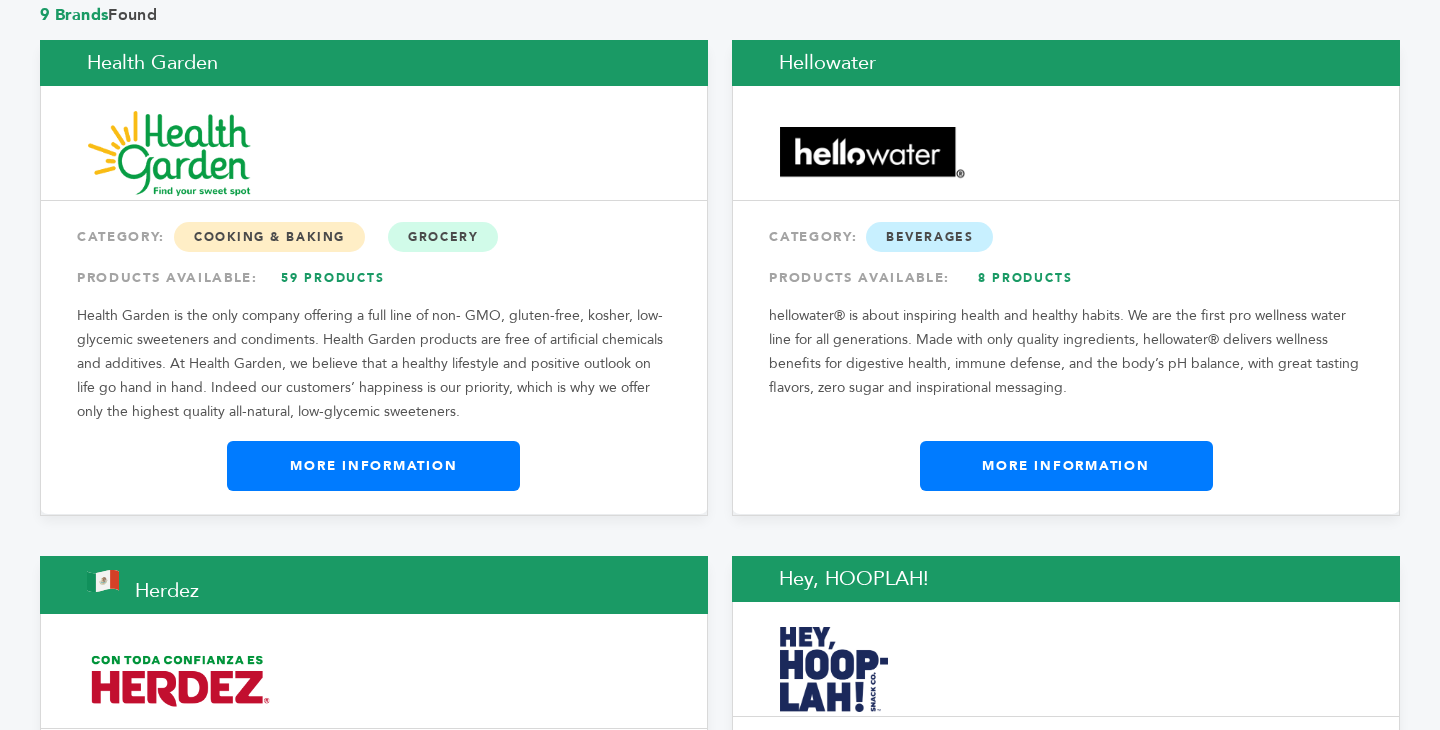 click on "Health Garden" at bounding box center [374, 63] 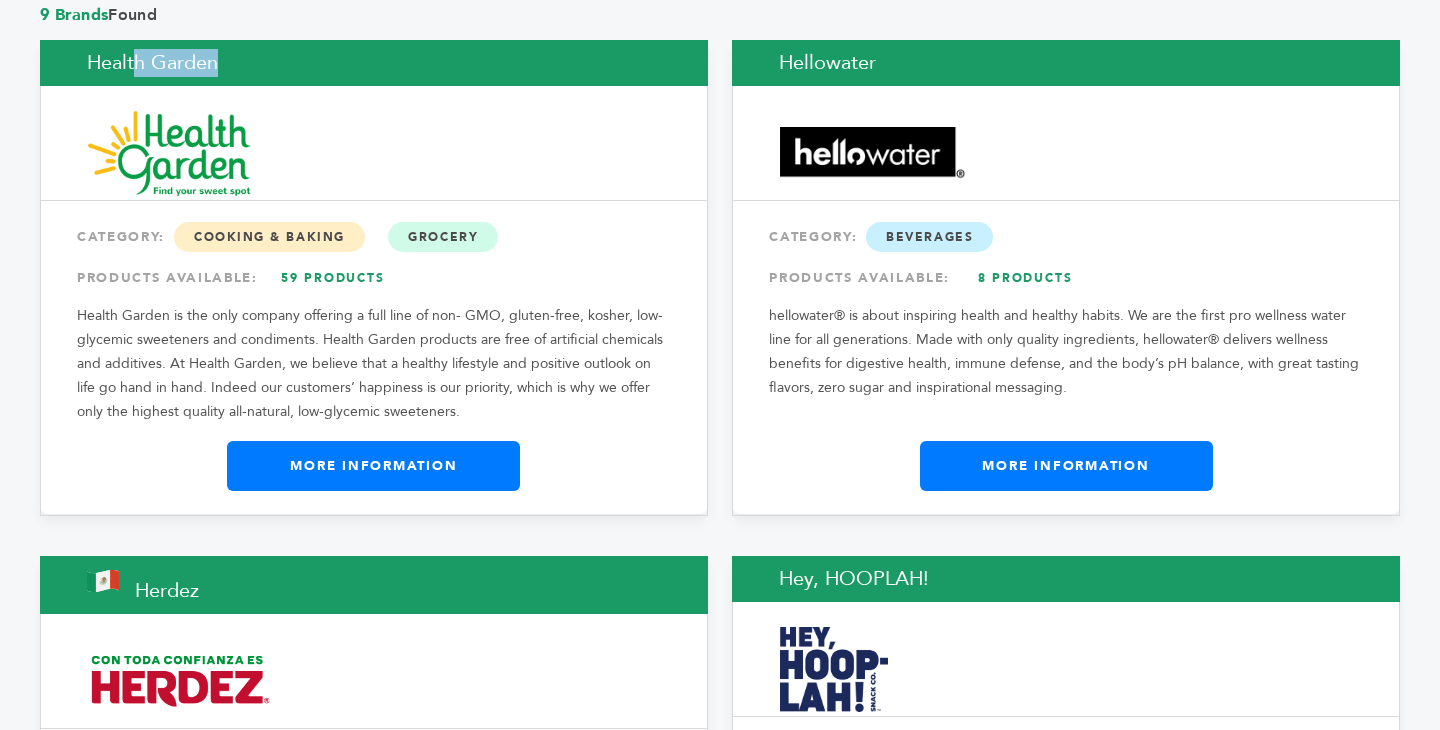 copy on "Health Garden" 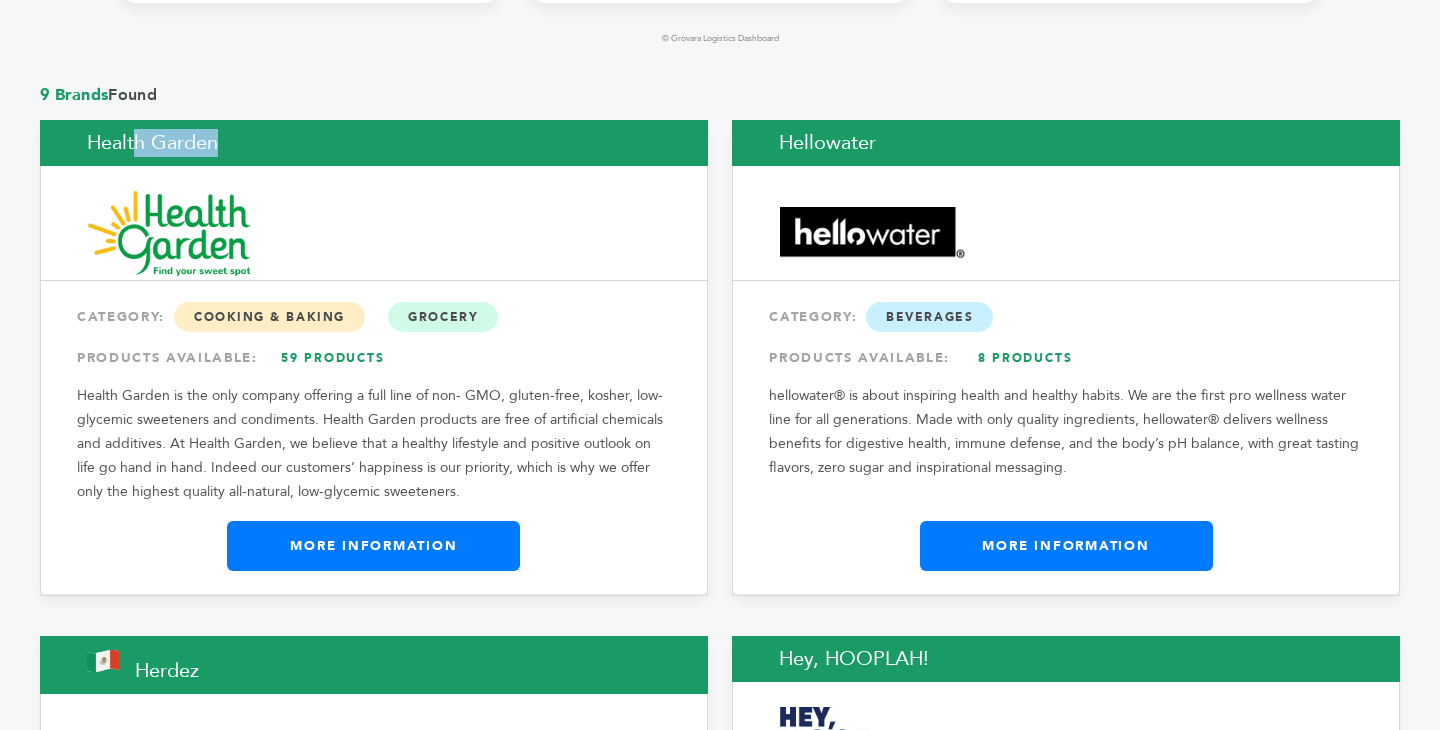 scroll, scrollTop: 1406, scrollLeft: 0, axis: vertical 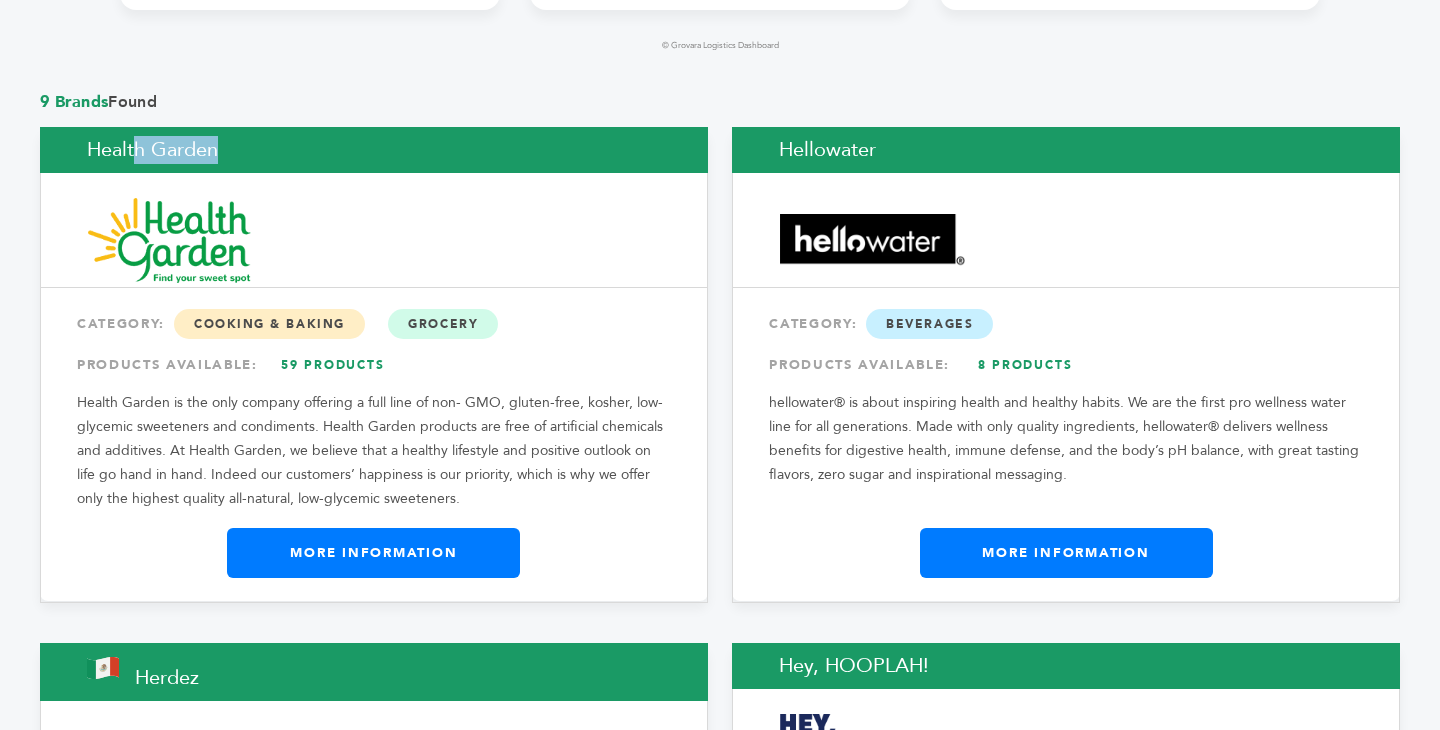 click on "Hellowater" at bounding box center [1066, 150] 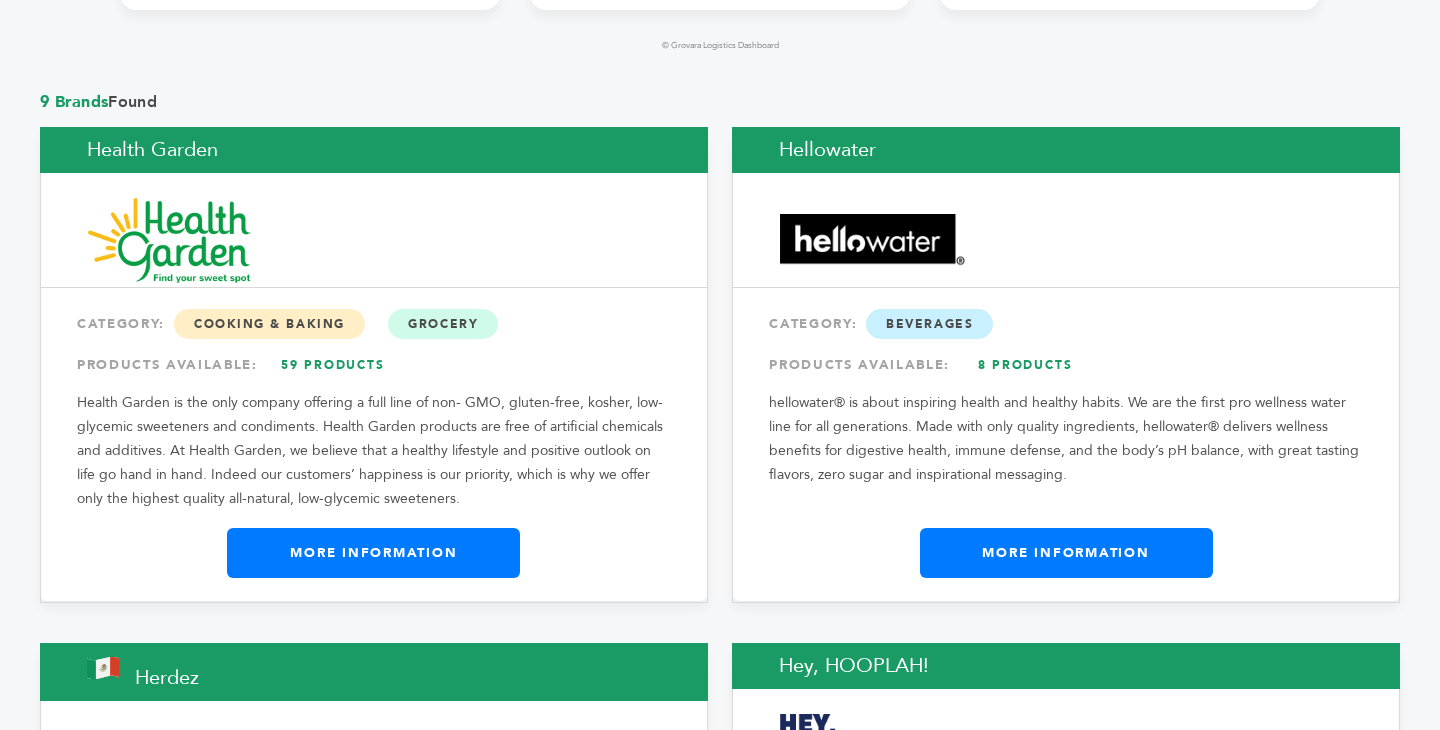 click on "Hellowater" at bounding box center [1066, 150] 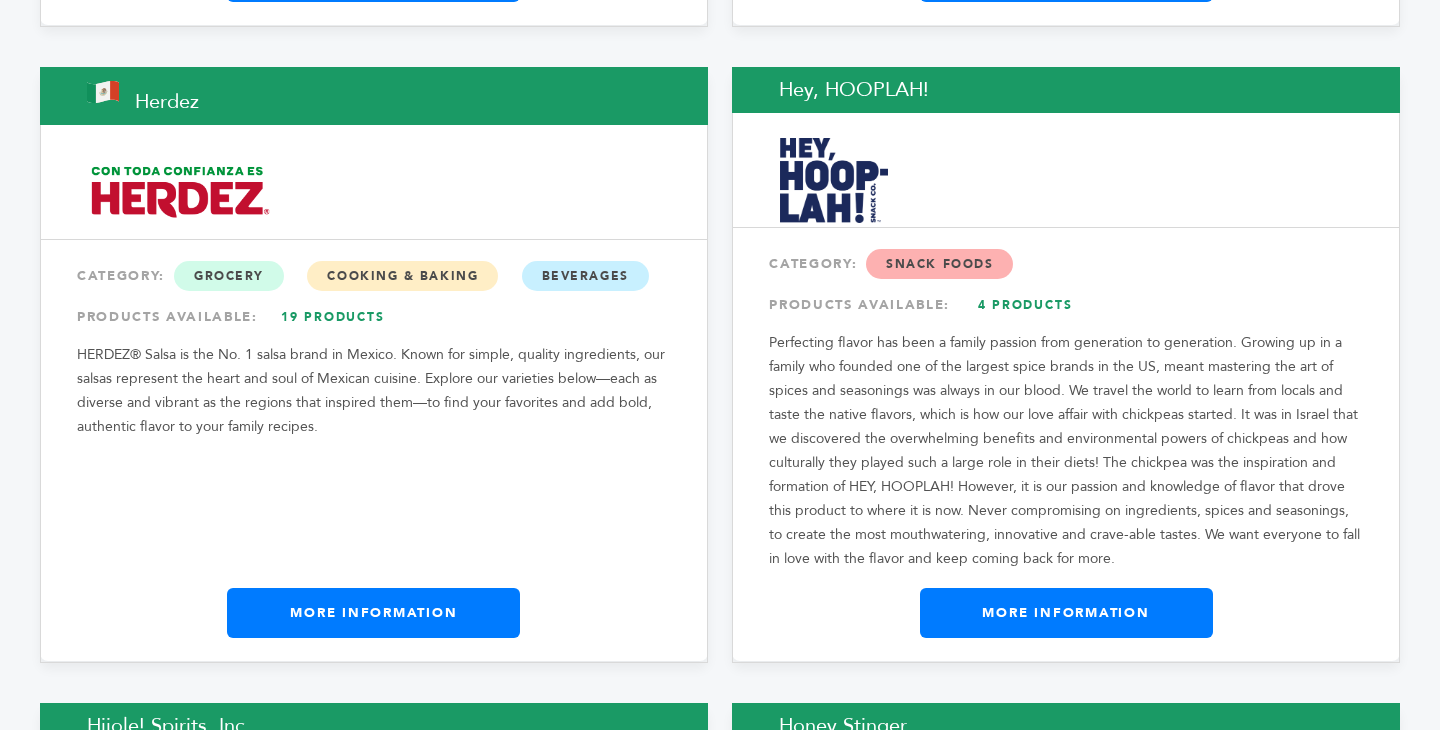 scroll, scrollTop: 1973, scrollLeft: 0, axis: vertical 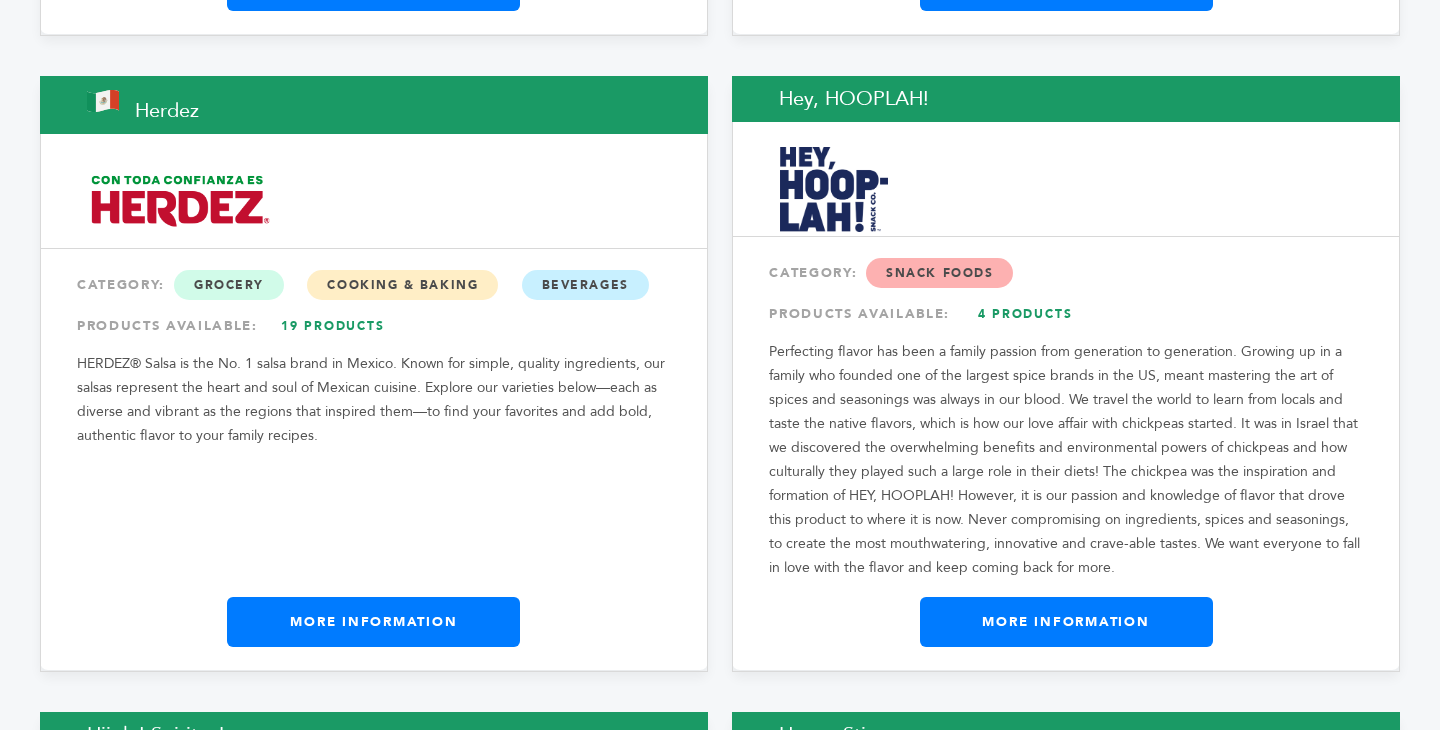 click on "From Mexico (MX)
Herdez" at bounding box center [374, 105] 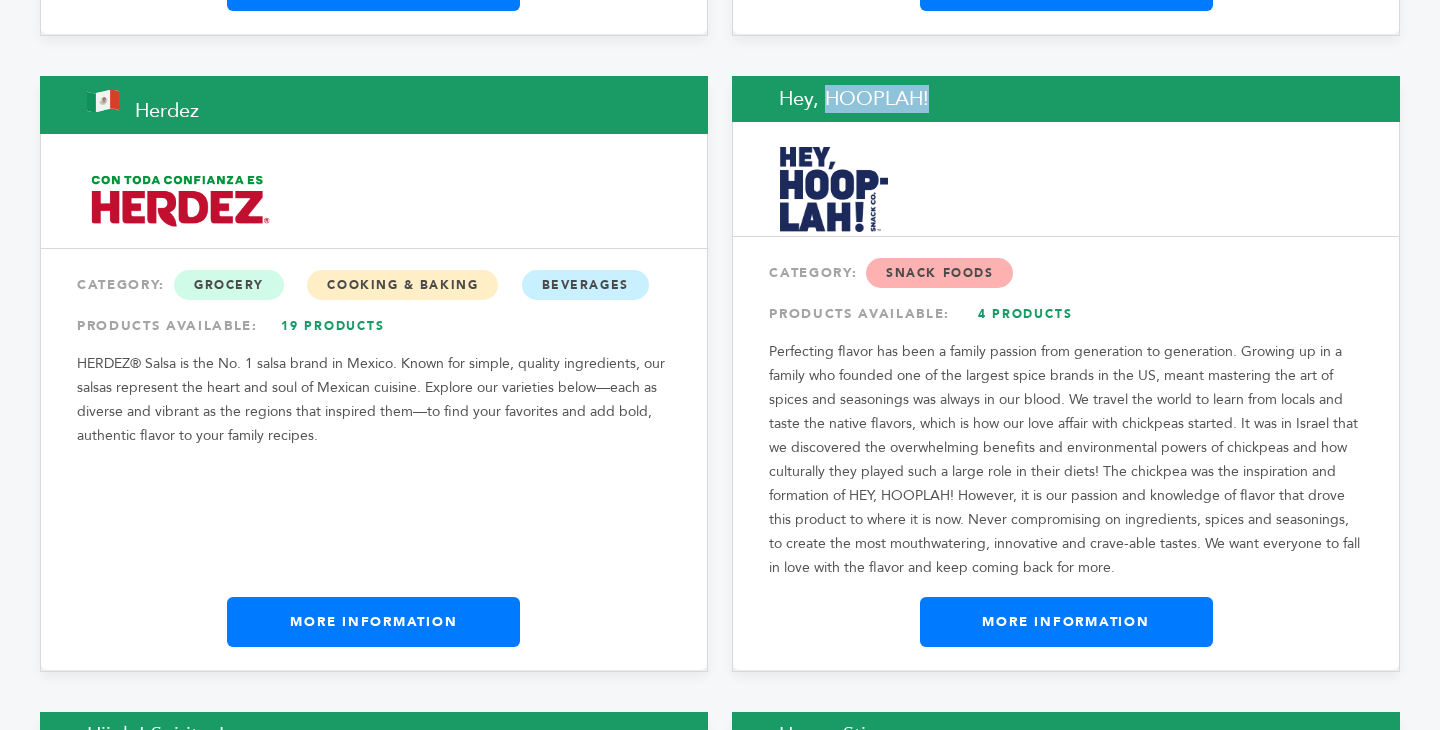 copy on "Hey, HOOPLAH!" 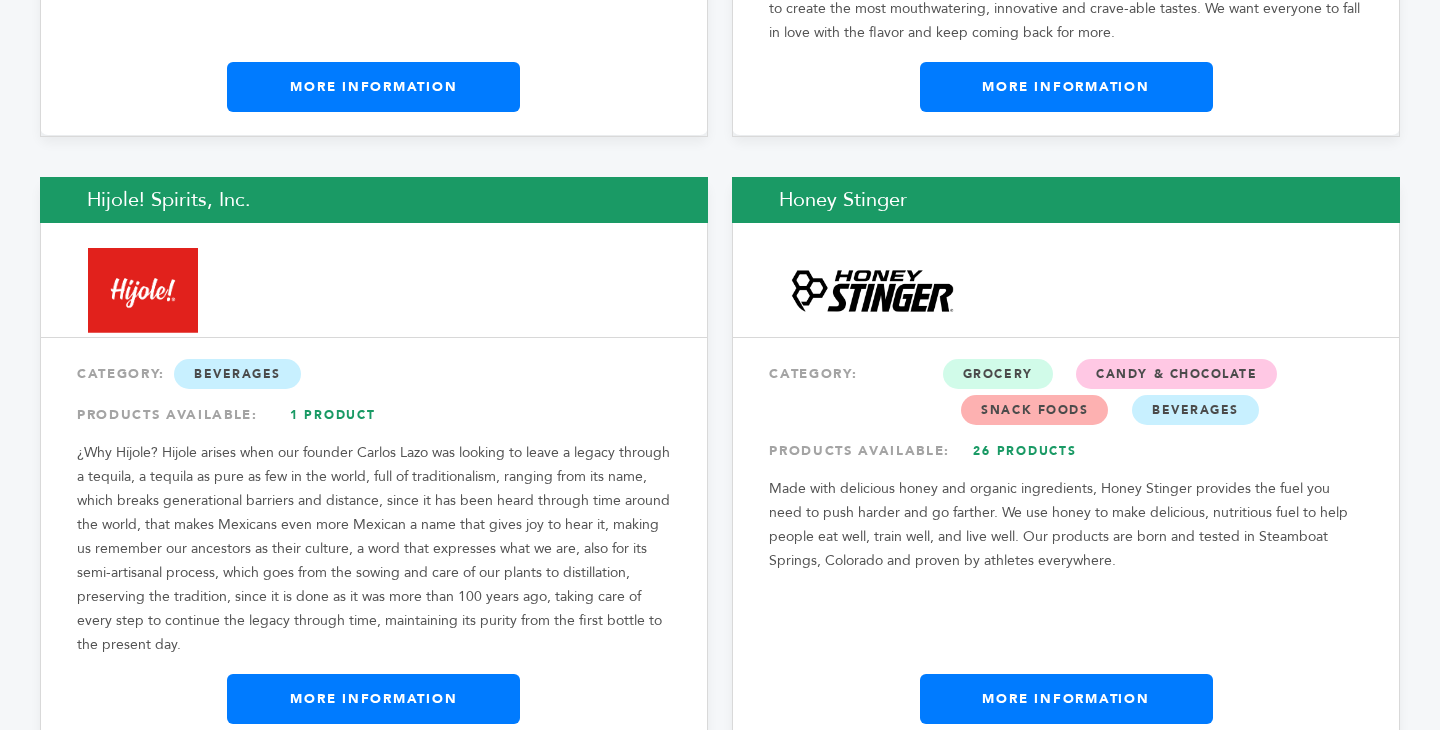 scroll, scrollTop: 2512, scrollLeft: 0, axis: vertical 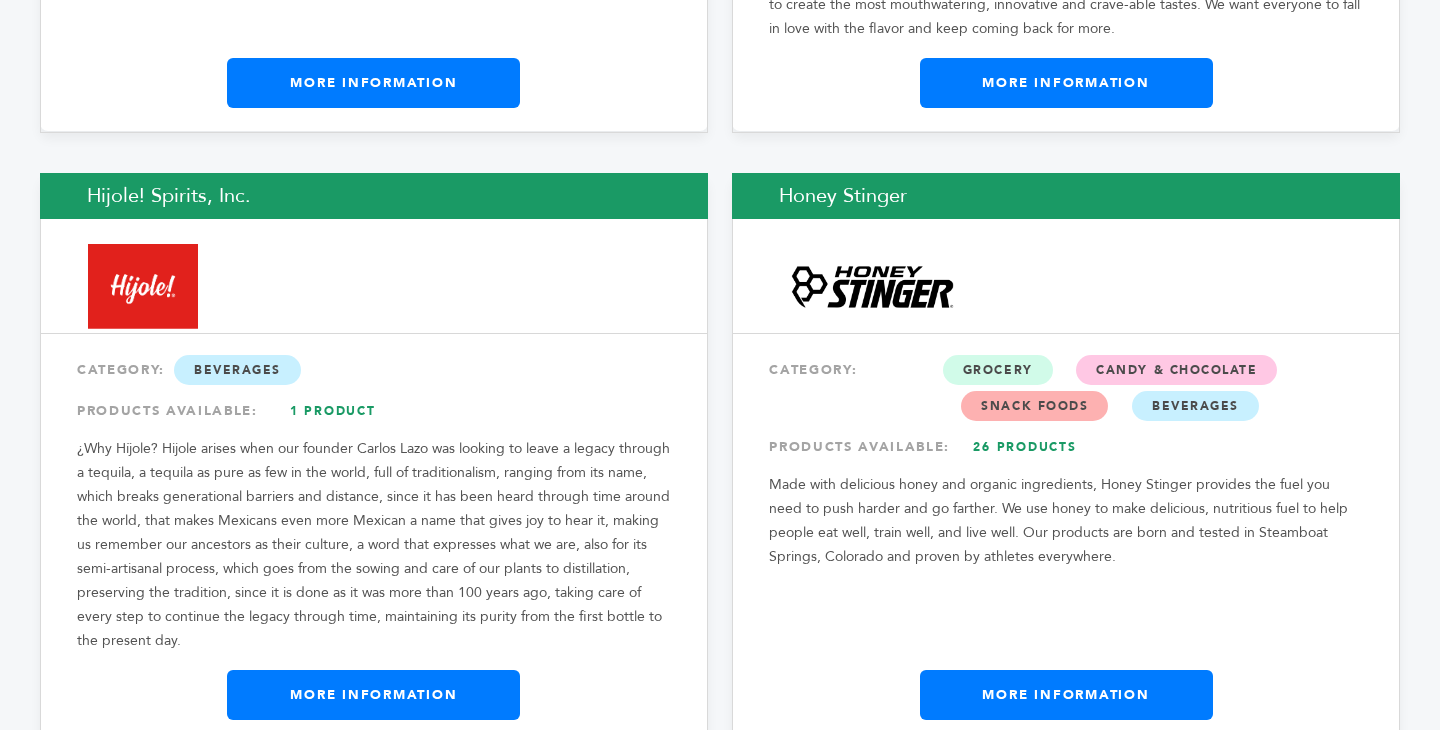 click on "Hijole! Spirits, Inc." at bounding box center (374, 196) 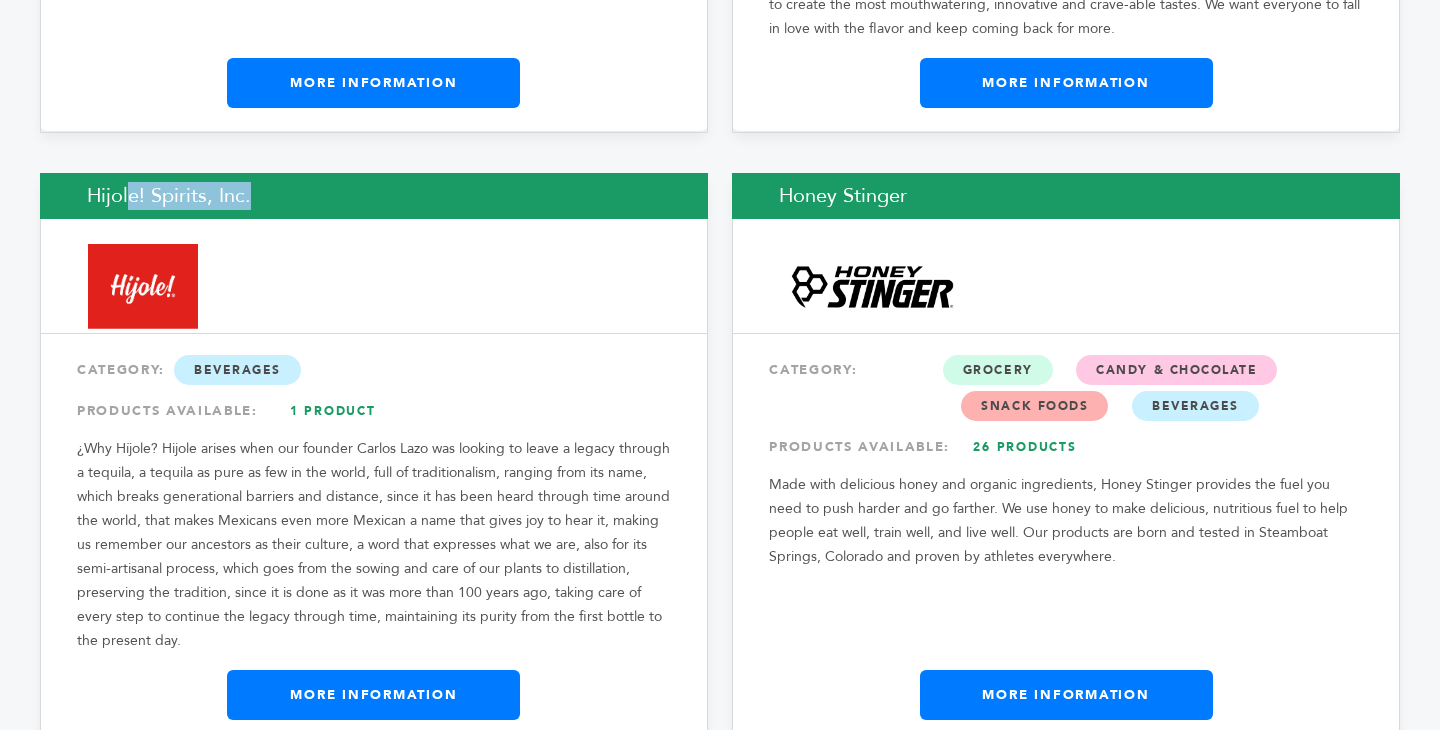 copy on "Hijole! Spirits, Inc." 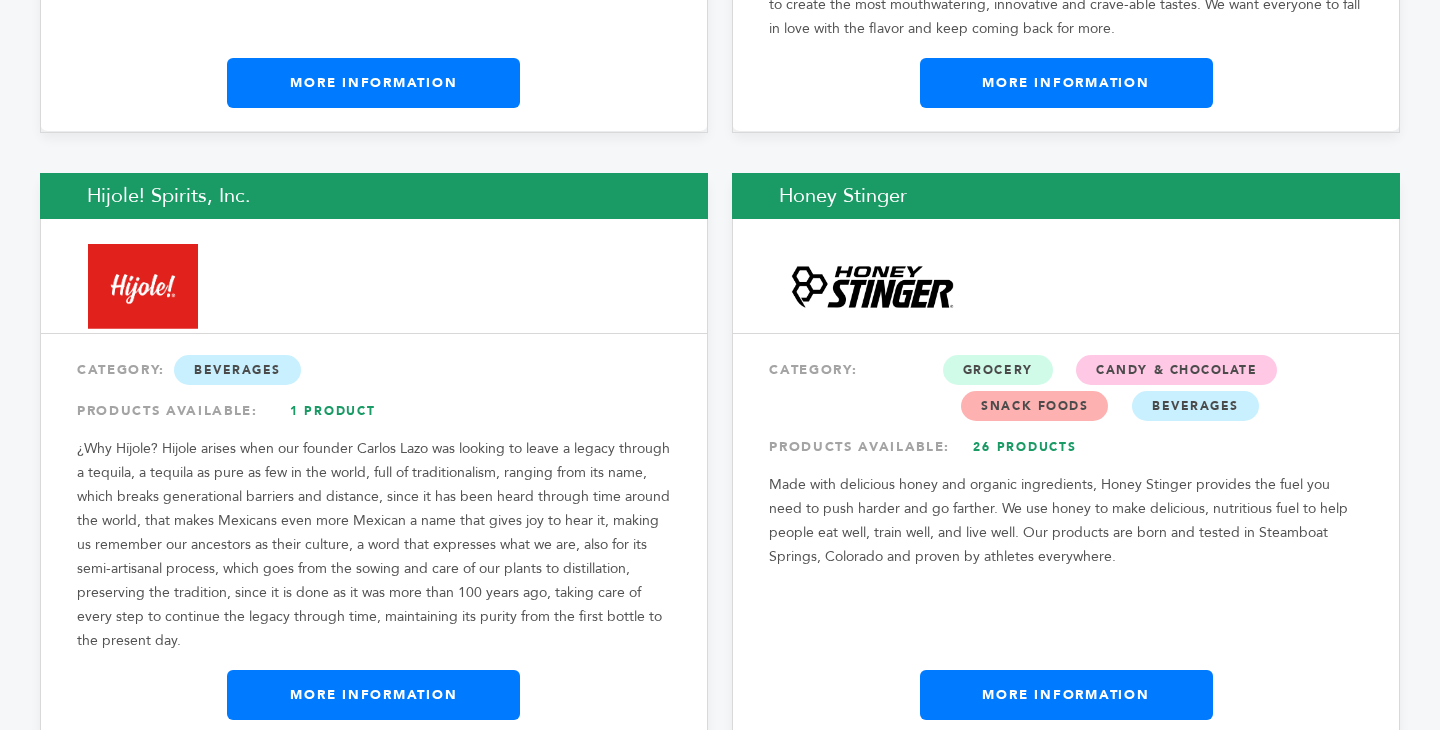 click on "Honey Stinger" at bounding box center (1066, 196) 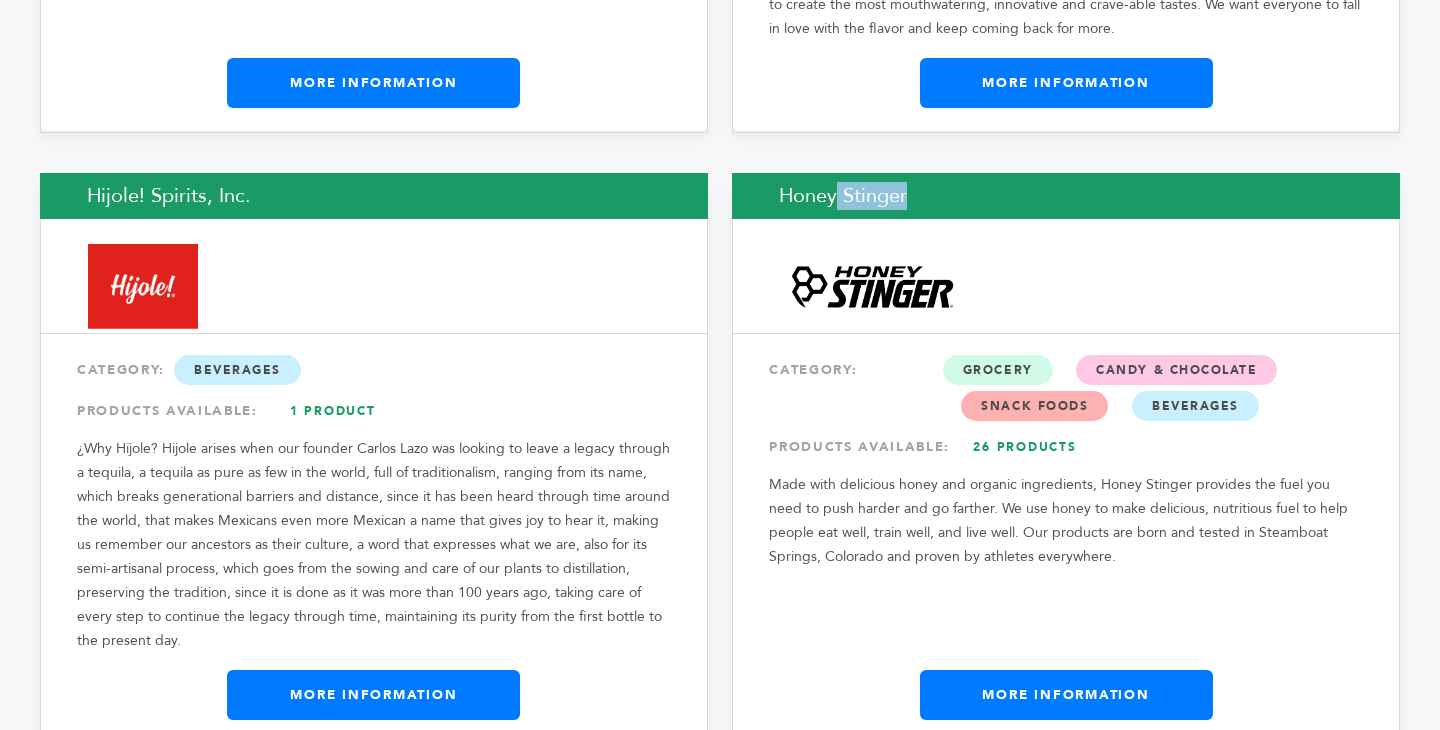 click on "Honey Stinger" at bounding box center [1066, 196] 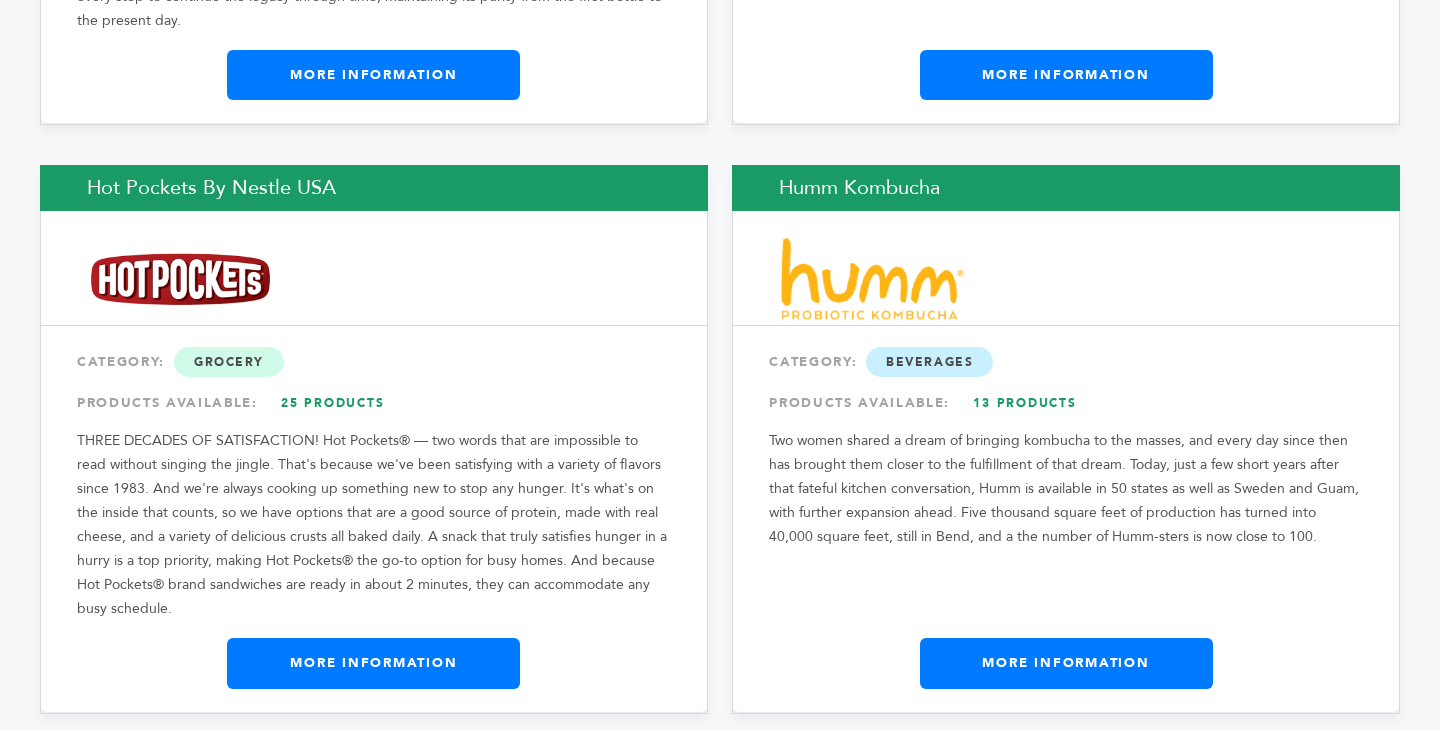 scroll, scrollTop: 3191, scrollLeft: 0, axis: vertical 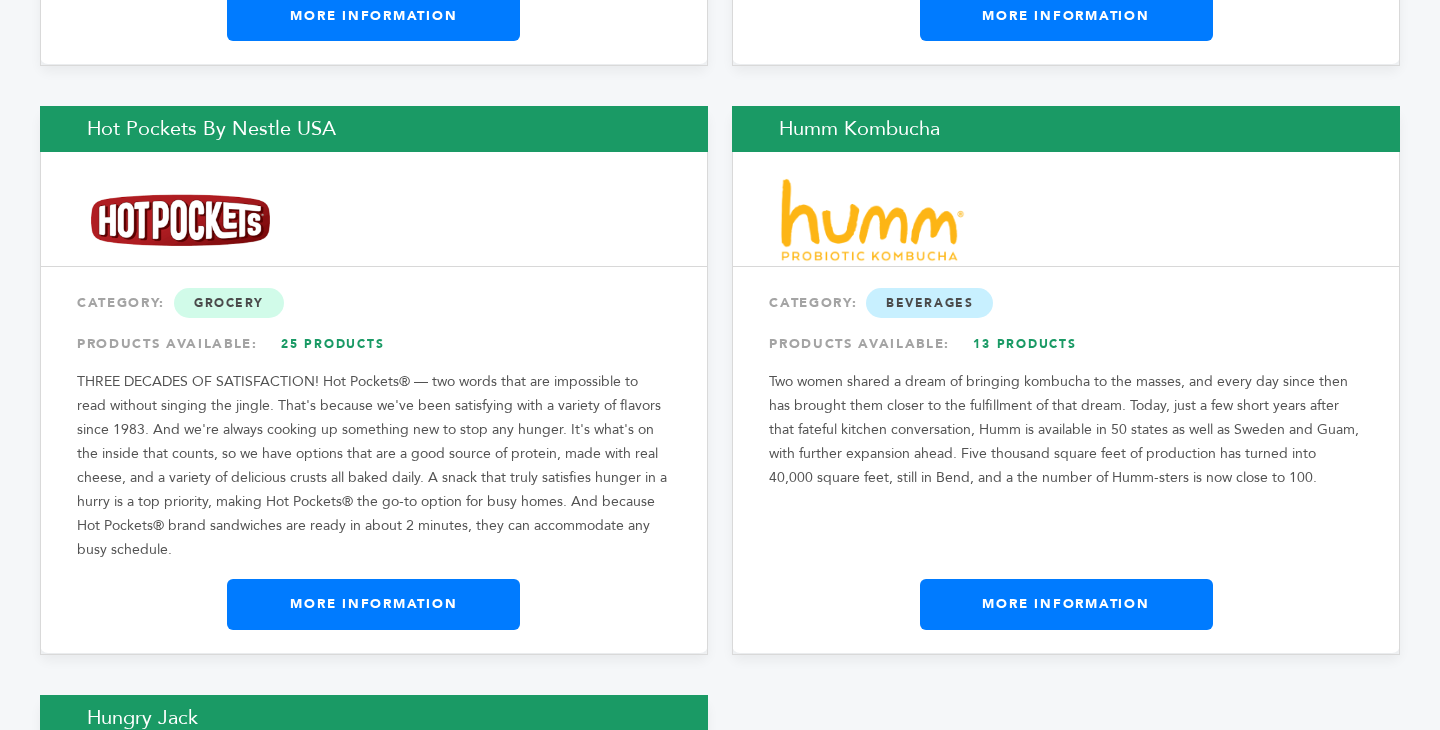 click on "Hot Pockets by Nestle USA" at bounding box center (374, 129) 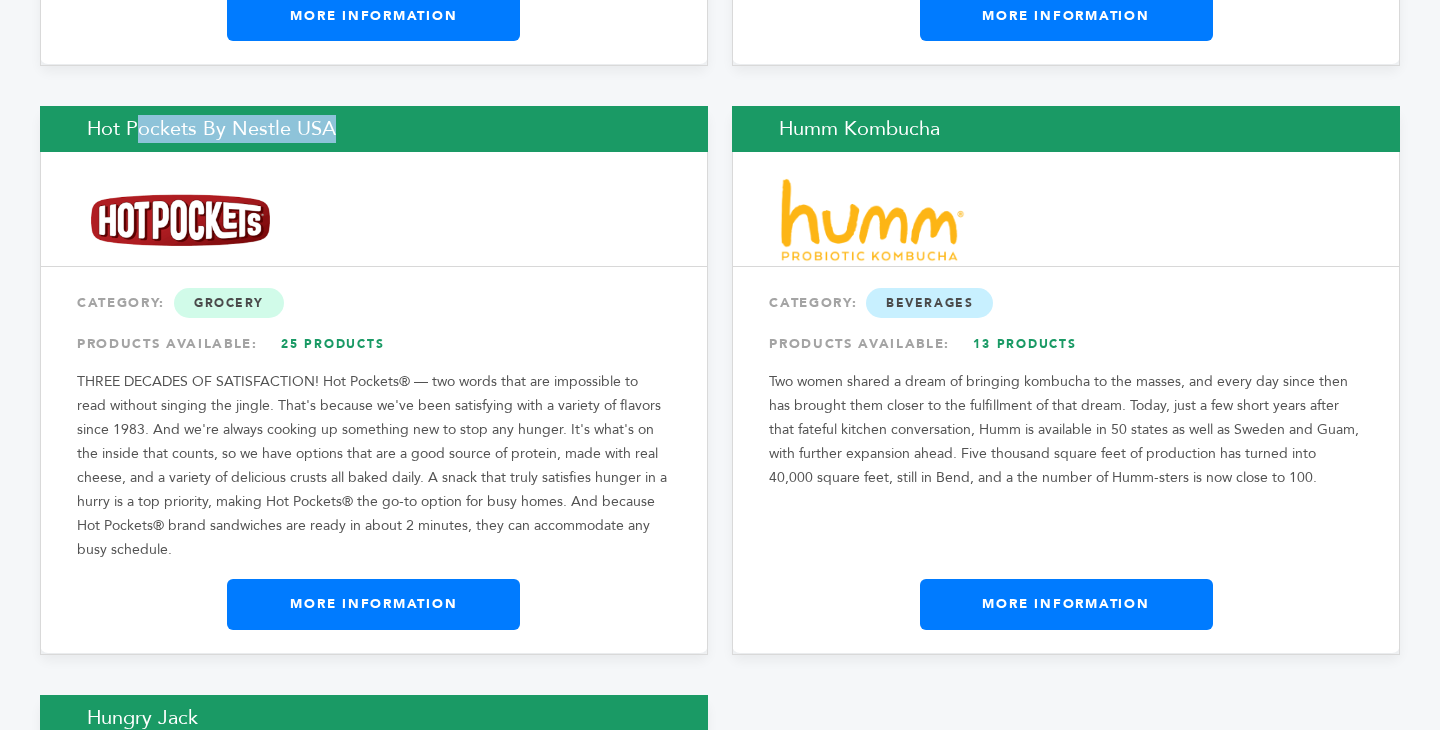 copy on "Hot Pockets by Nestle USA" 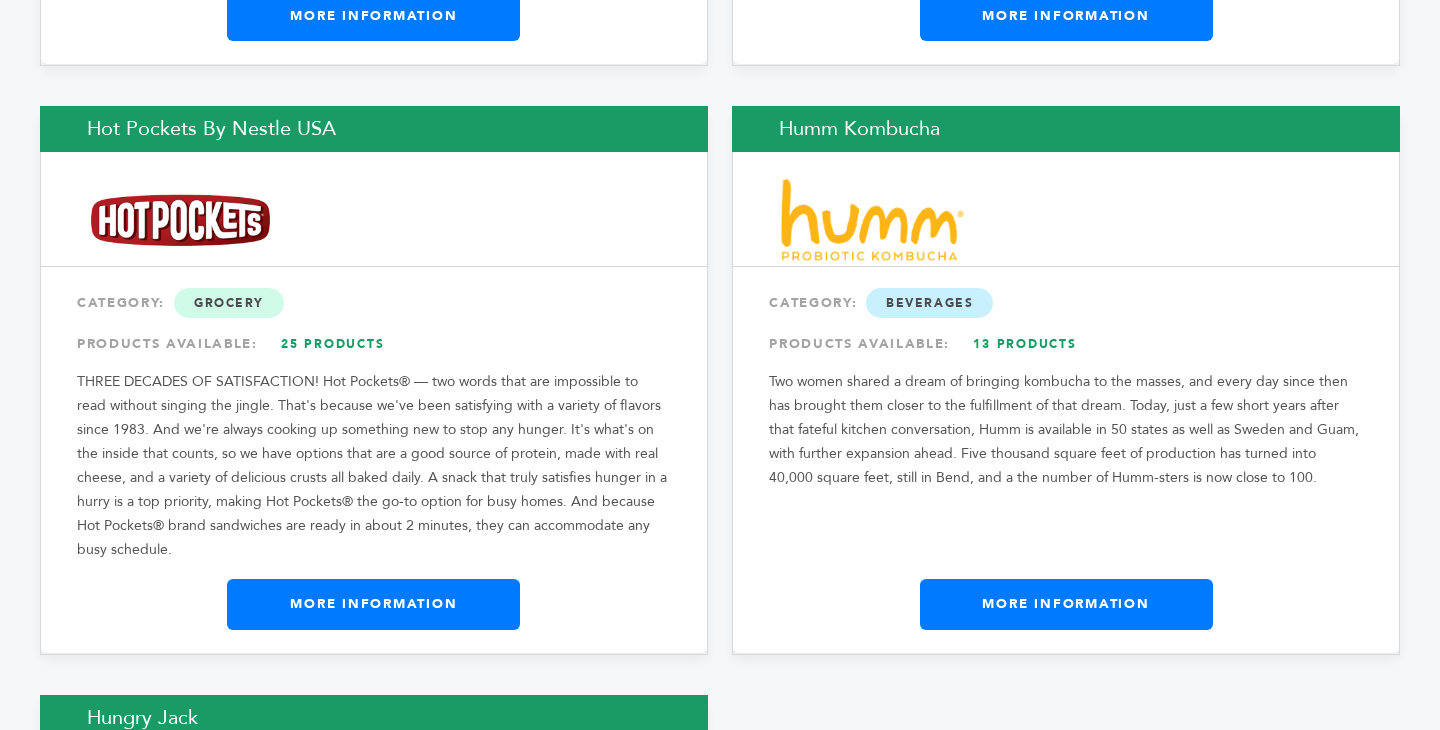 click on "Humm Kombucha" at bounding box center (1066, 129) 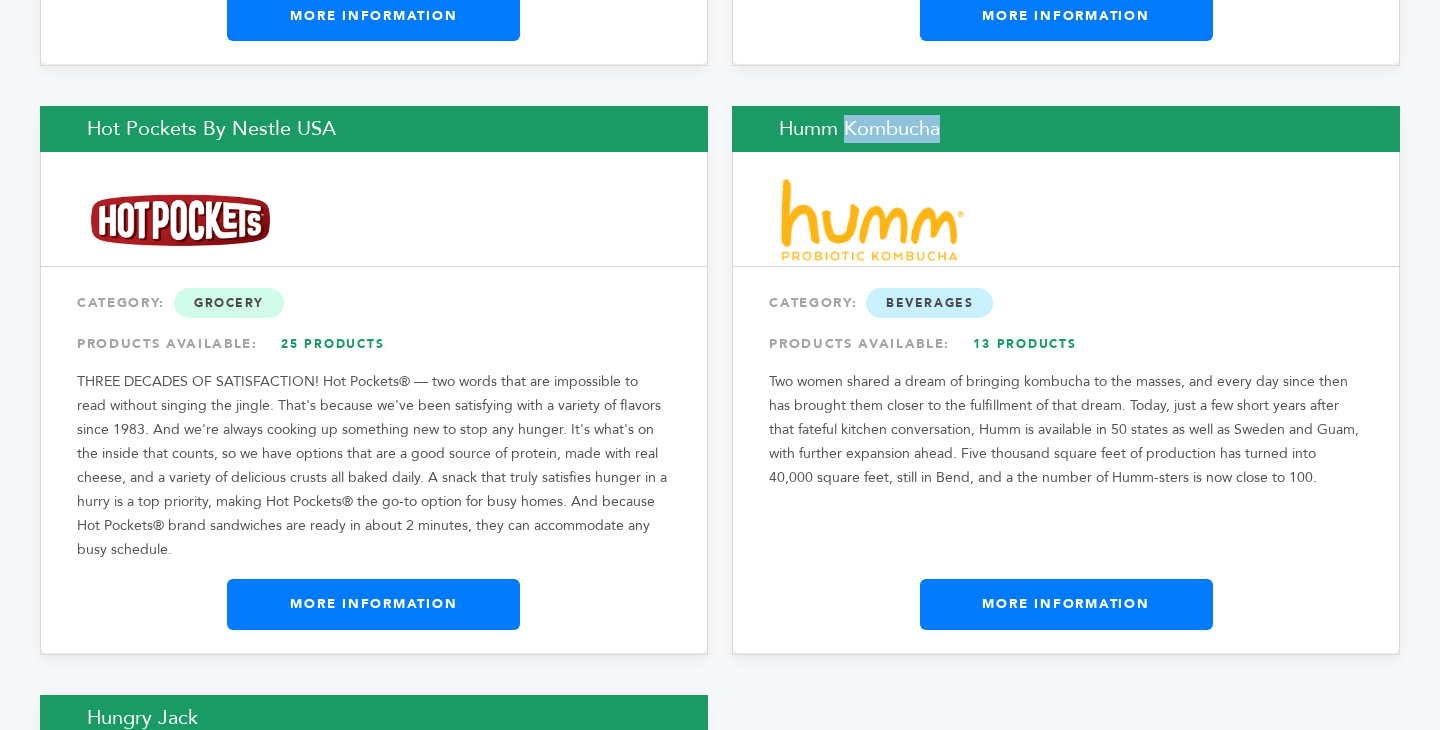 copy on "Humm Kombucha" 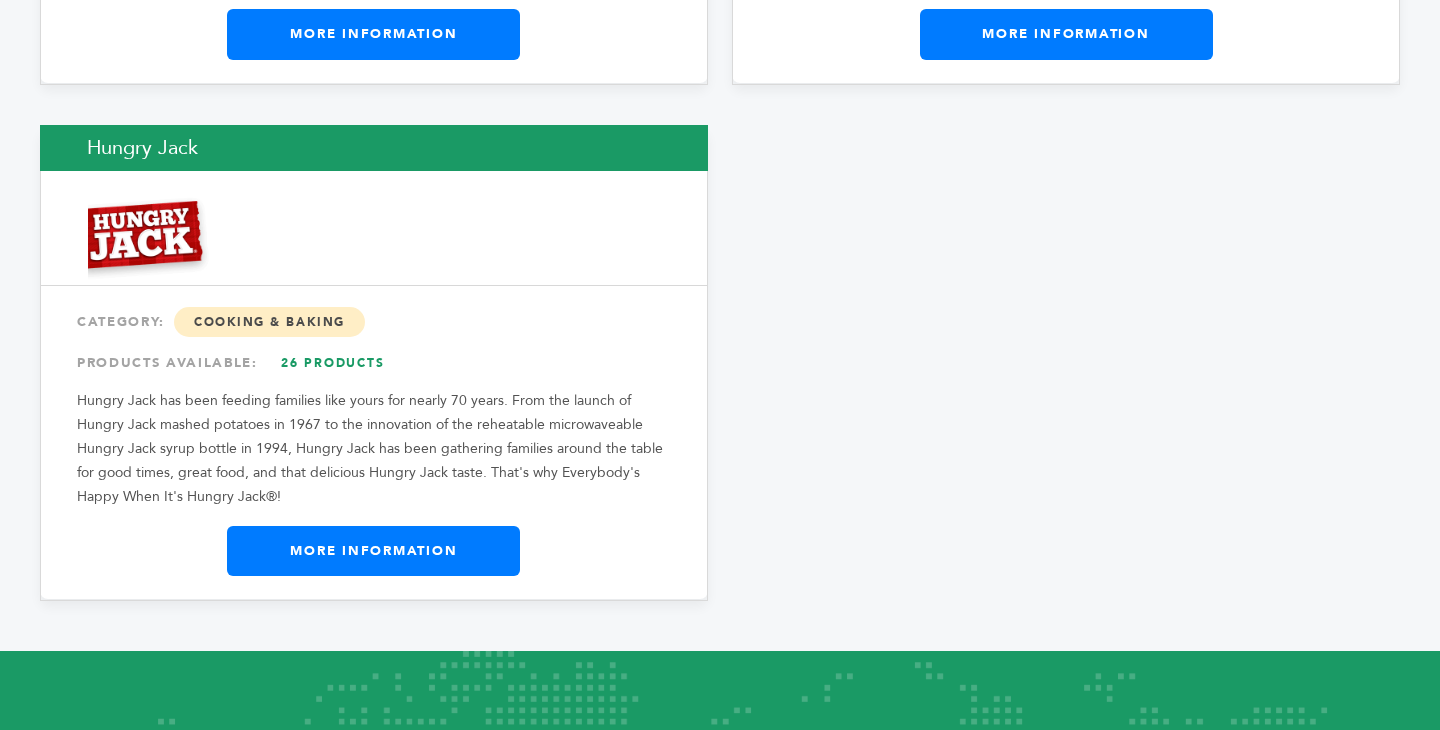 scroll, scrollTop: 3765, scrollLeft: 0, axis: vertical 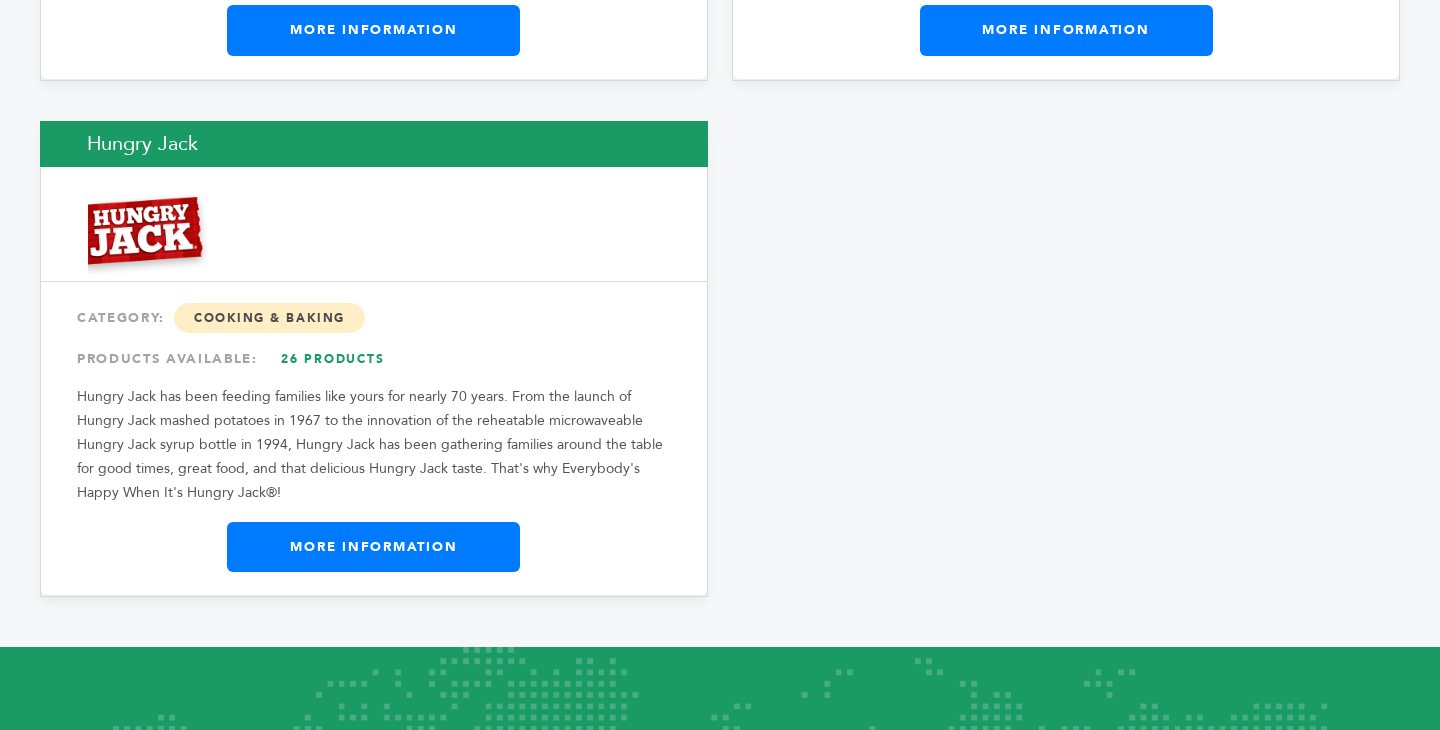 click on "Hungry Jack" at bounding box center (374, 144) 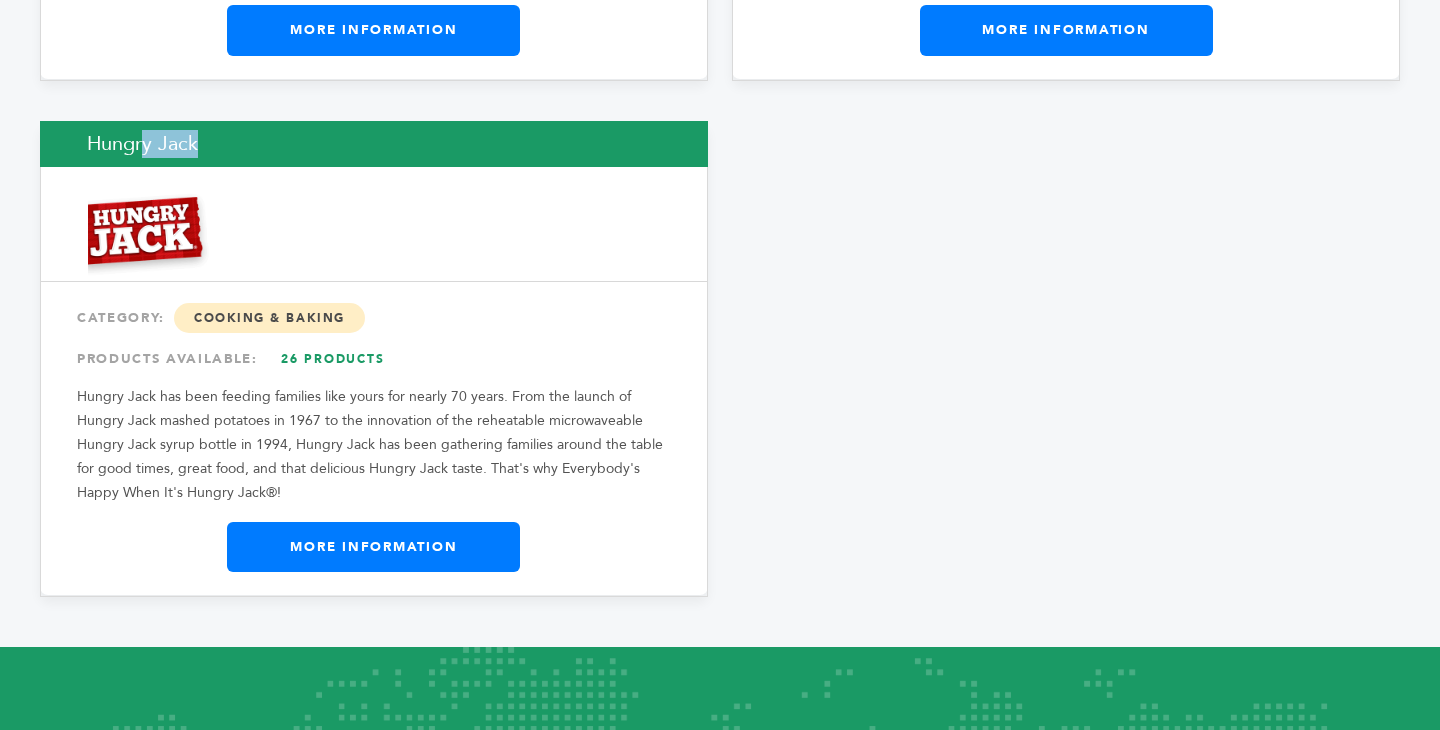 click on "Hungry Jack" at bounding box center [374, 144] 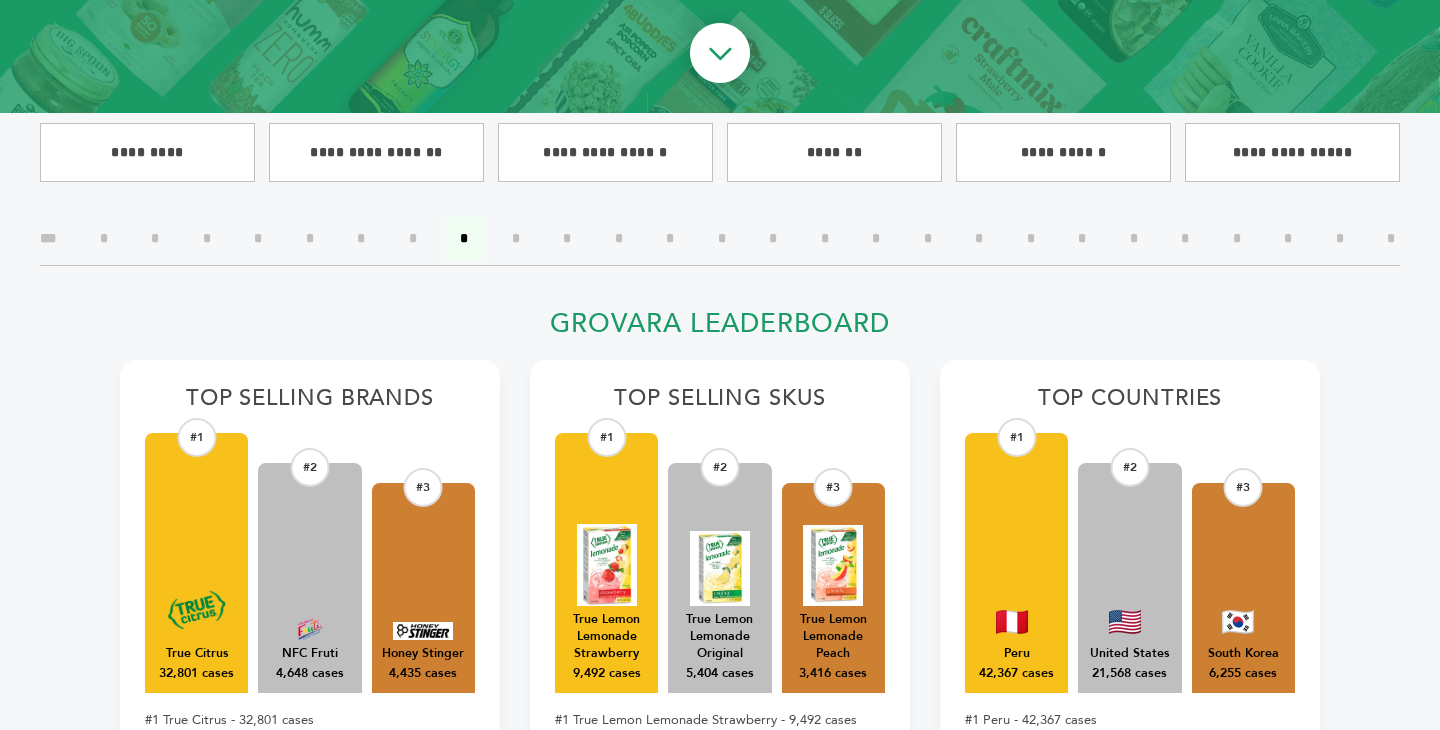 scroll, scrollTop: 468, scrollLeft: 0, axis: vertical 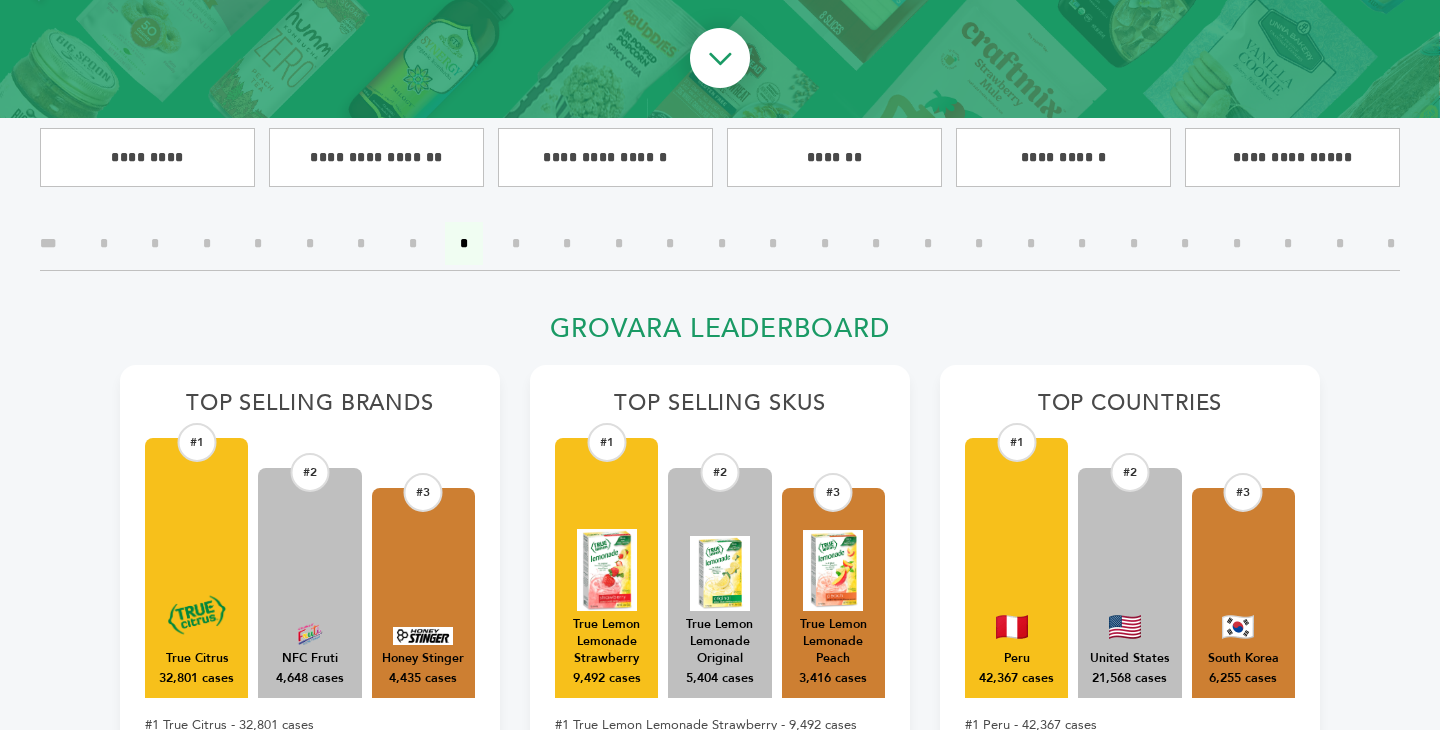 click on "*" at bounding box center [516, 243] 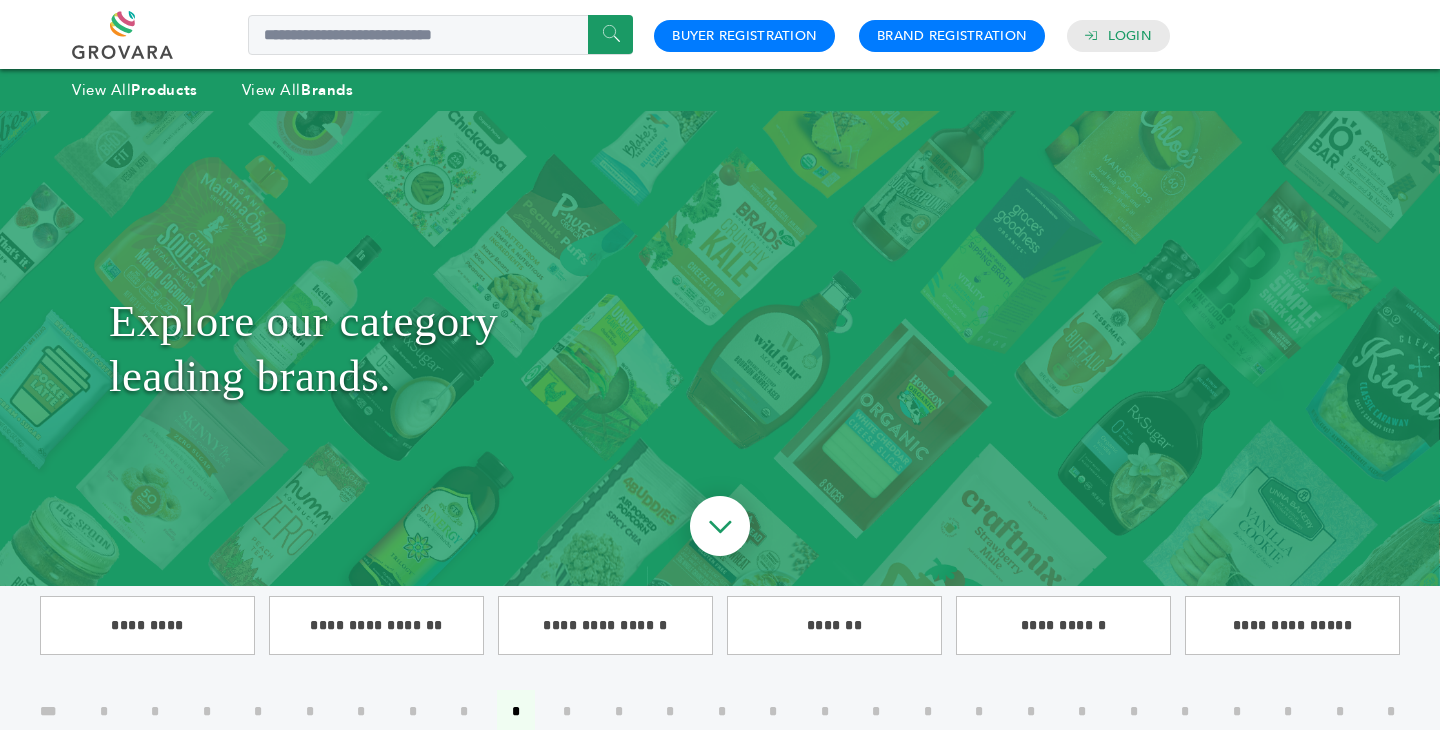 scroll, scrollTop: 583, scrollLeft: 0, axis: vertical 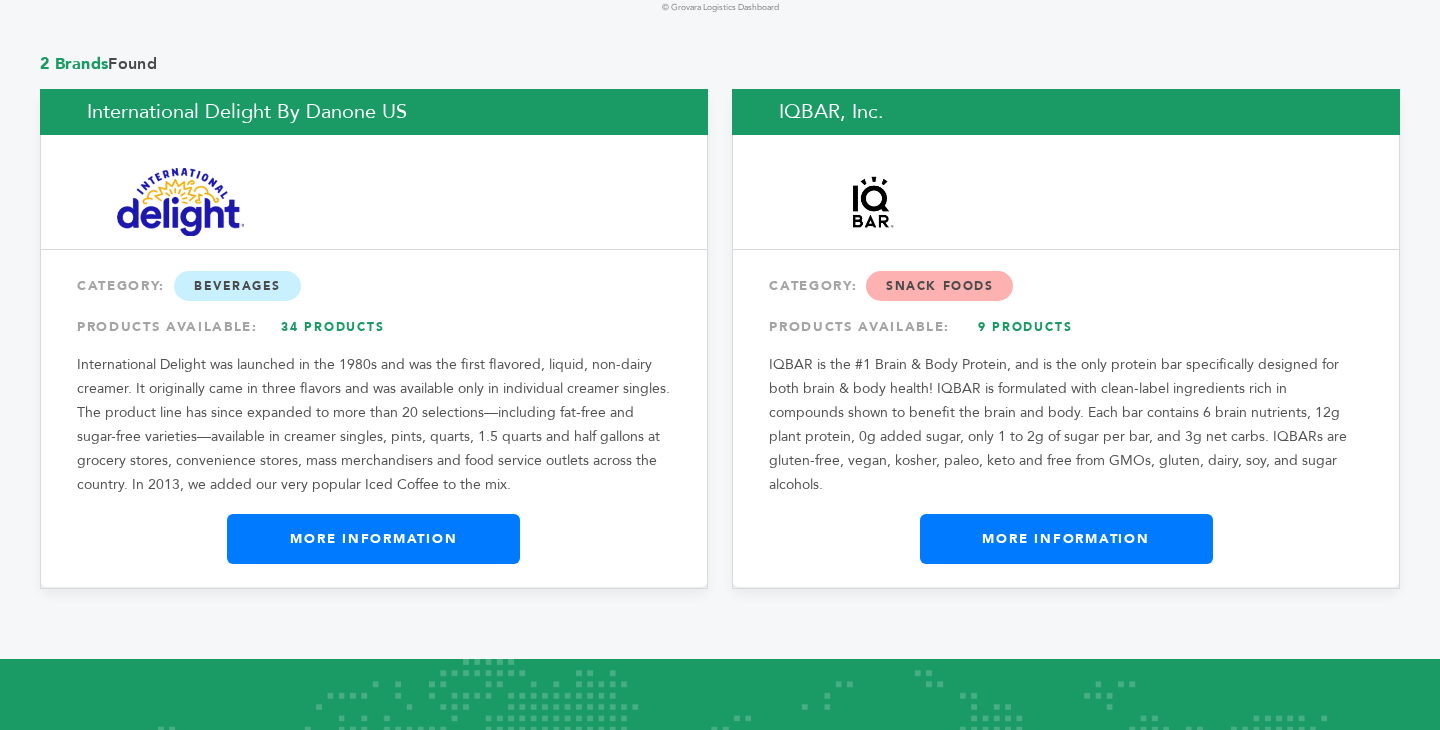 click on "International Delight by Danone US" at bounding box center (374, 112) 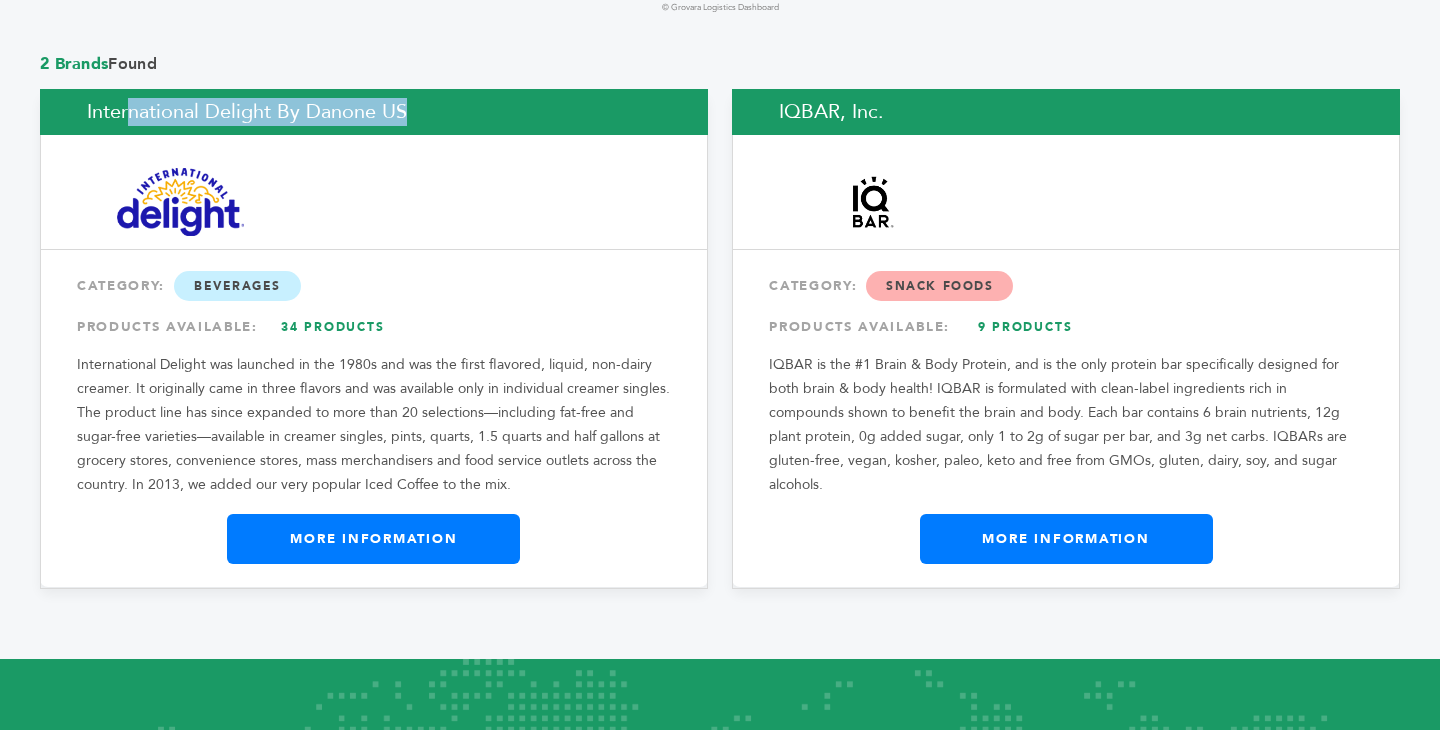 copy on "International Delight by Danone US" 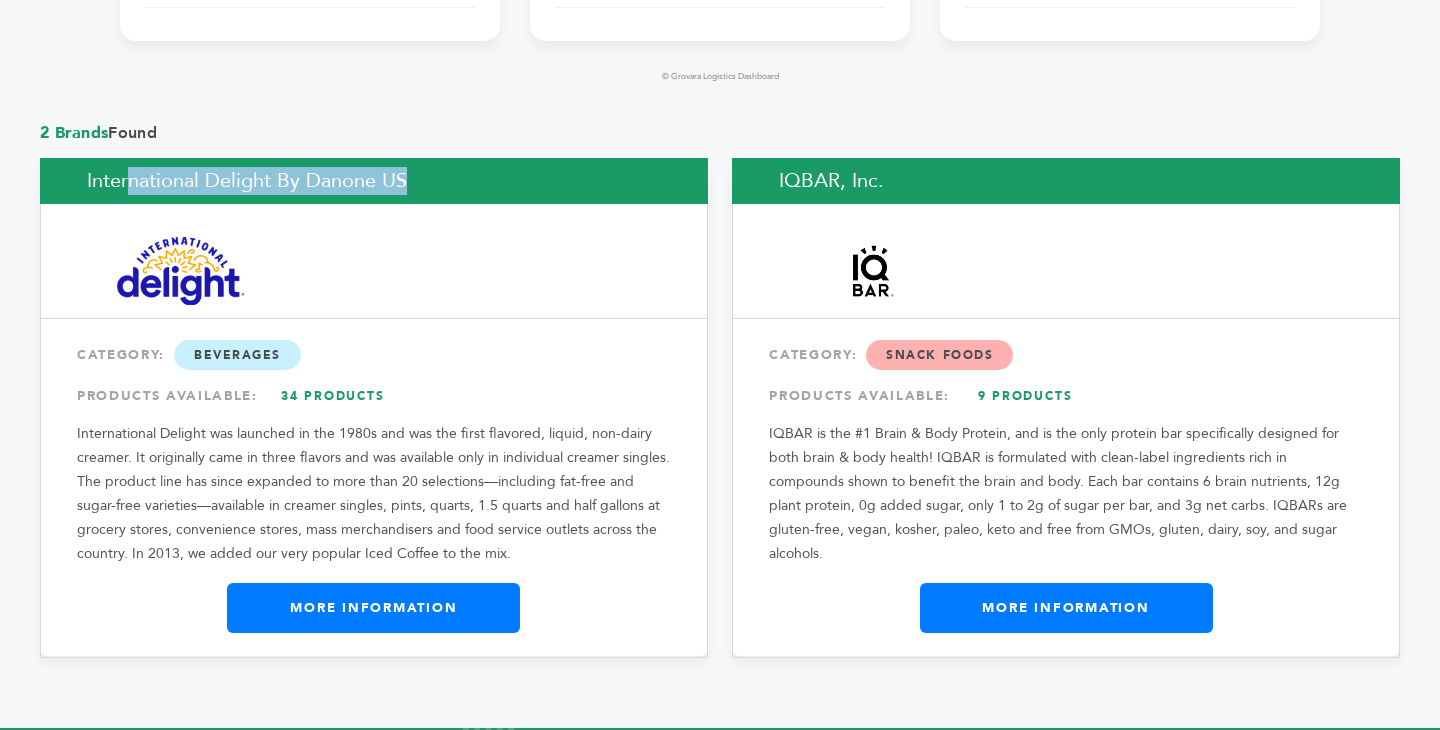 scroll, scrollTop: 1361, scrollLeft: 0, axis: vertical 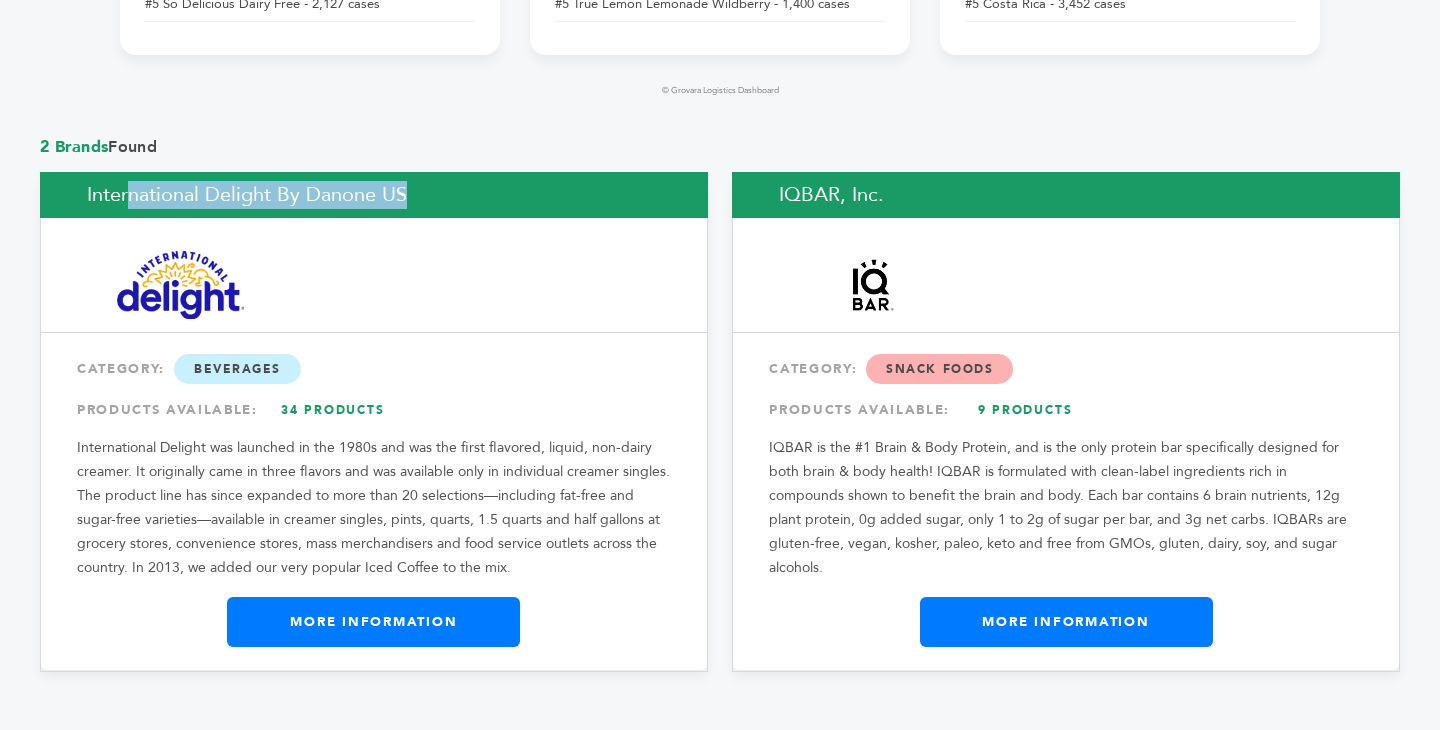 click on "IQBAR, Inc." at bounding box center (1066, 195) 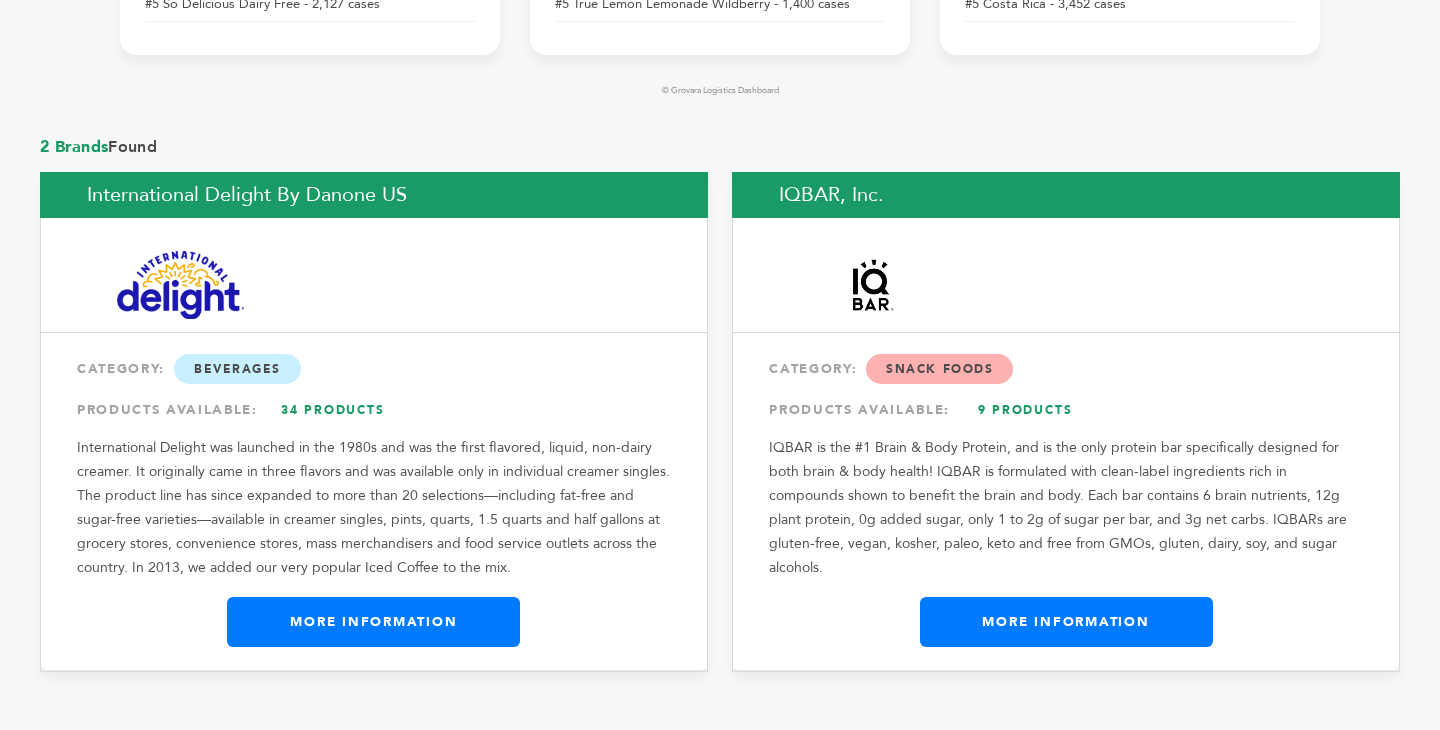 click on "IQBAR, Inc." at bounding box center [1066, 195] 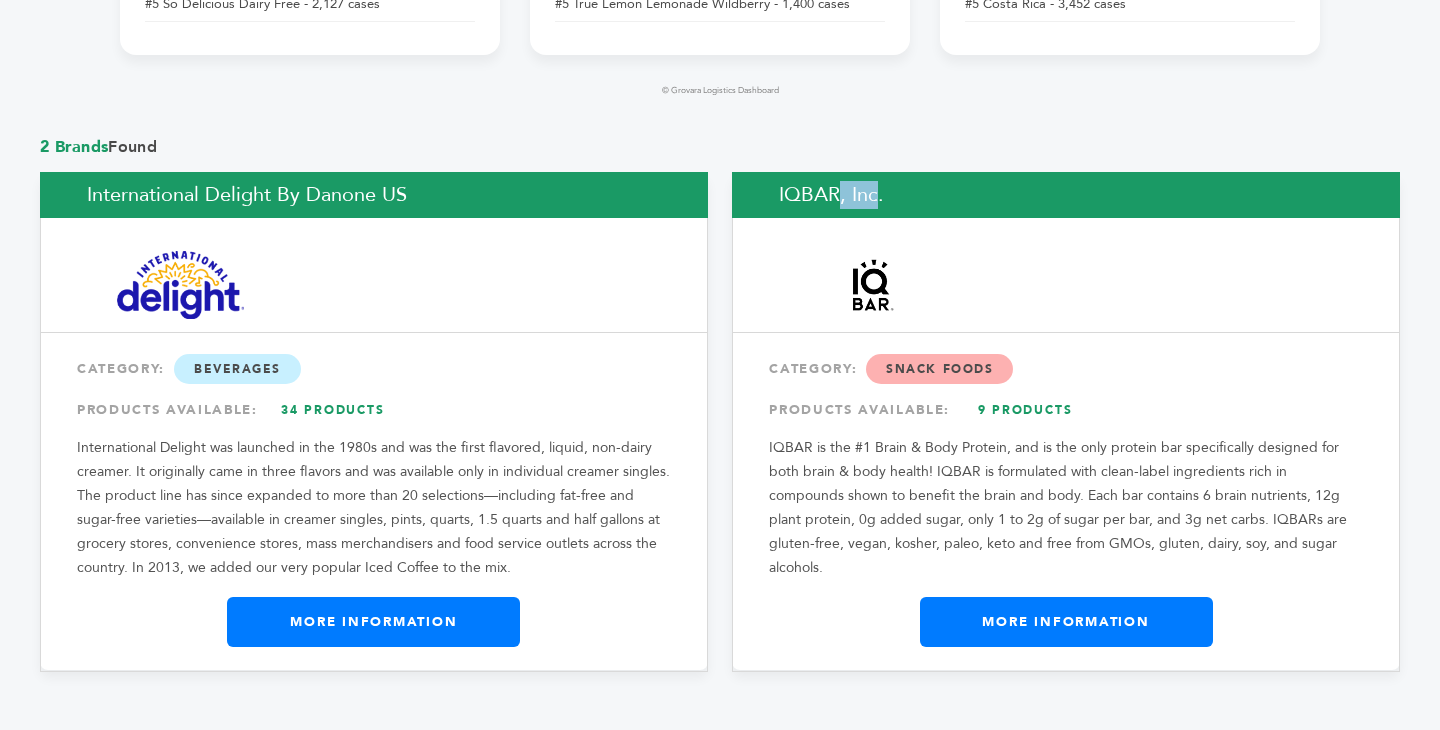 click on "IQBAR, Inc." at bounding box center [1066, 195] 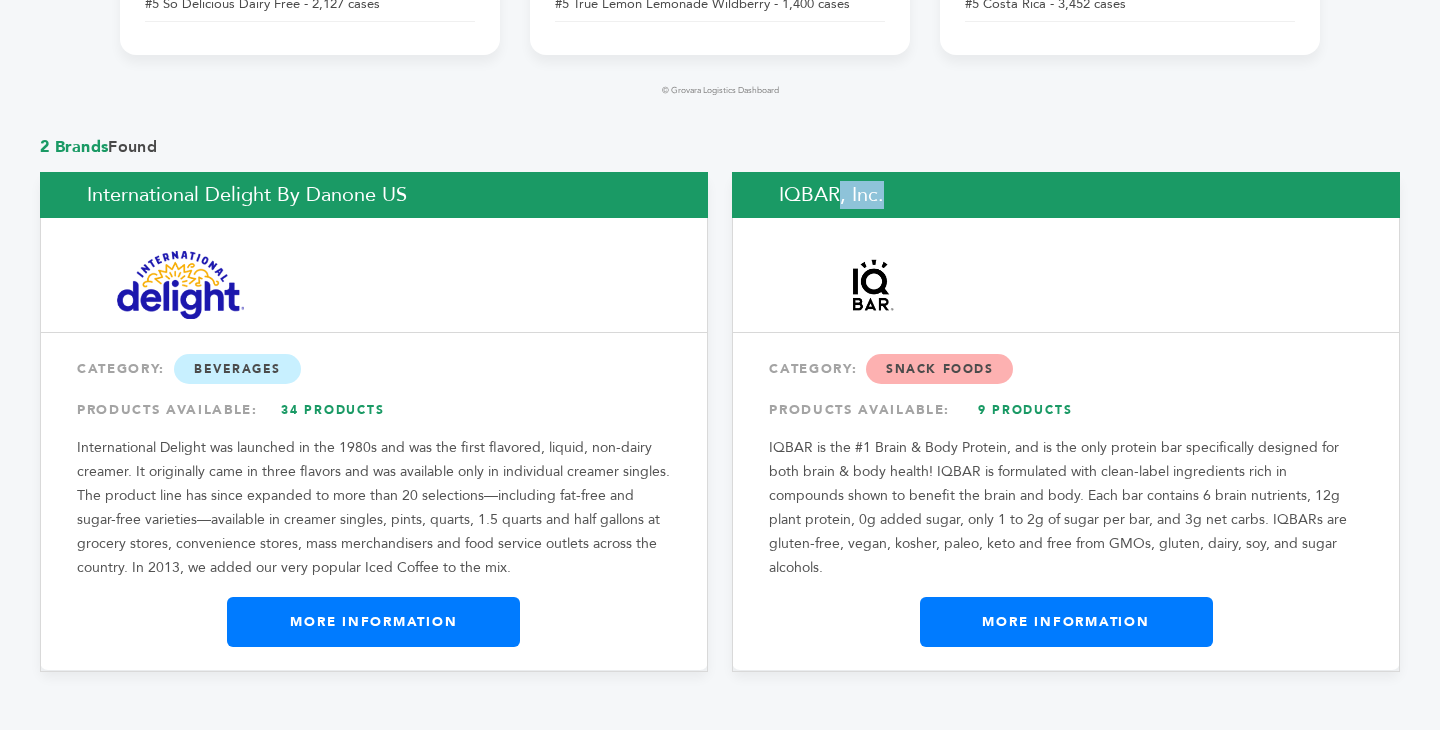 copy on "IQBAR, Inc." 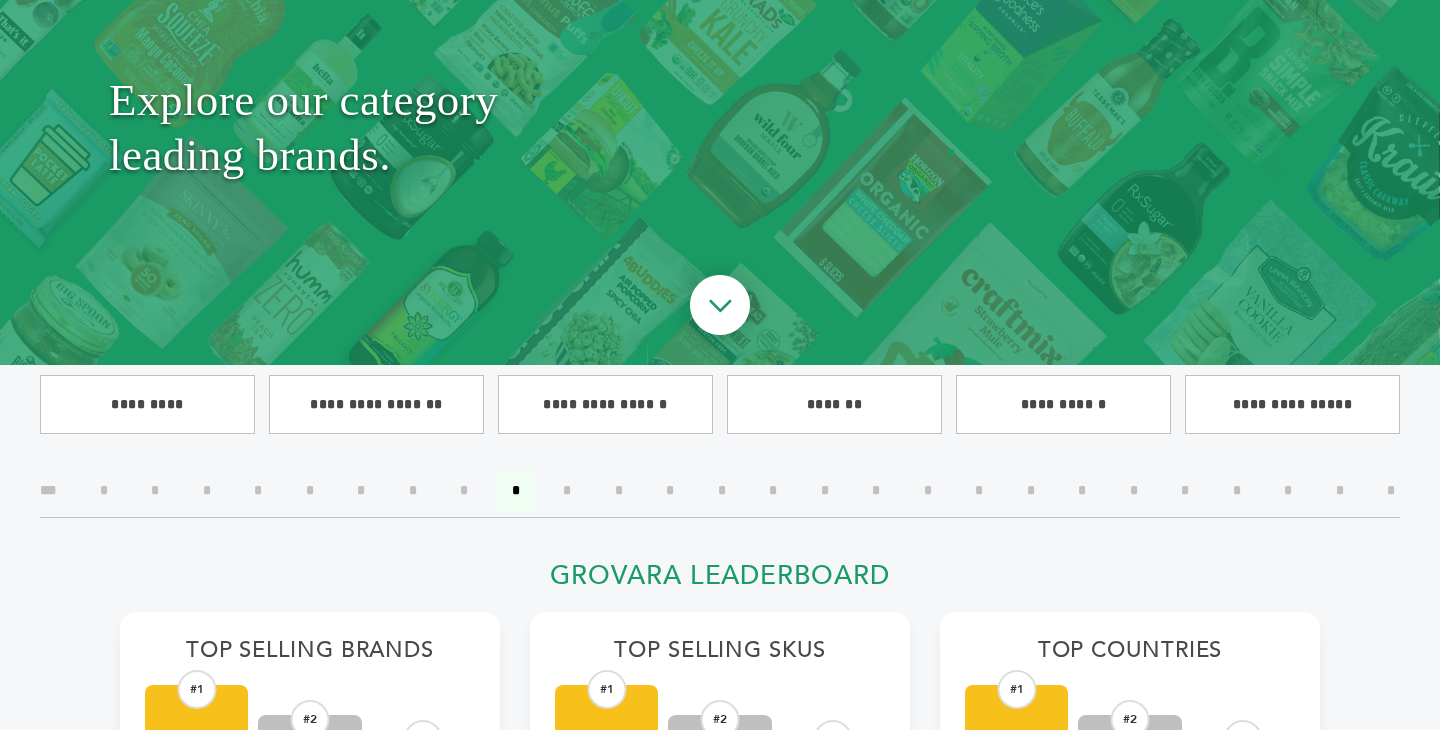 scroll, scrollTop: 223, scrollLeft: 0, axis: vertical 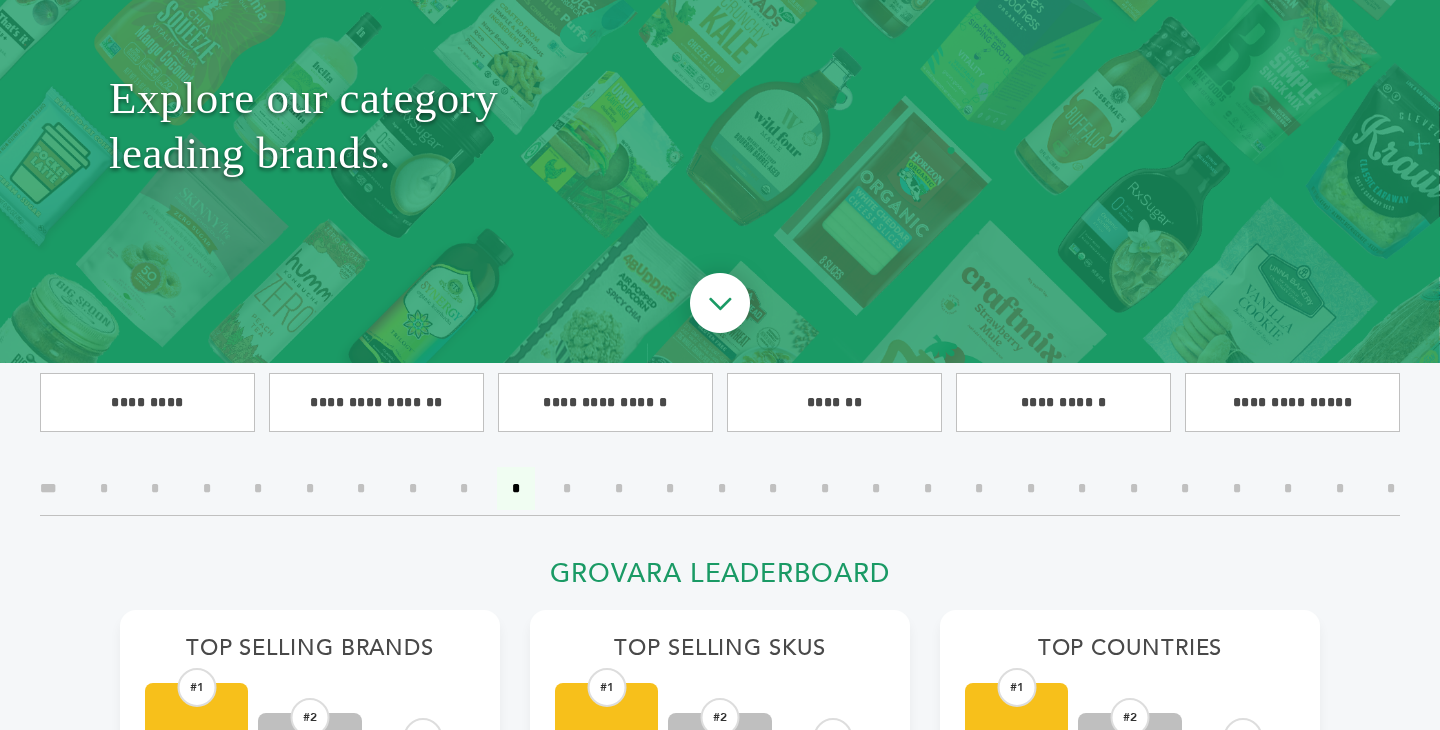 click on "*" at bounding box center [567, 488] 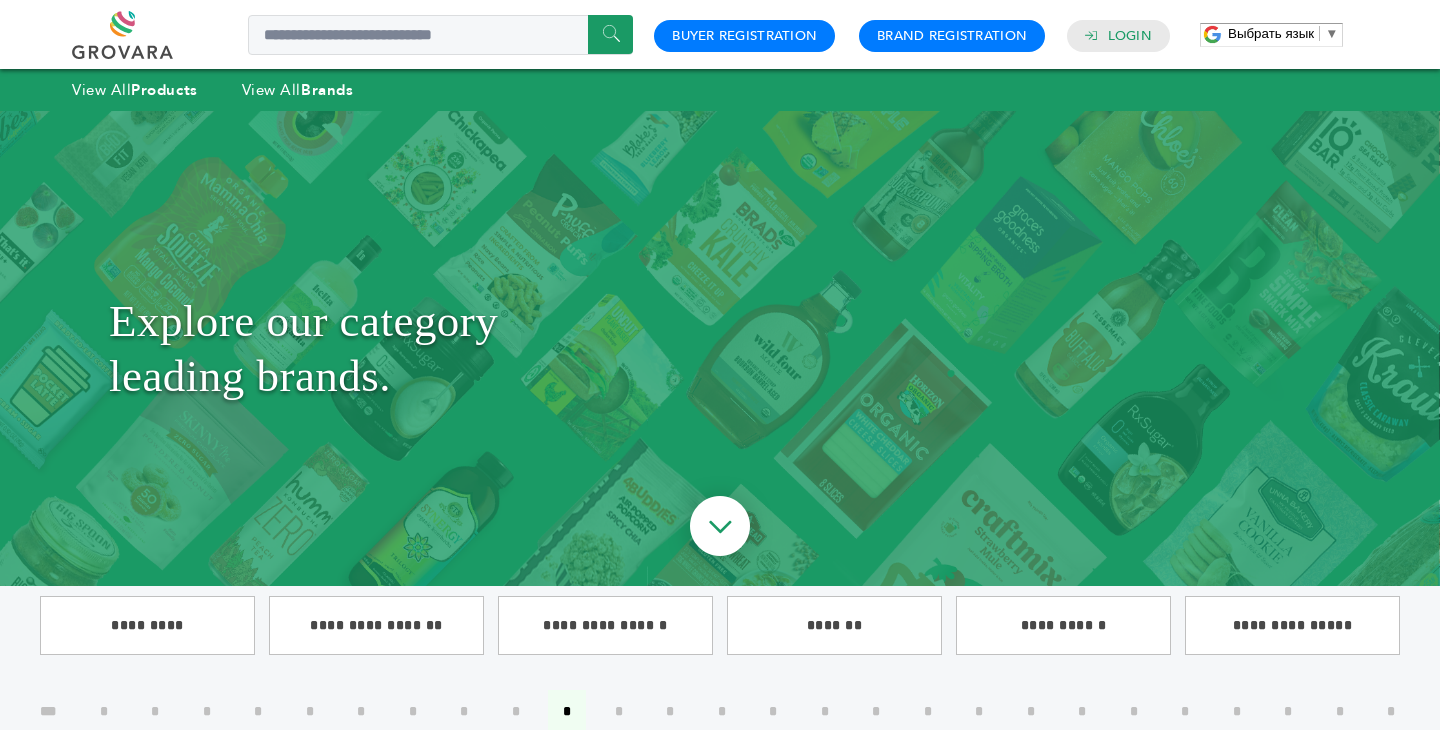 scroll, scrollTop: 406, scrollLeft: 0, axis: vertical 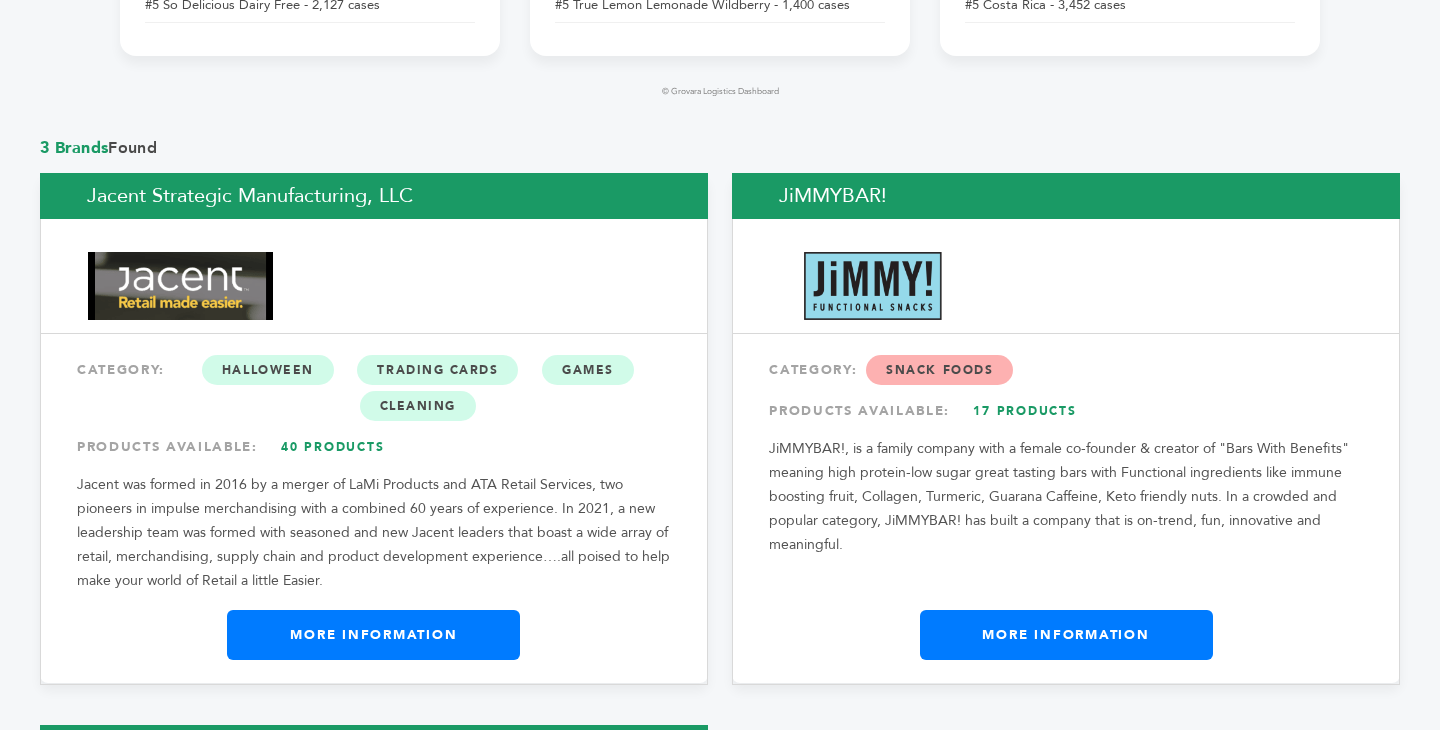 click on "Jacent Strategic Manufacturing, LLC" at bounding box center [374, 196] 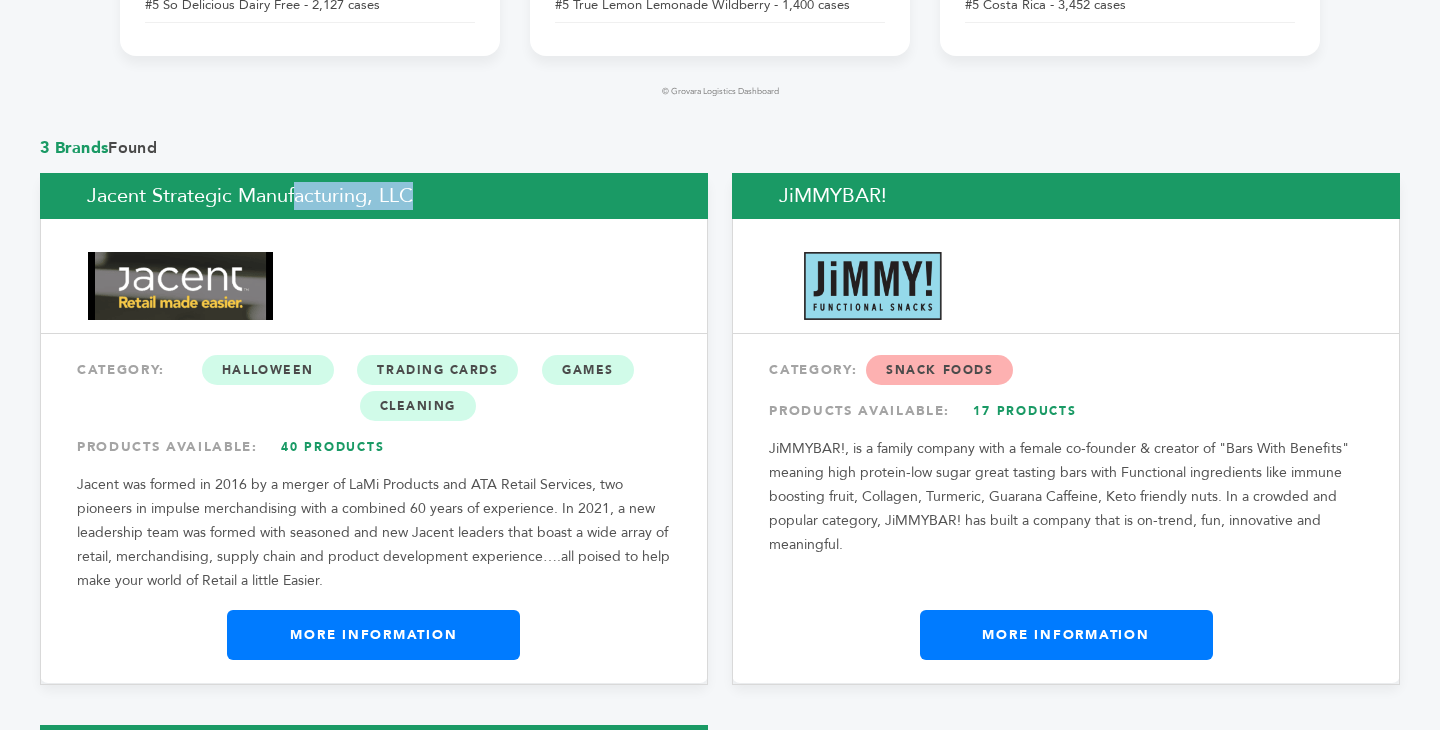 click on "Jacent Strategic Manufacturing, LLC" at bounding box center (374, 196) 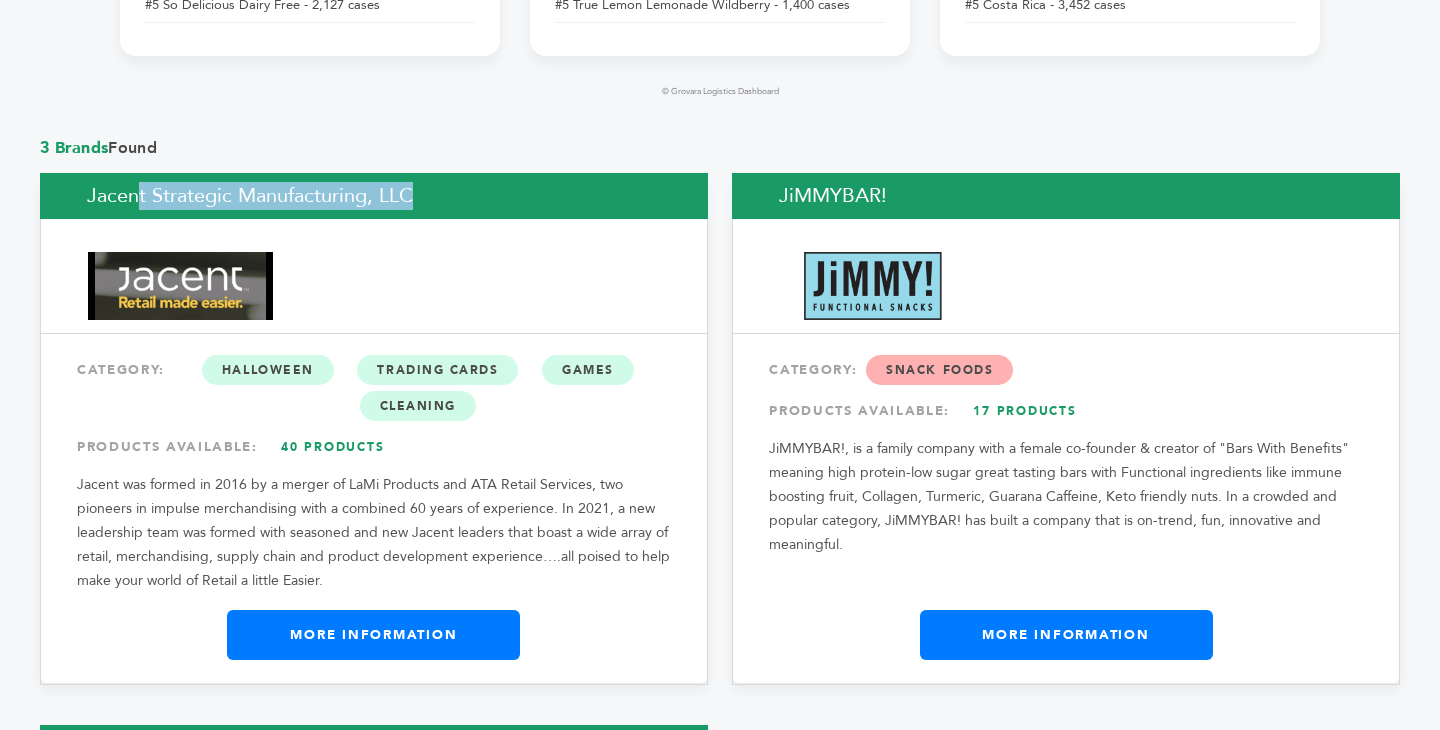 copy on "Jacent Strategic Manufacturing, LLC" 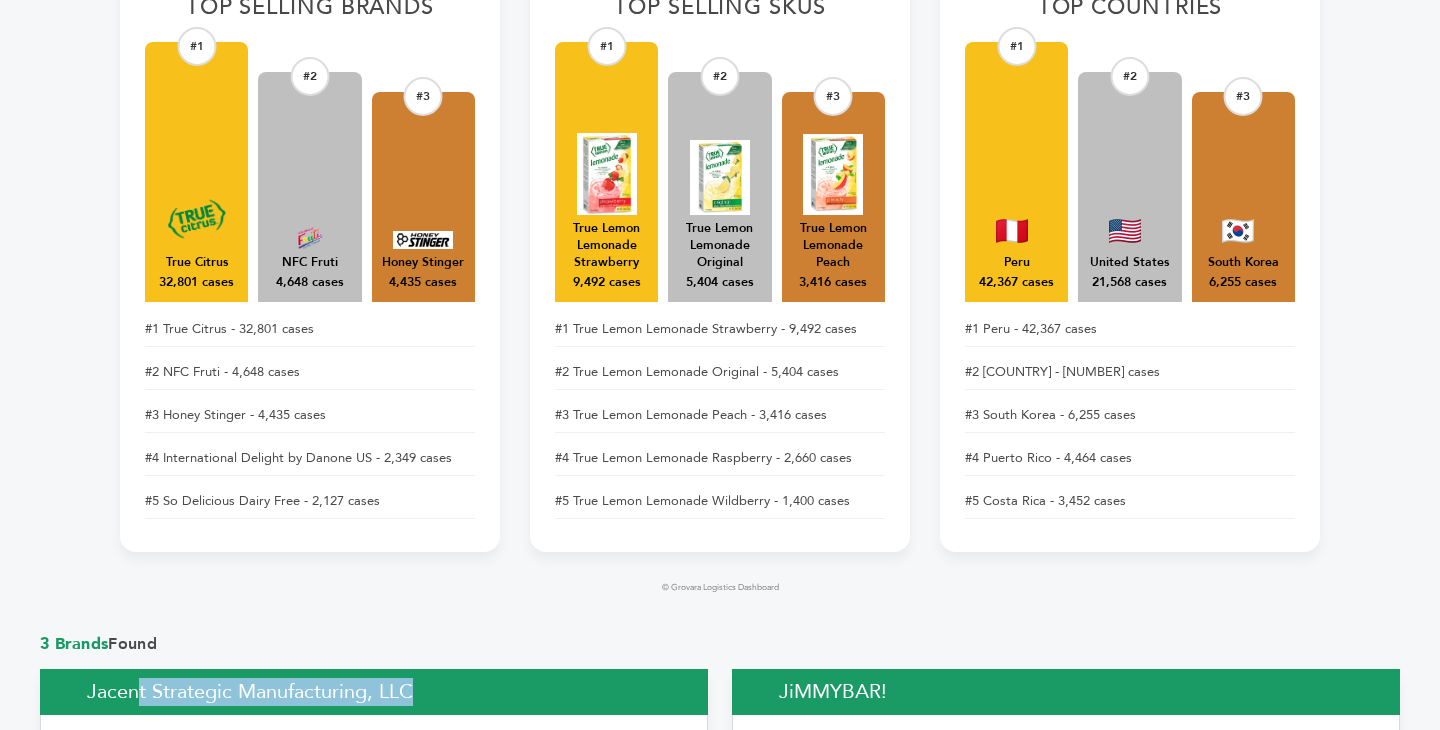 scroll, scrollTop: 1238, scrollLeft: 0, axis: vertical 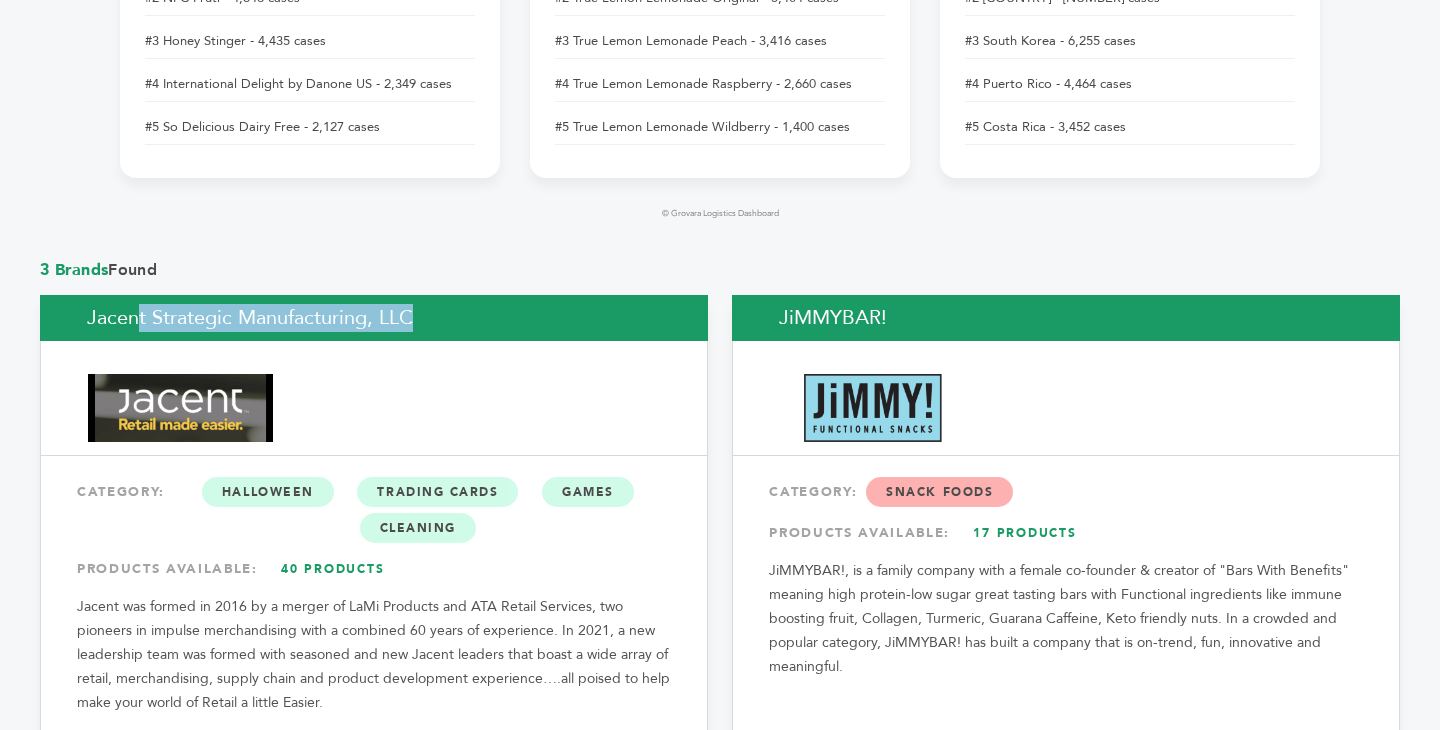 click on "JiMMYBAR!" at bounding box center (1066, 318) 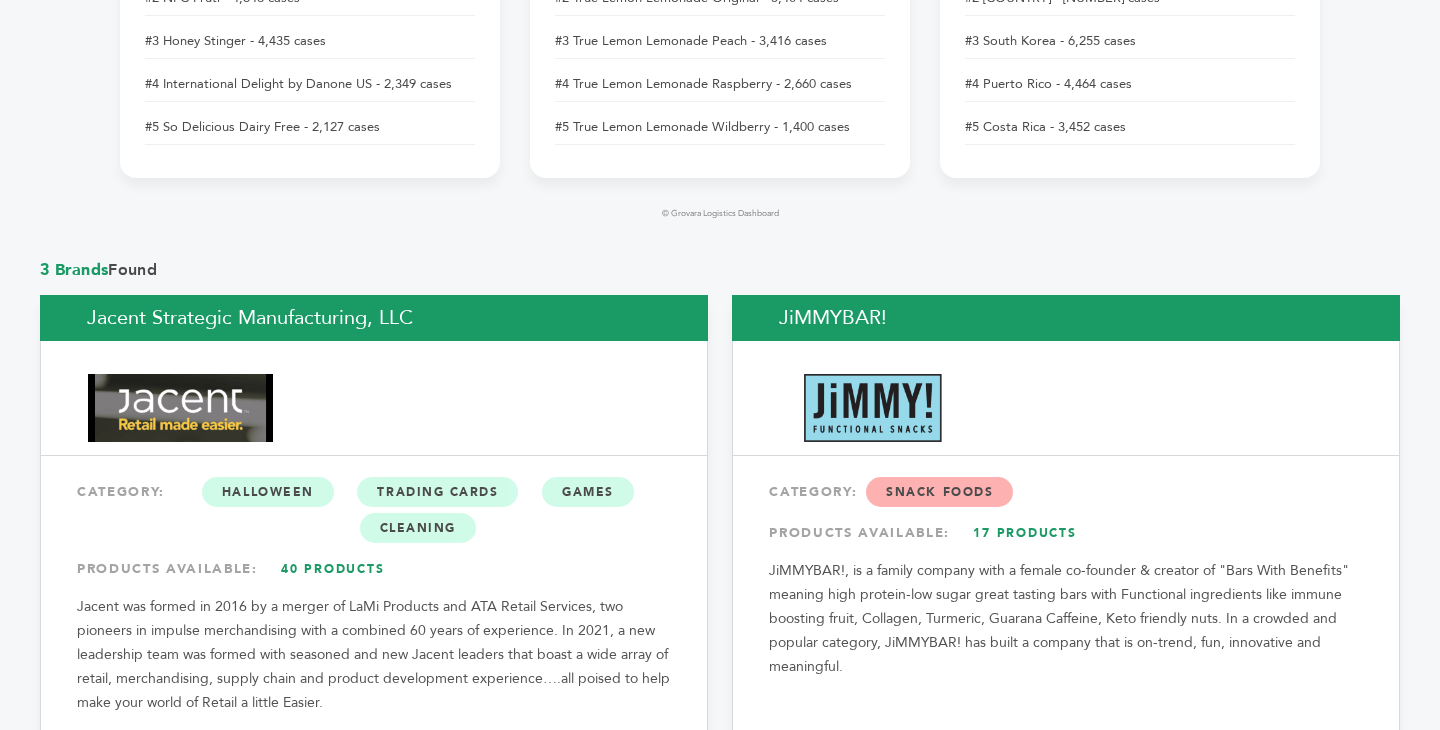 click on "JiMMYBAR!" at bounding box center (1066, 318) 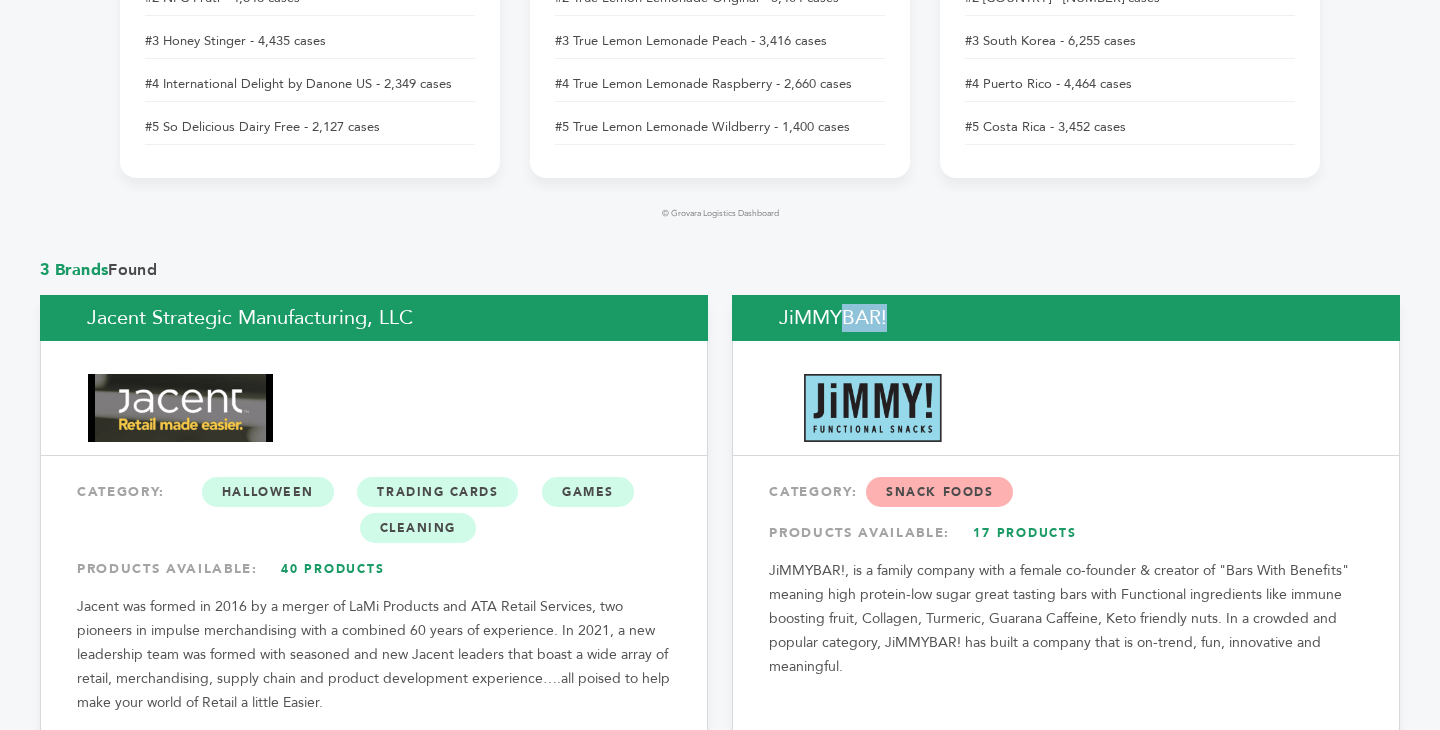 copy on "JiMMYBAR!" 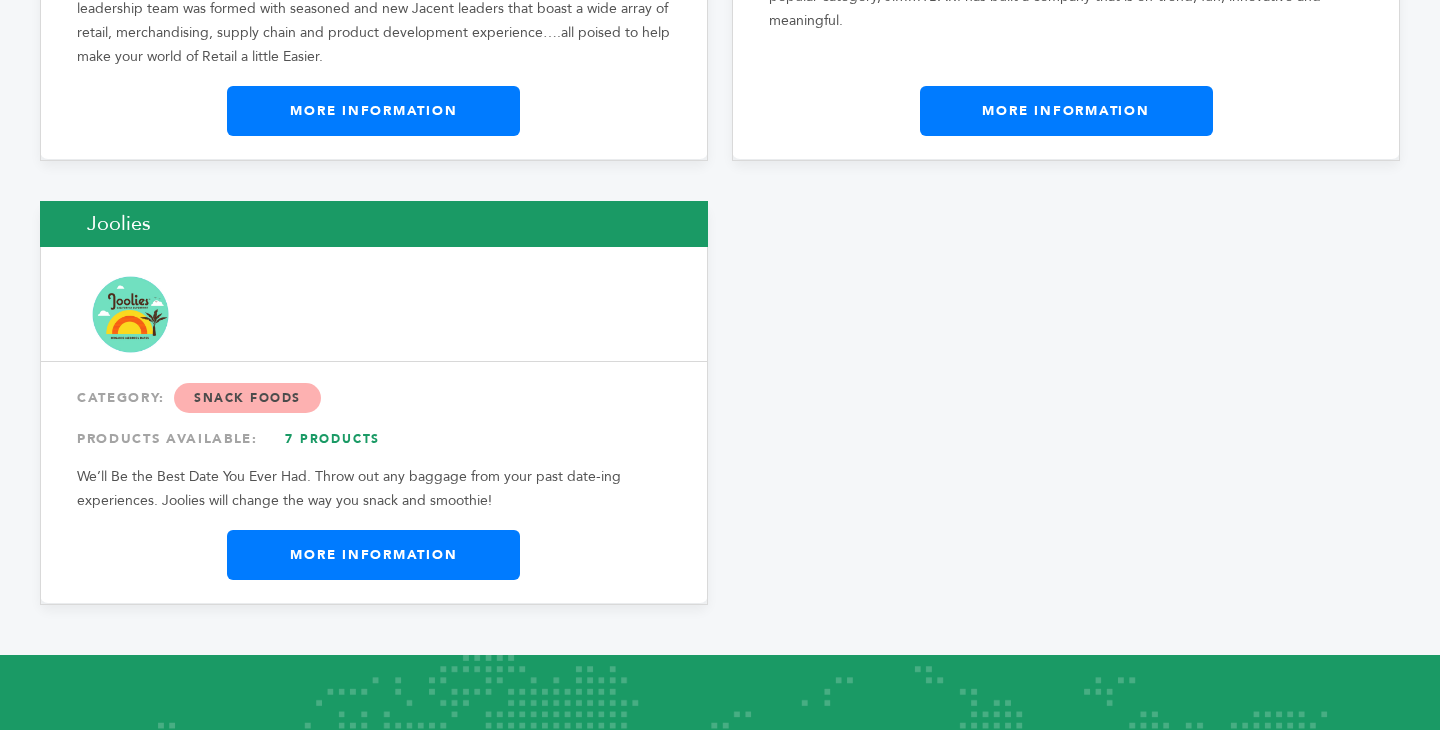 scroll, scrollTop: 1883, scrollLeft: 0, axis: vertical 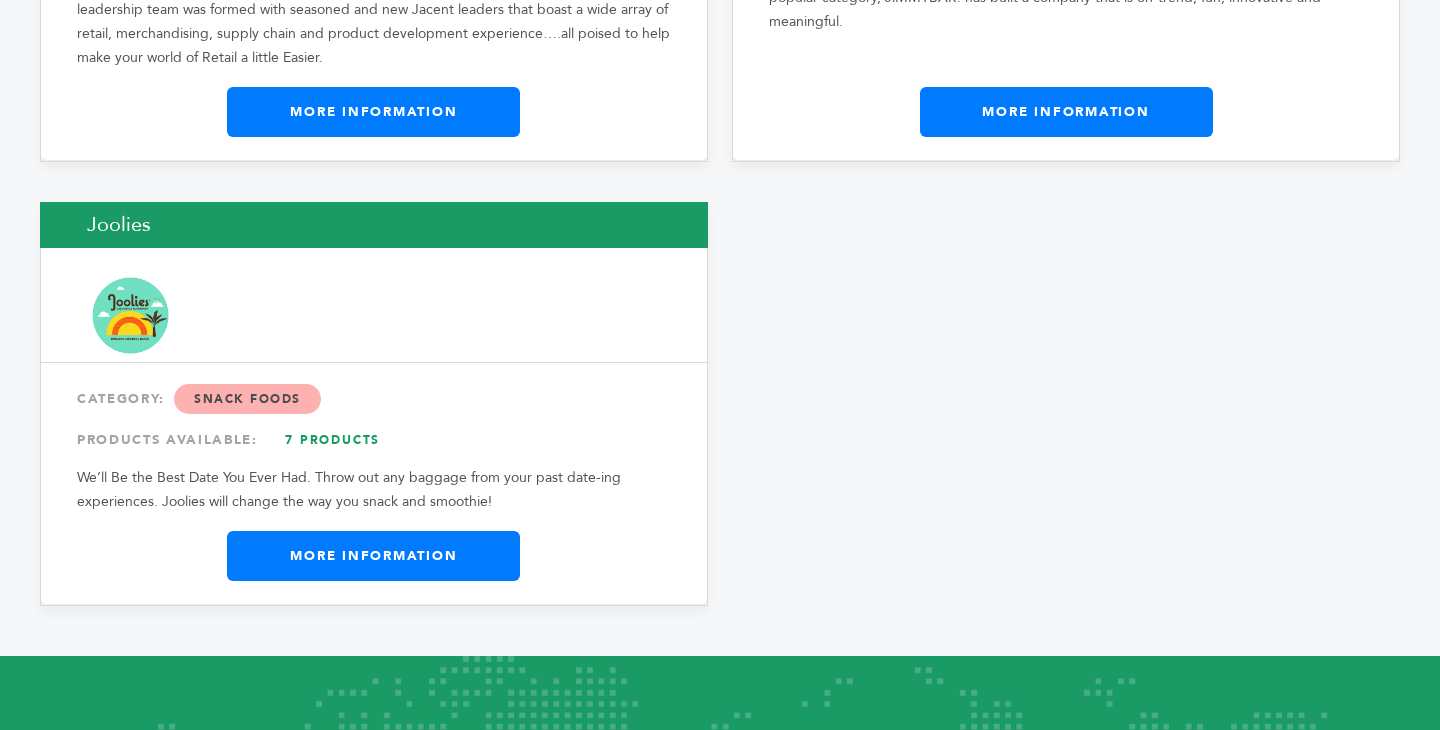 click on "Joolies" at bounding box center (374, 225) 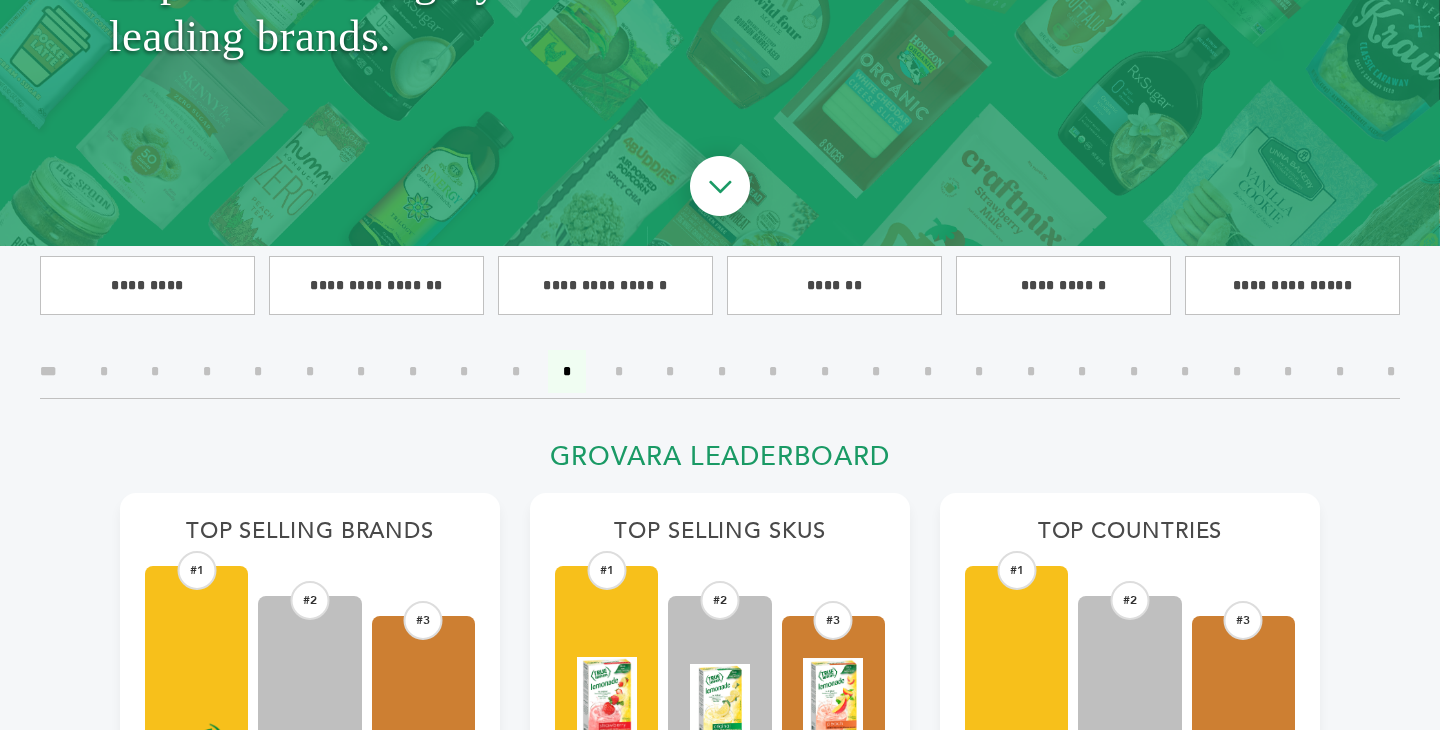 scroll, scrollTop: 347, scrollLeft: 0, axis: vertical 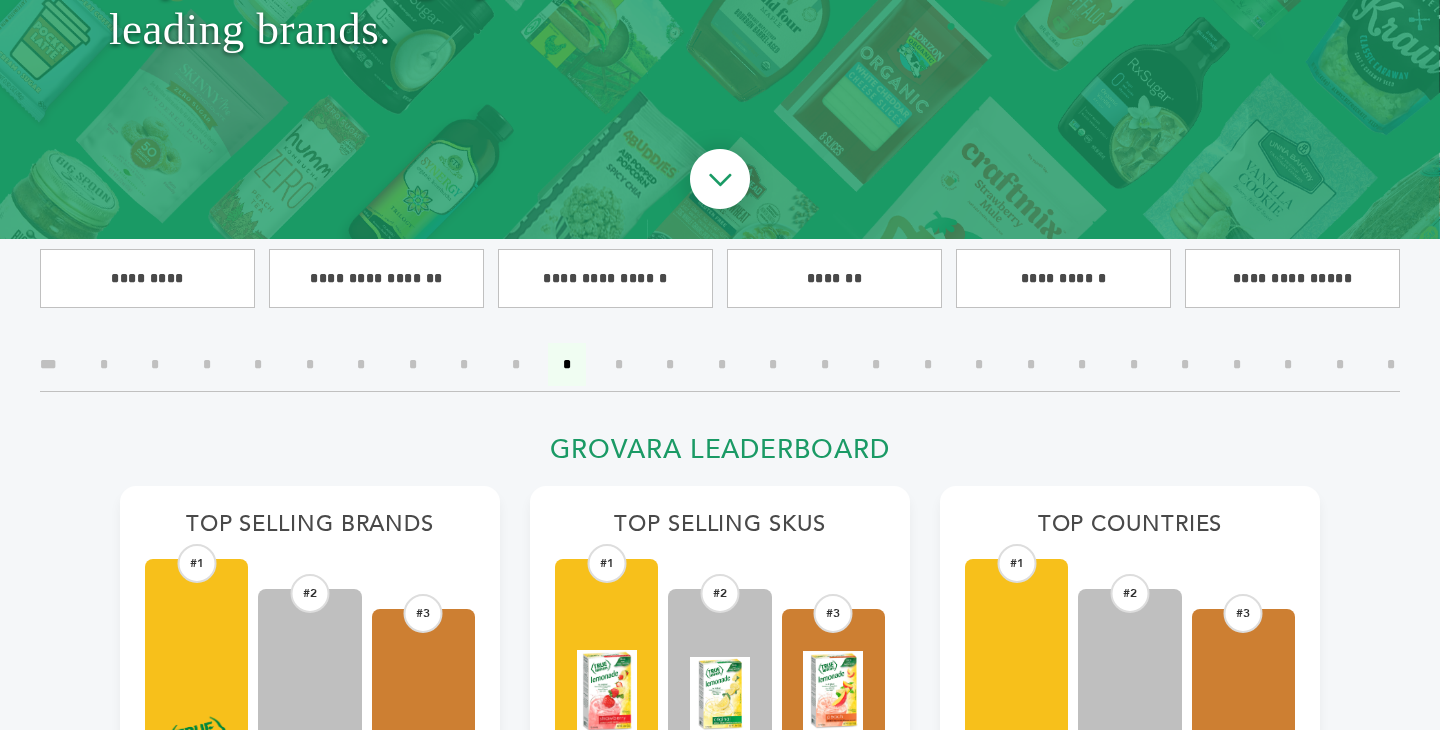 click on "*" at bounding box center (619, 364) 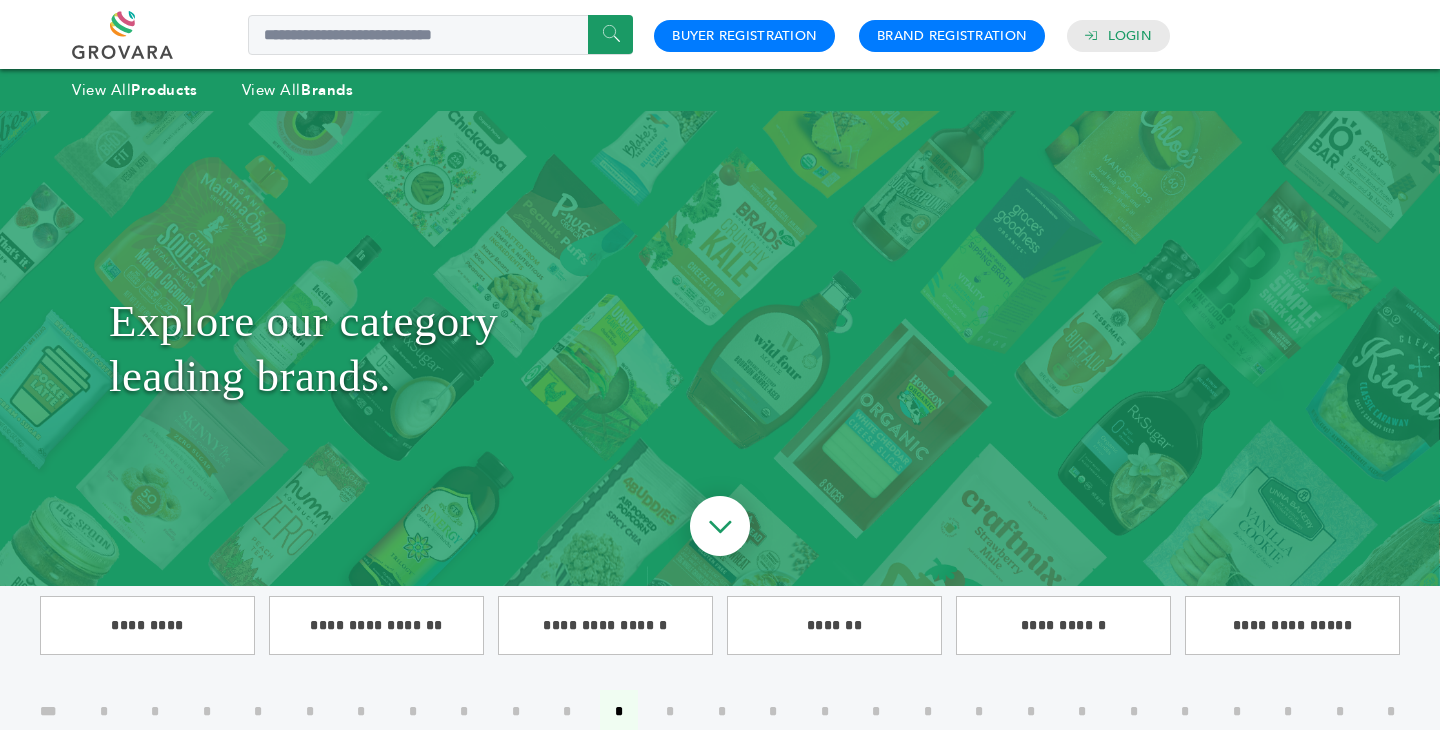 scroll, scrollTop: 0, scrollLeft: 0, axis: both 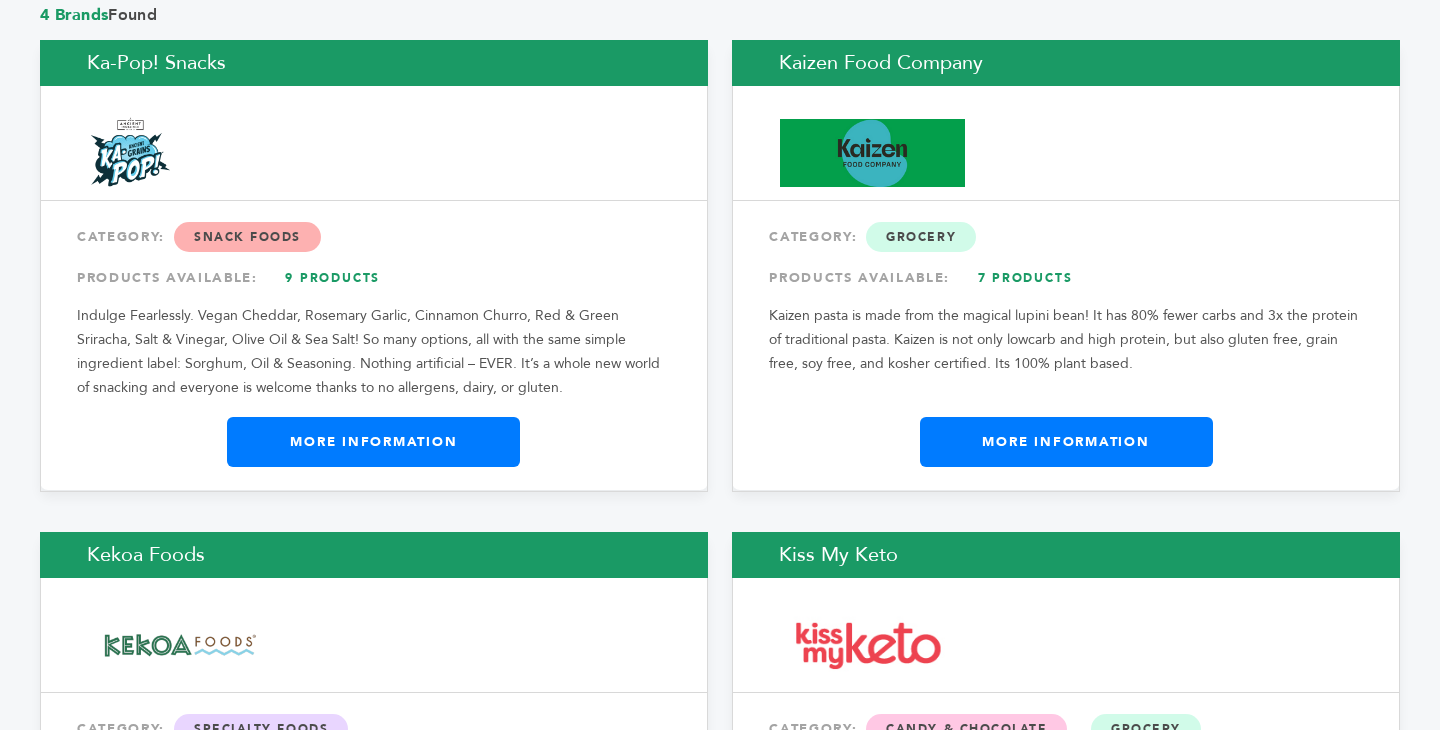 click on "Ka-Pop! Snacks" at bounding box center [374, 63] 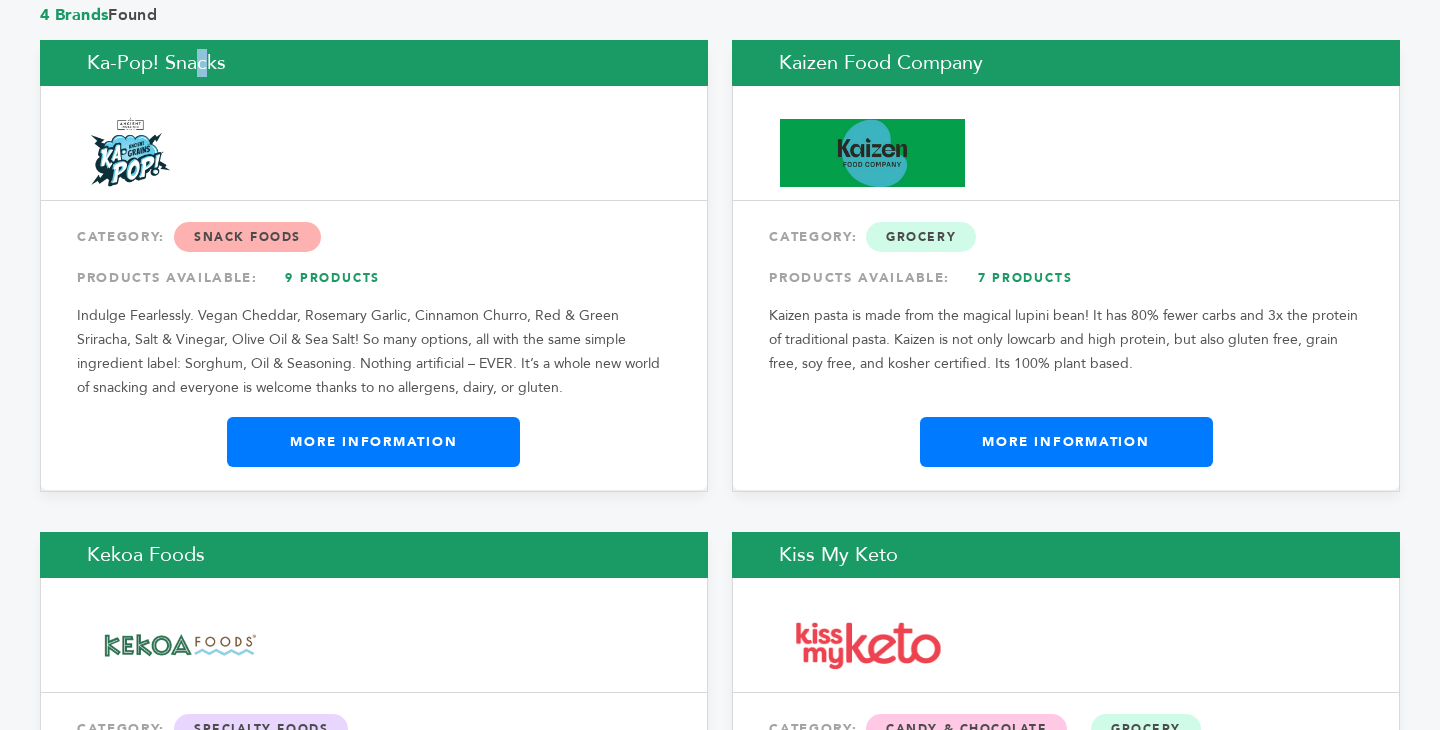 click on "Ka-Pop! Snacks" at bounding box center [374, 63] 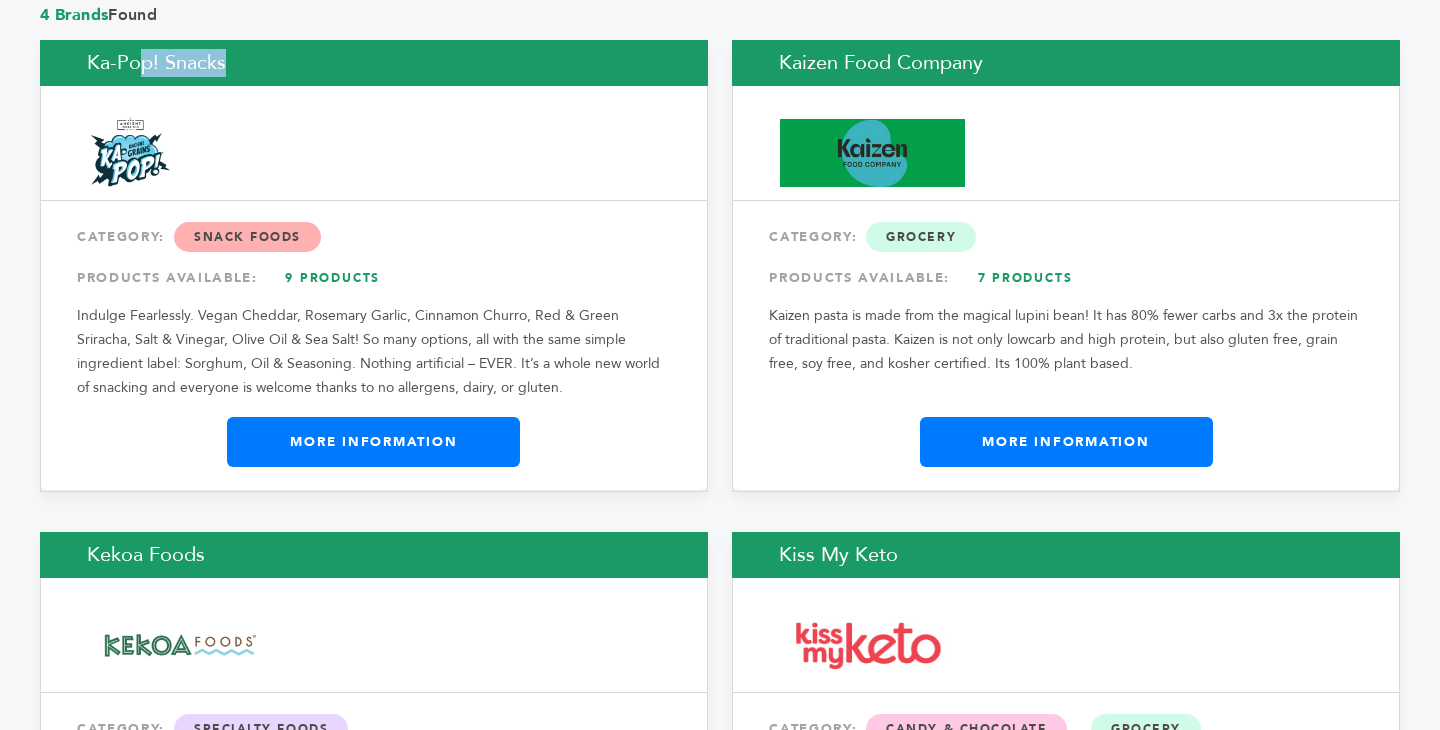 click on "Ka-Pop! Snacks" at bounding box center (374, 63) 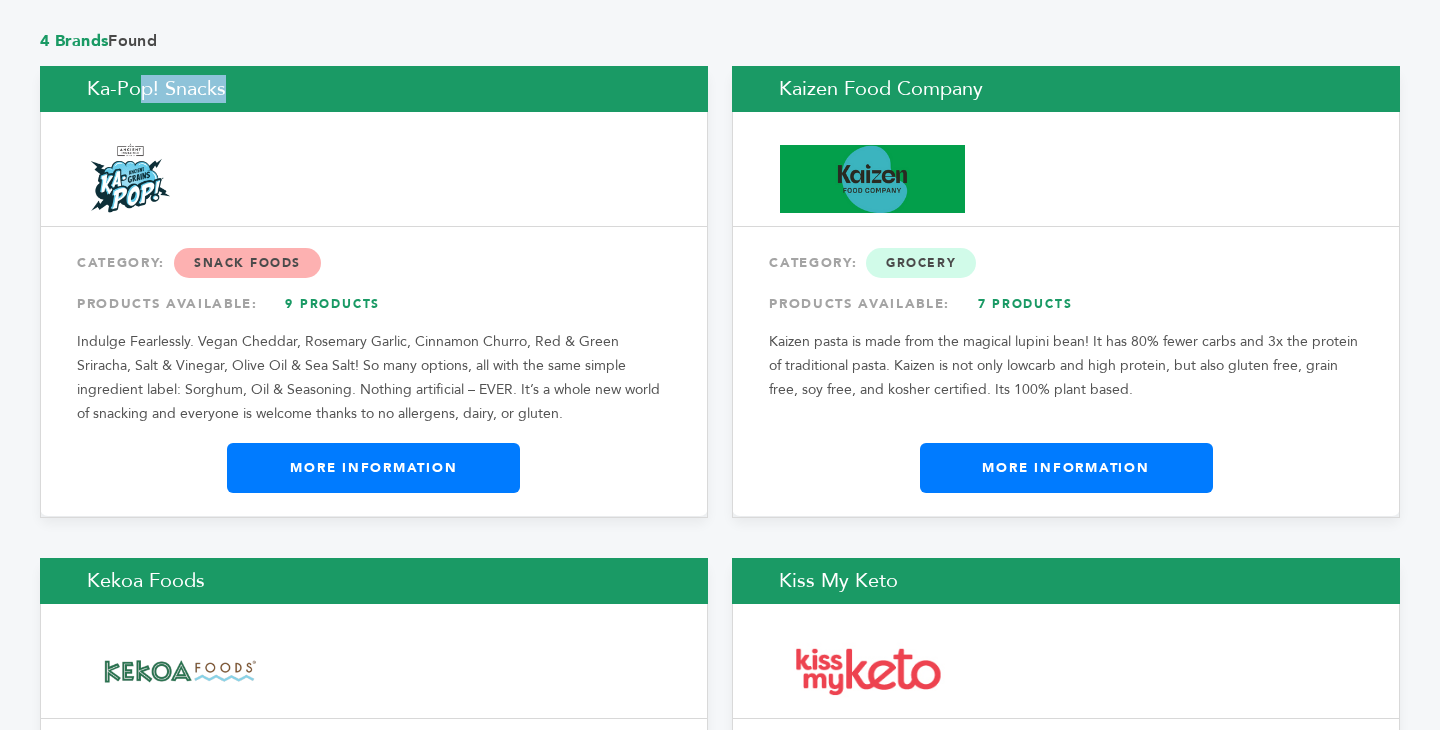 scroll, scrollTop: 1464, scrollLeft: 0, axis: vertical 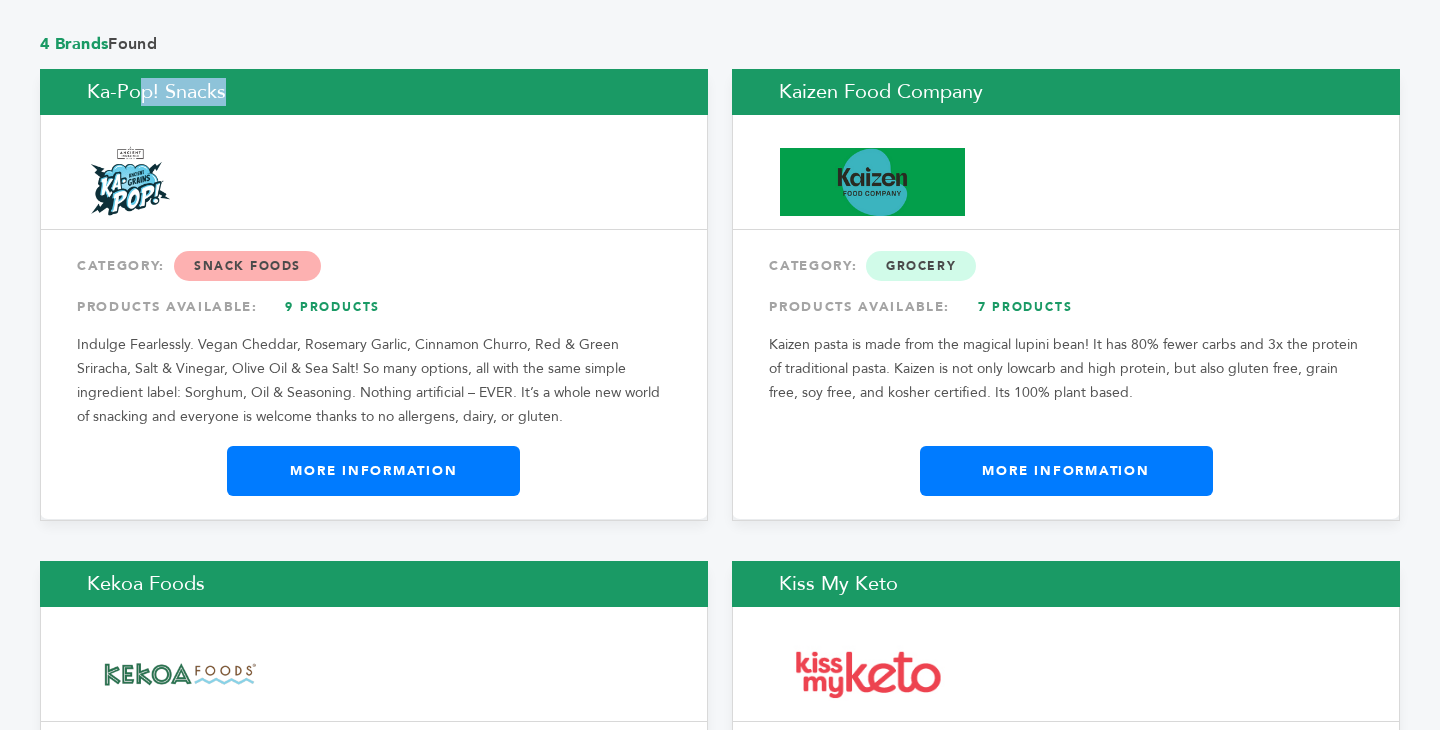 click on "Kaizen Food Company" at bounding box center (1066, 92) 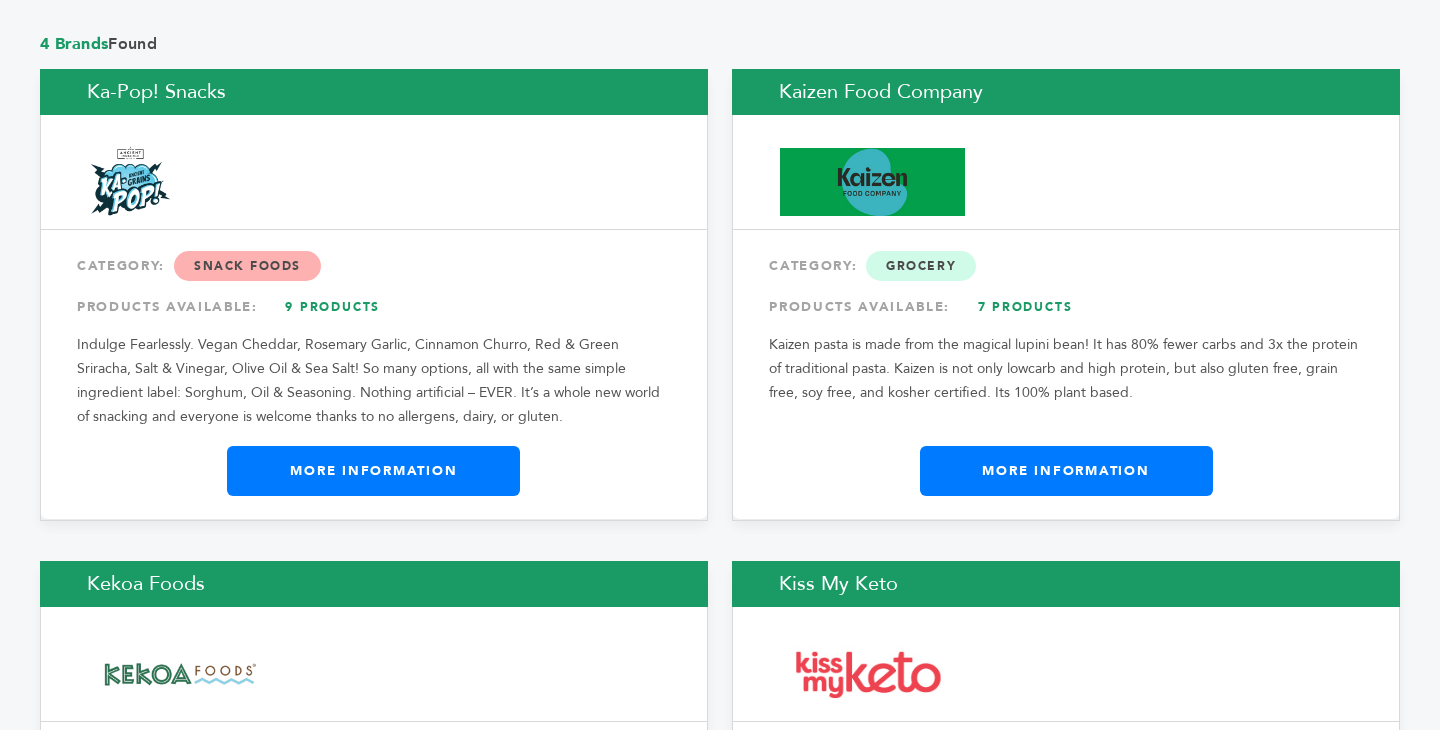 click on "Kaizen Food Company" at bounding box center (1066, 92) 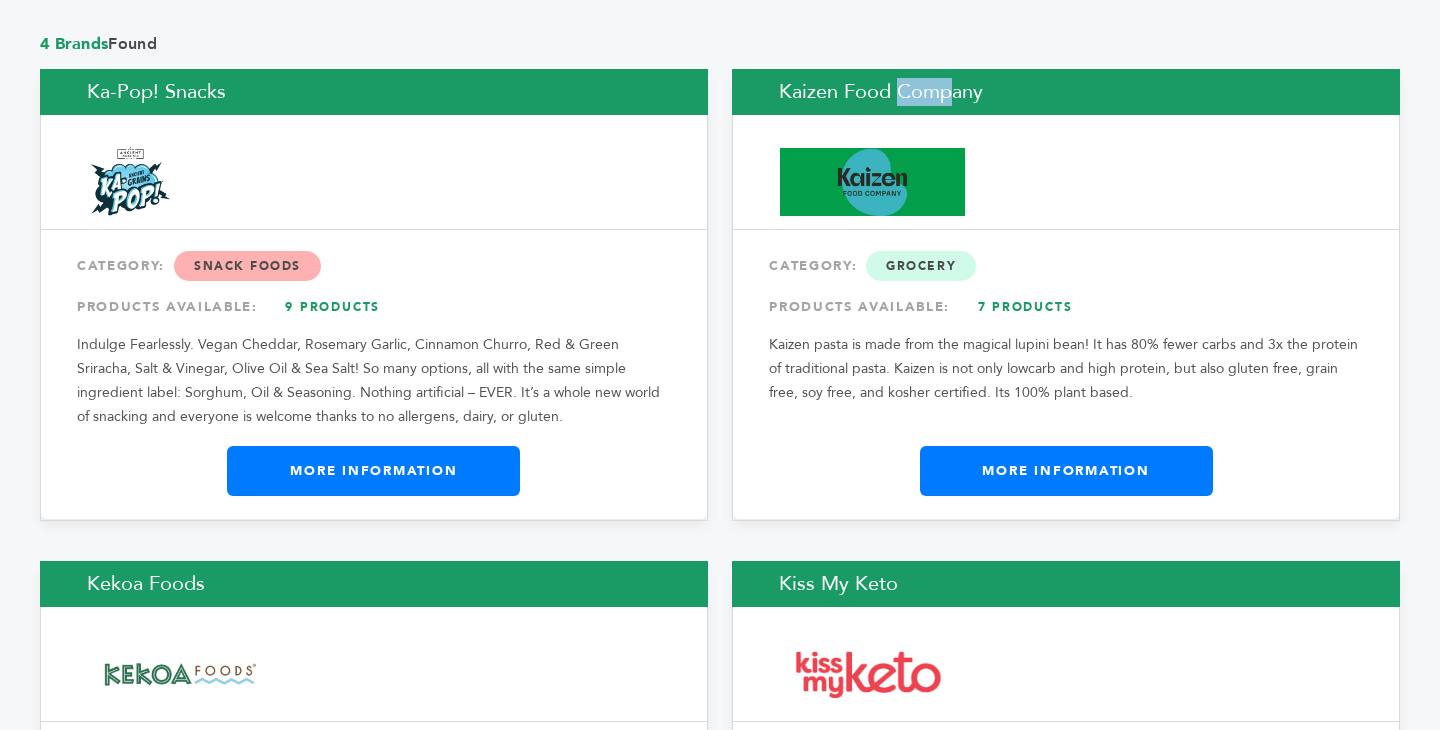 click on "Kaizen Food Company" at bounding box center [1066, 92] 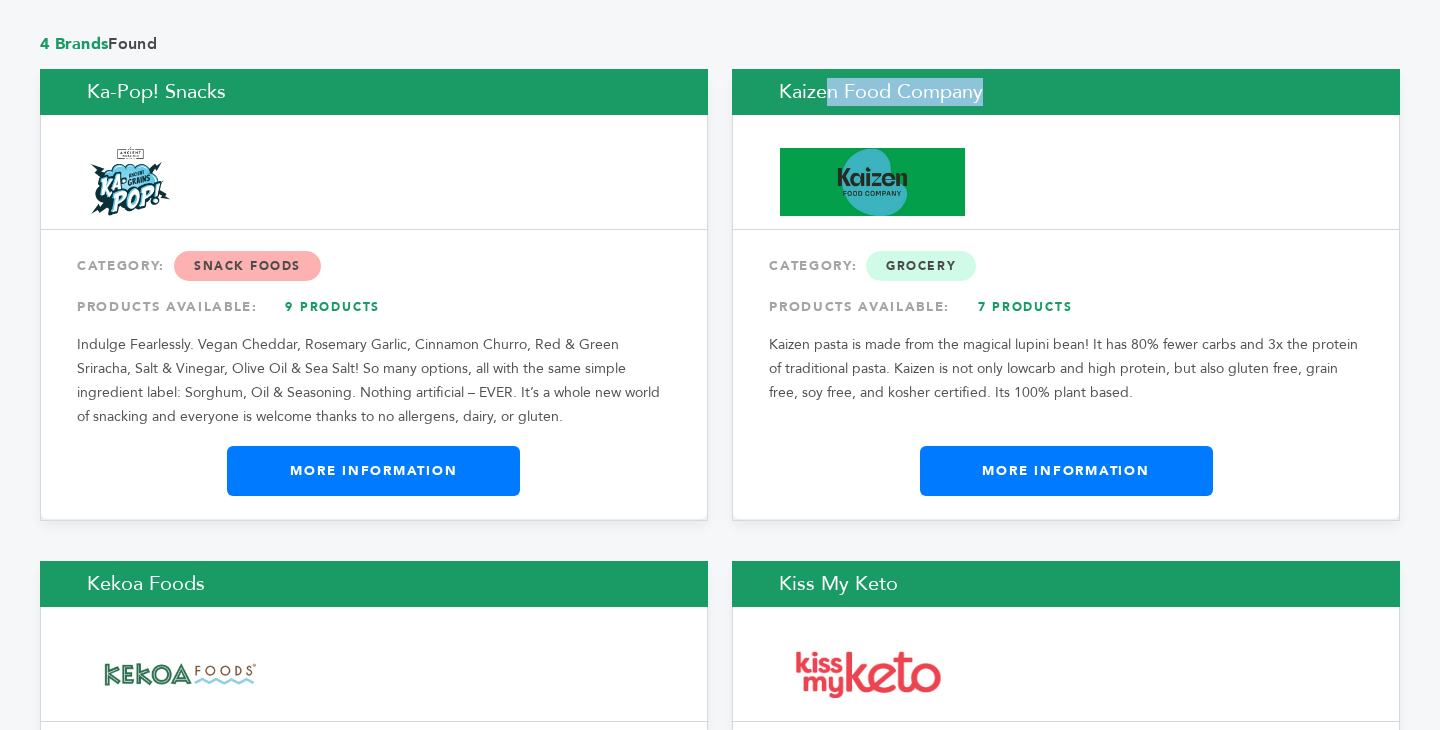 copy on "Kaizen Food Company" 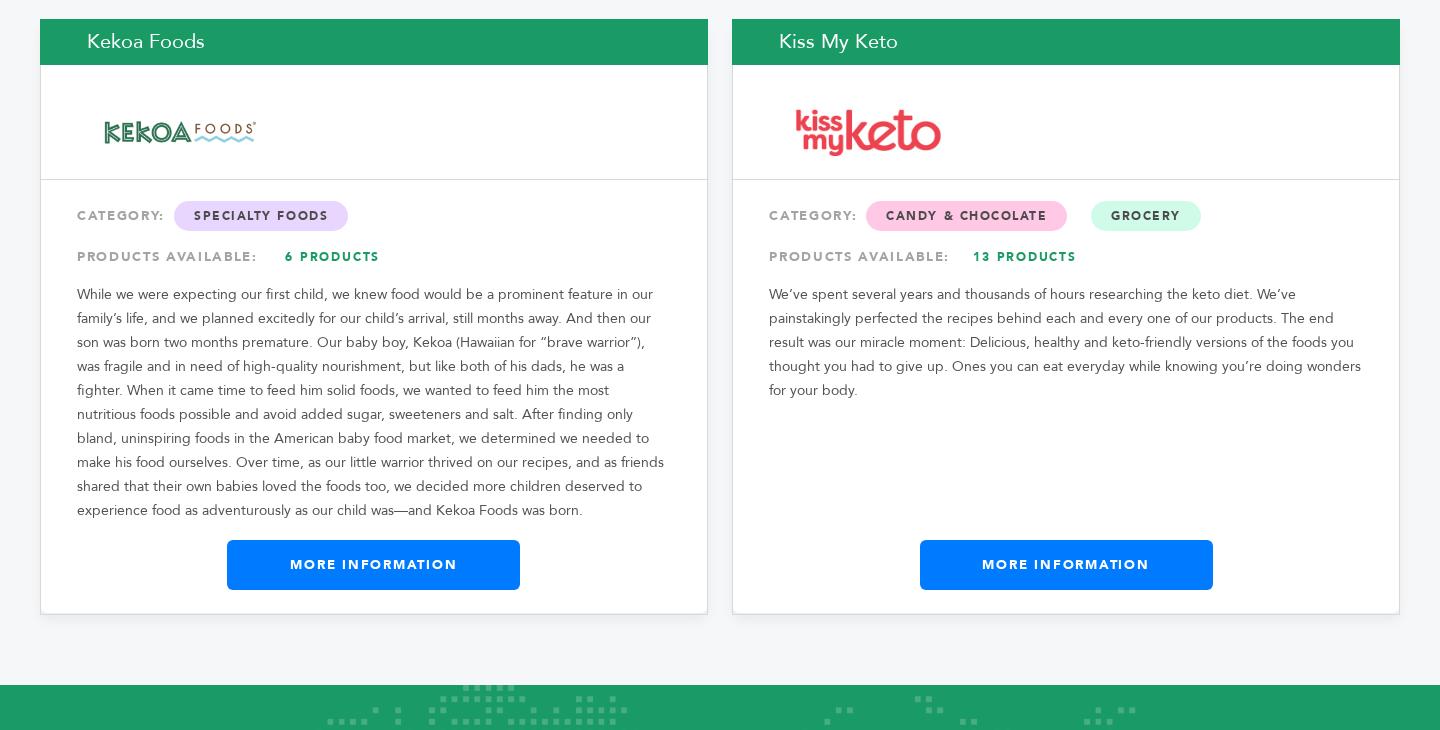 scroll, scrollTop: 2016, scrollLeft: 0, axis: vertical 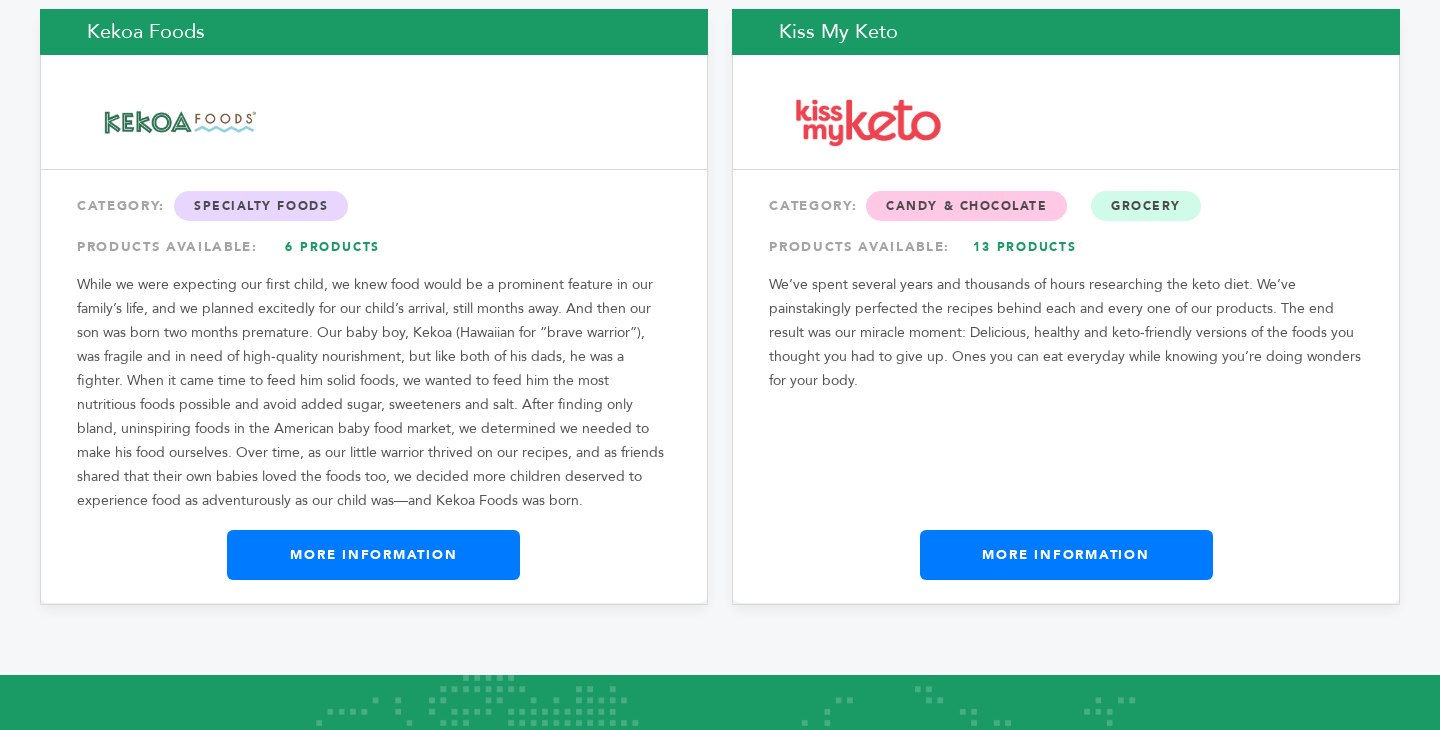 click on "Kekoa Foods" at bounding box center (374, 32) 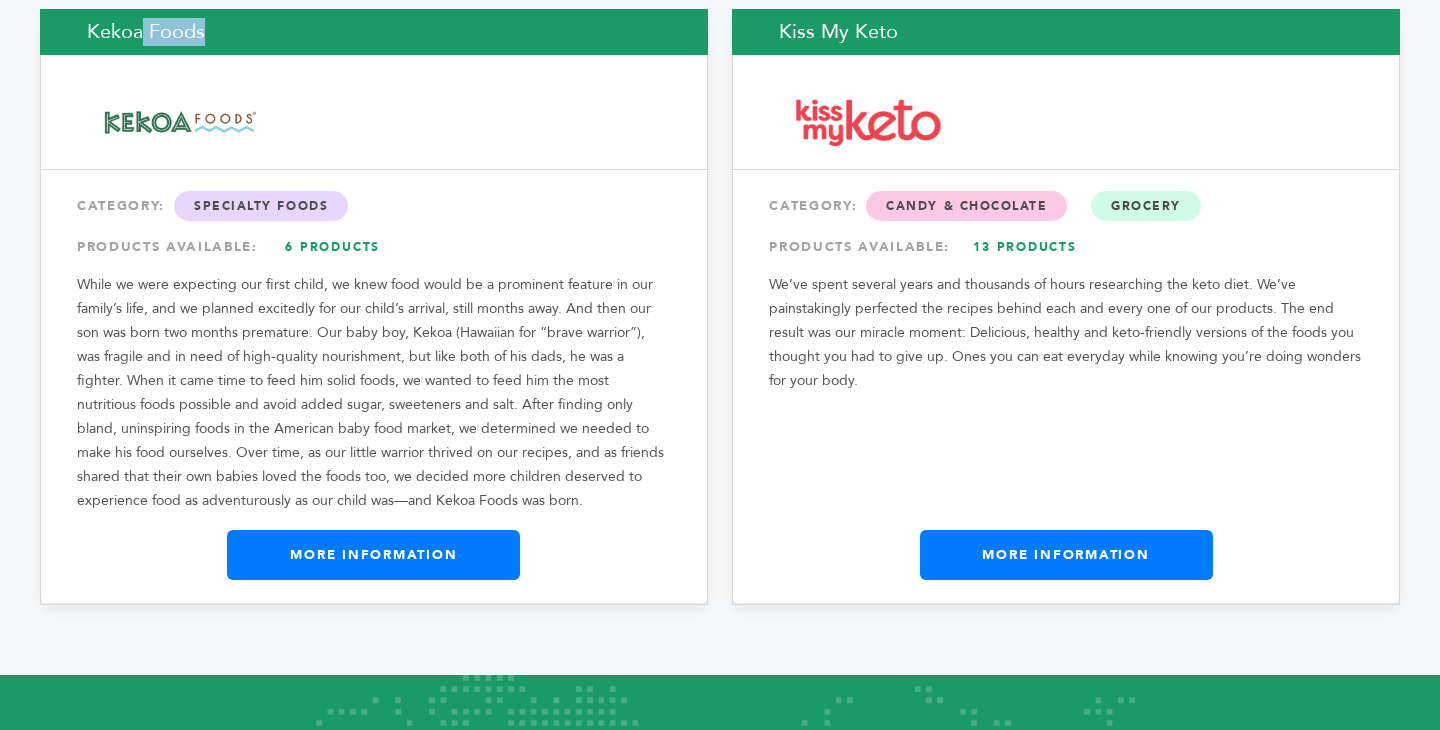 copy on "Kekoa Foods" 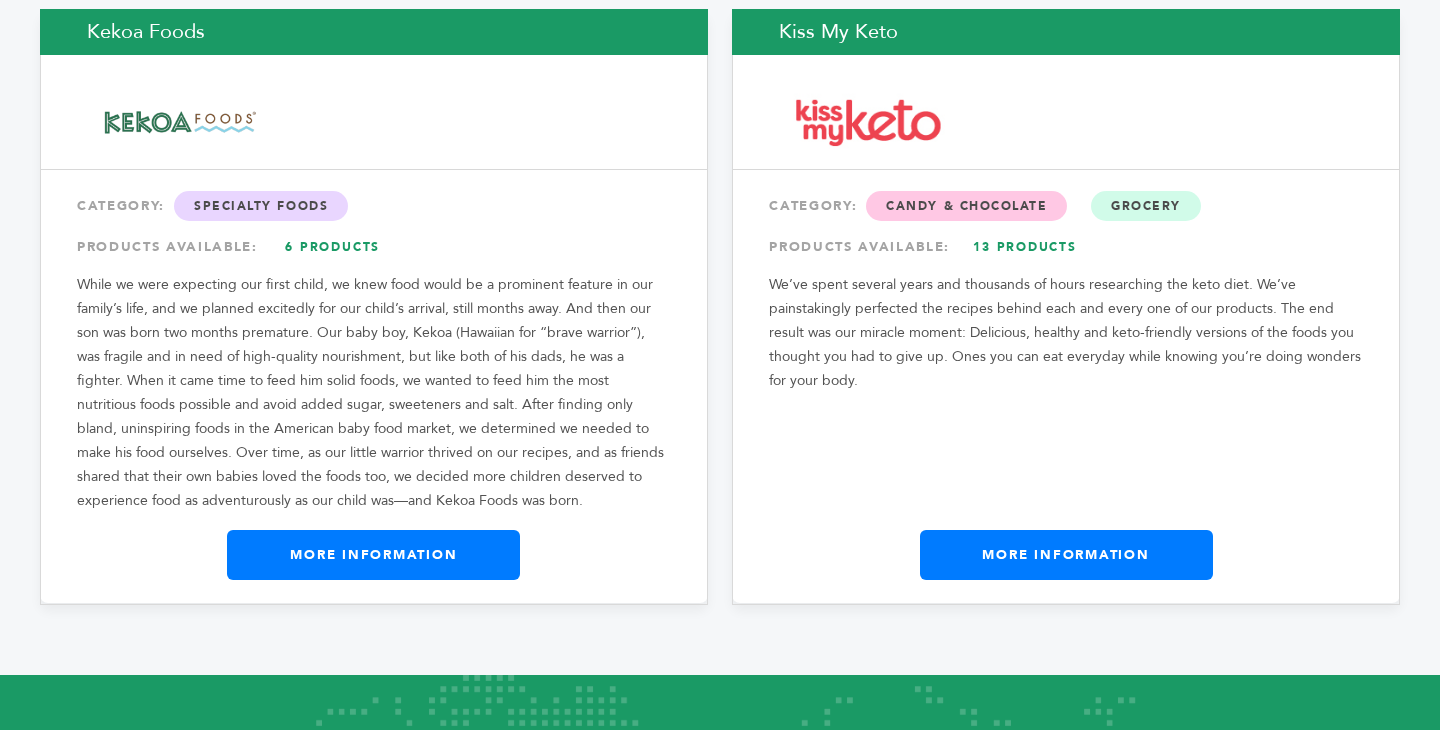 click on "Kiss My Keto" at bounding box center (1066, 32) 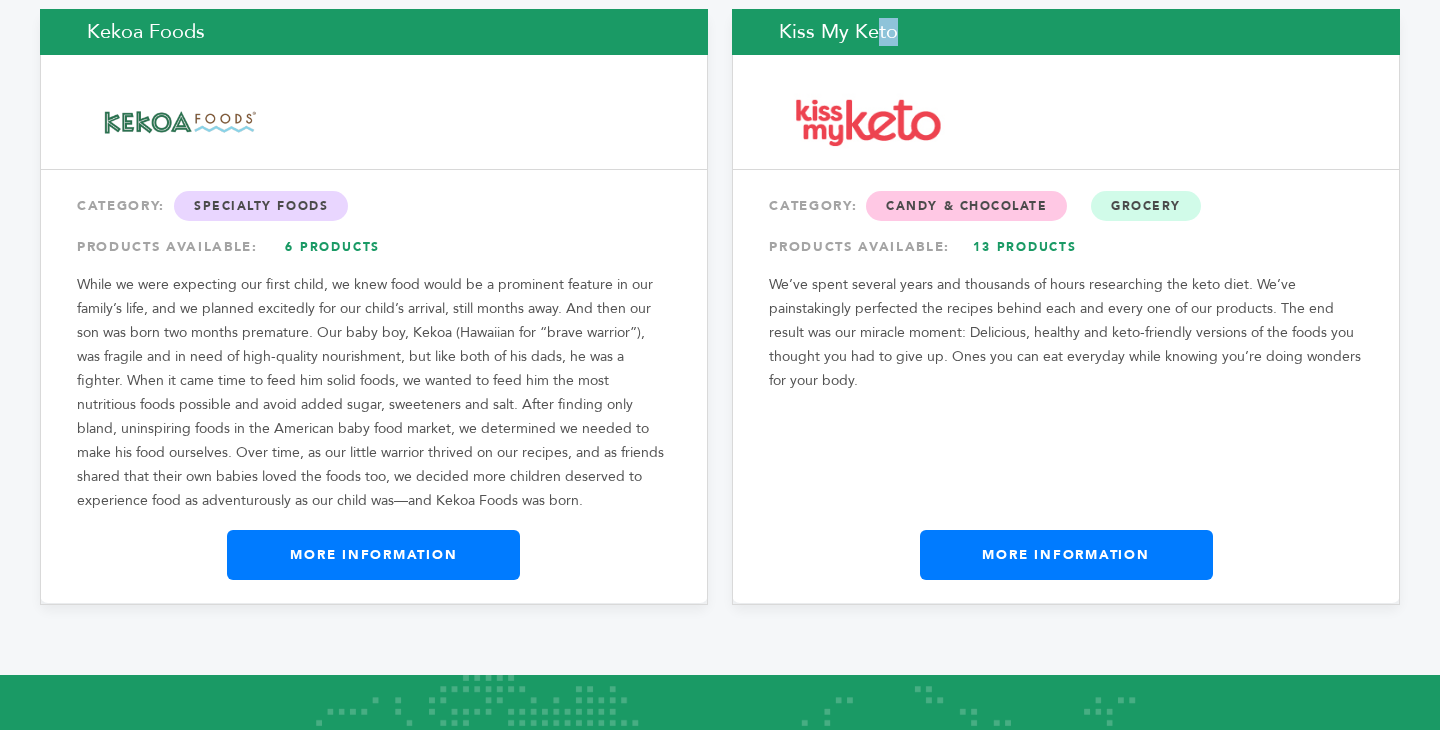 click on "Kiss My Keto" at bounding box center (1066, 32) 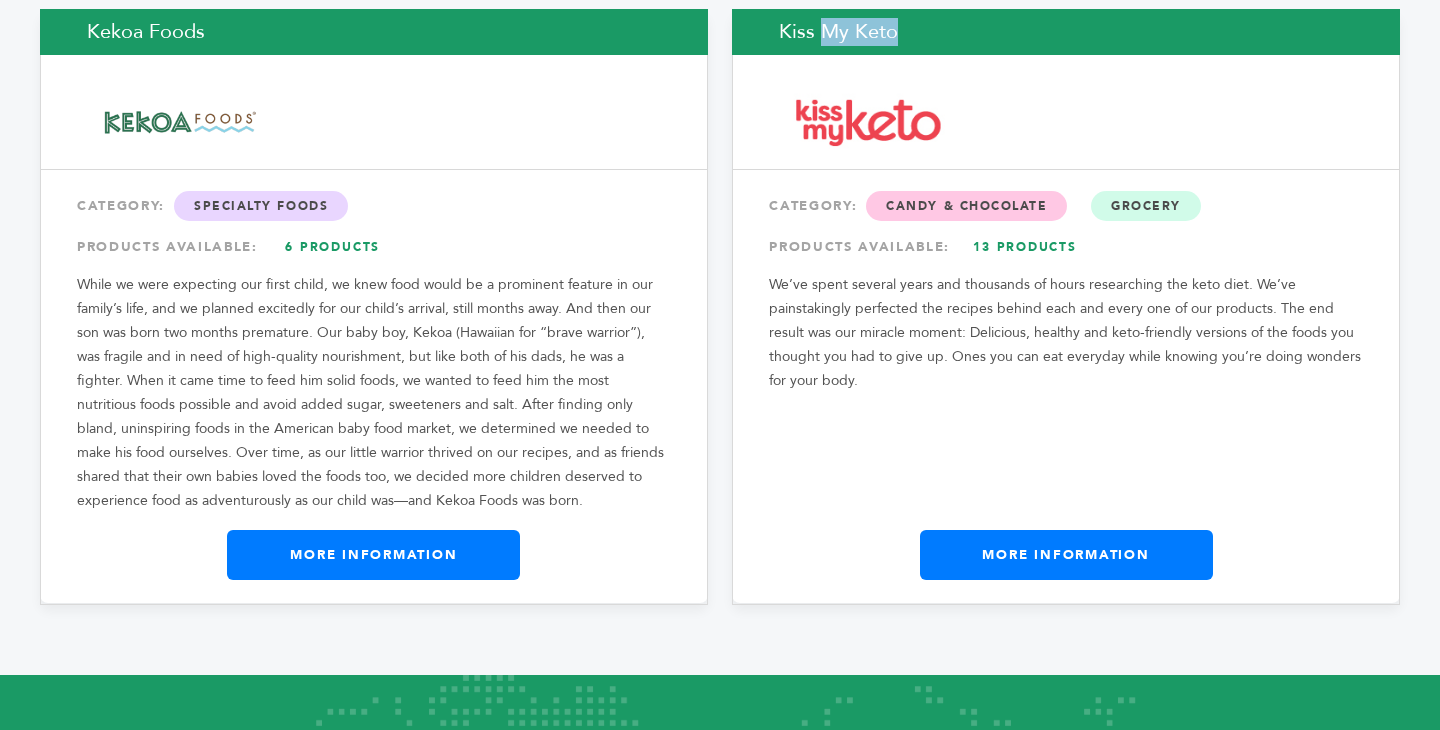 copy on "Kiss My Keto" 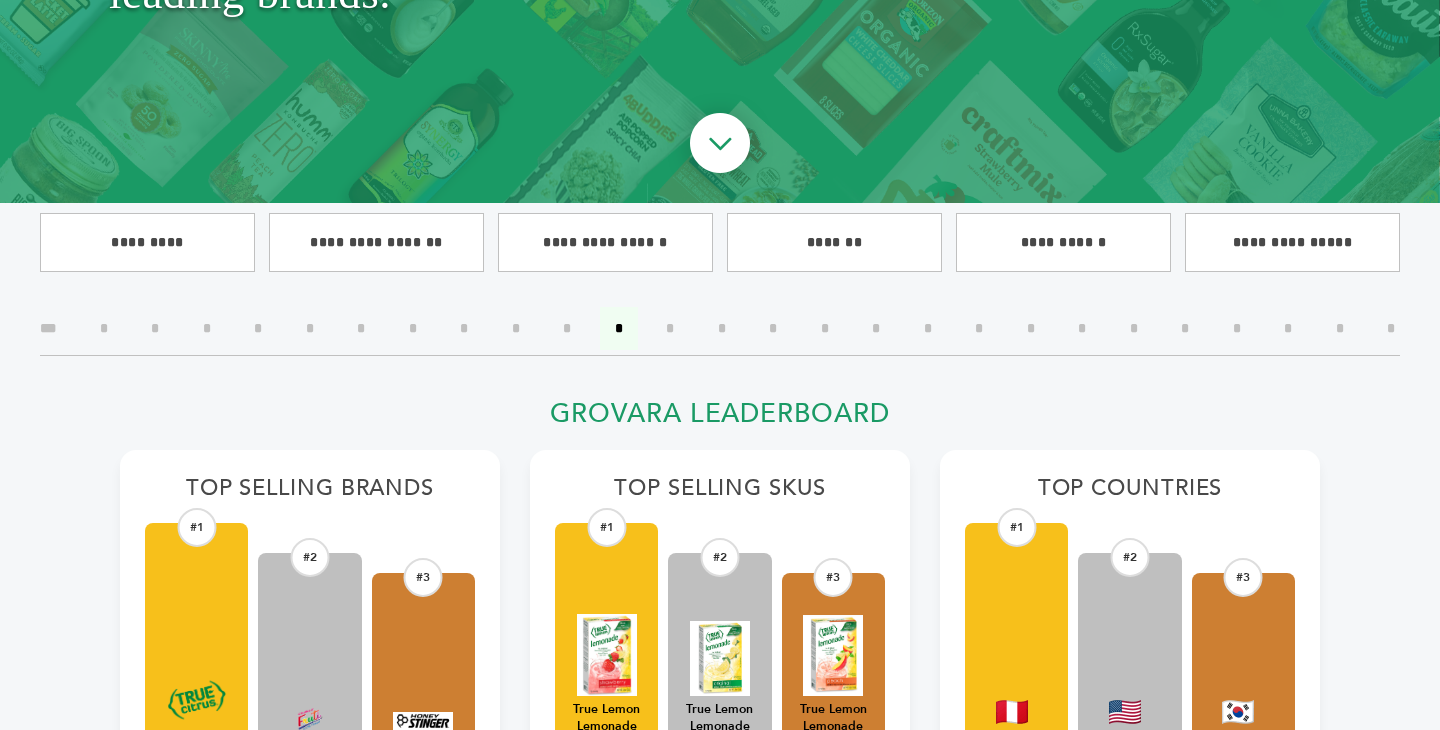 scroll, scrollTop: 384, scrollLeft: 0, axis: vertical 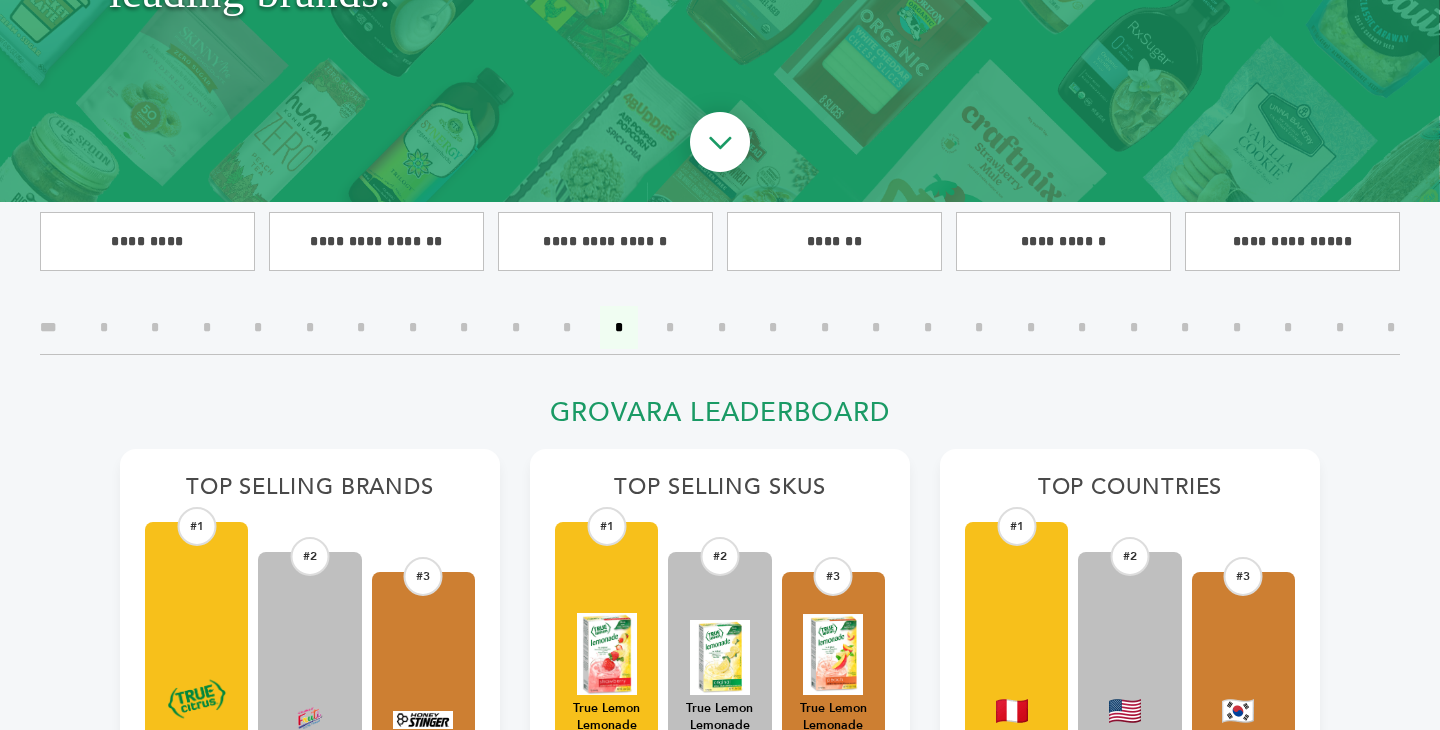 click on "*" at bounding box center (670, 327) 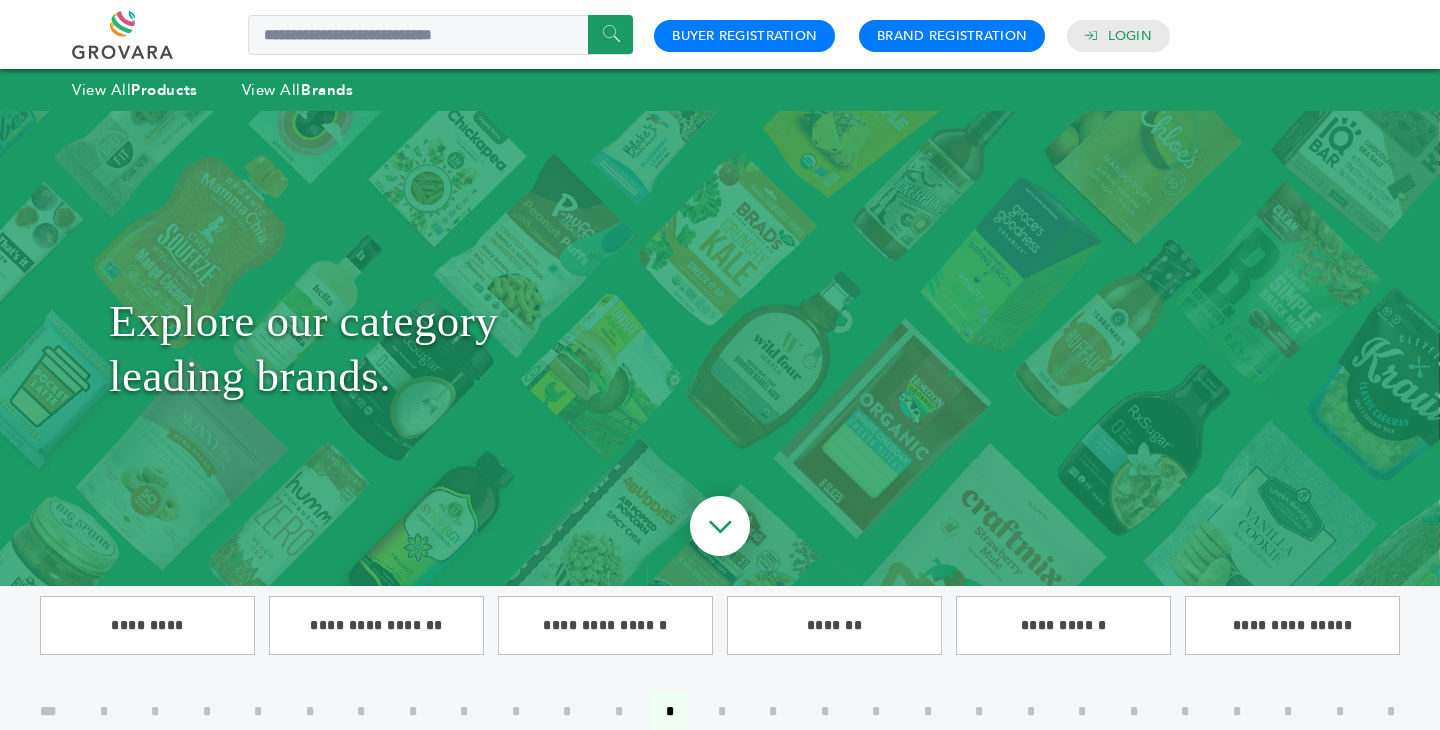 scroll, scrollTop: 0, scrollLeft: 0, axis: both 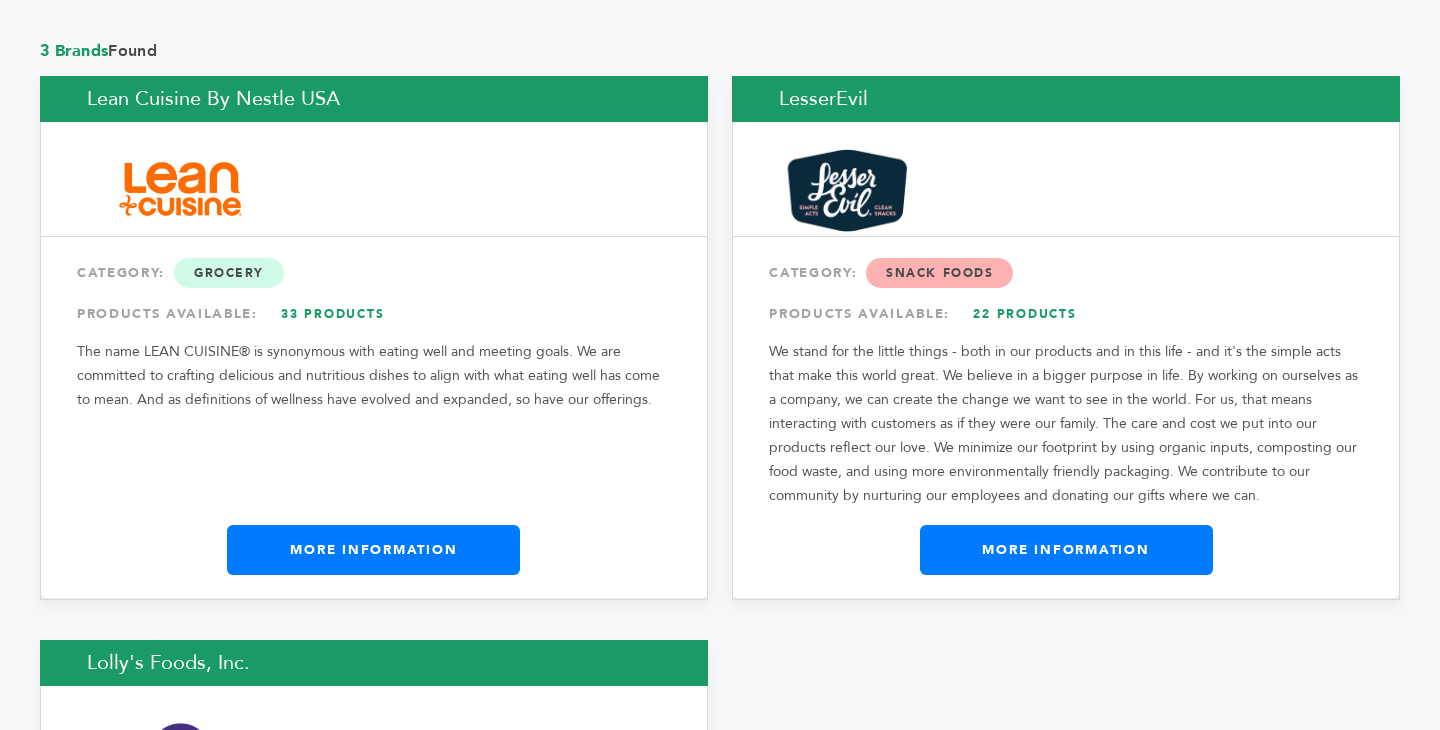 click on "Lean Cuisine by Nestle USA" at bounding box center [374, 99] 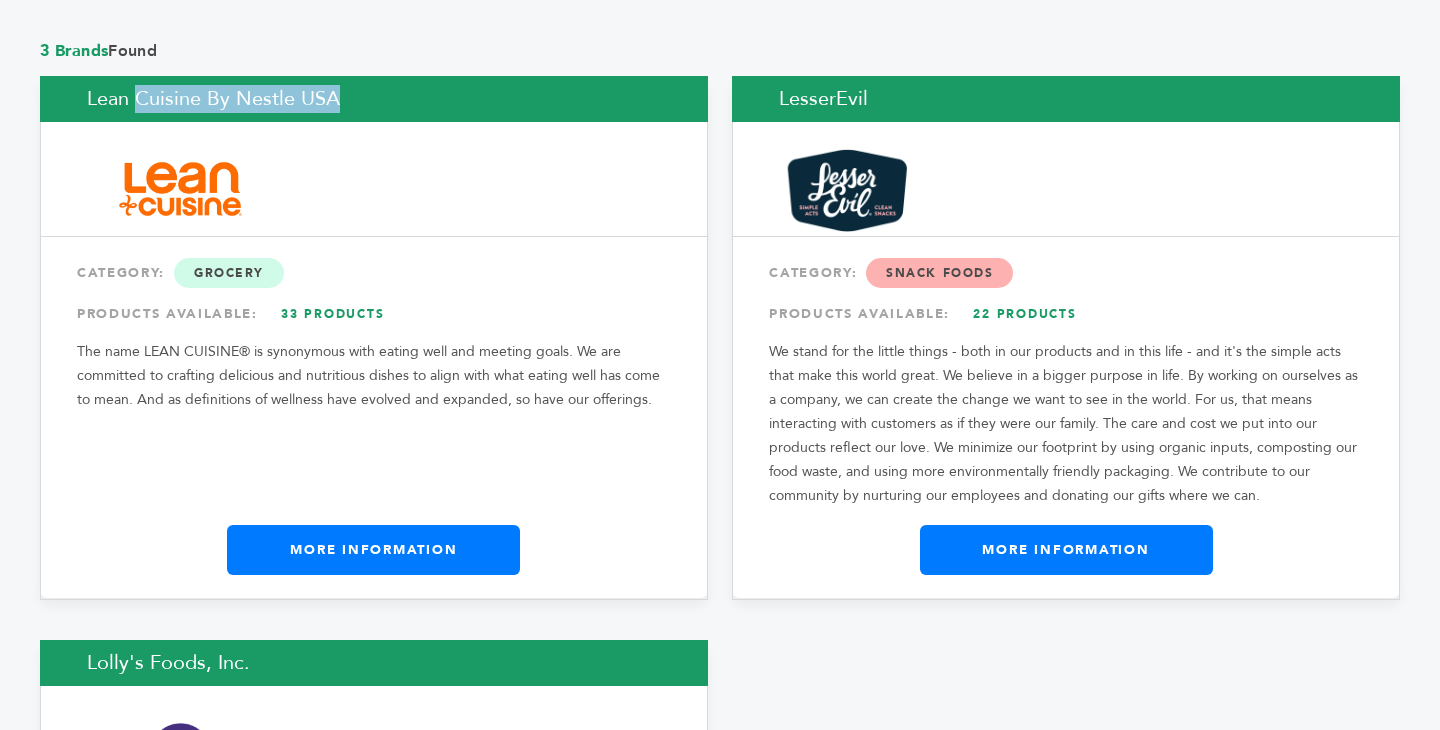 copy on "Lean Cuisine by Nestle USA" 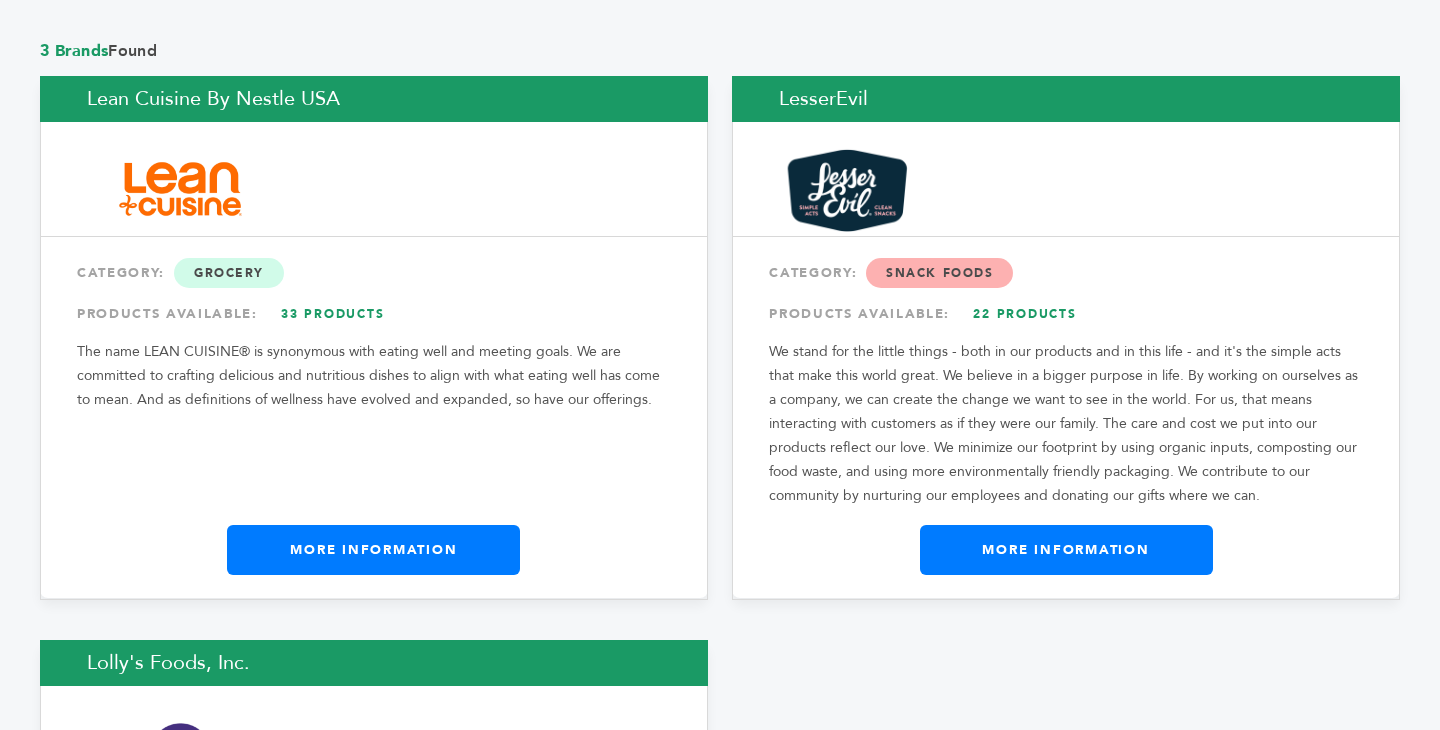 click on "LesserEvil" at bounding box center (1066, 99) 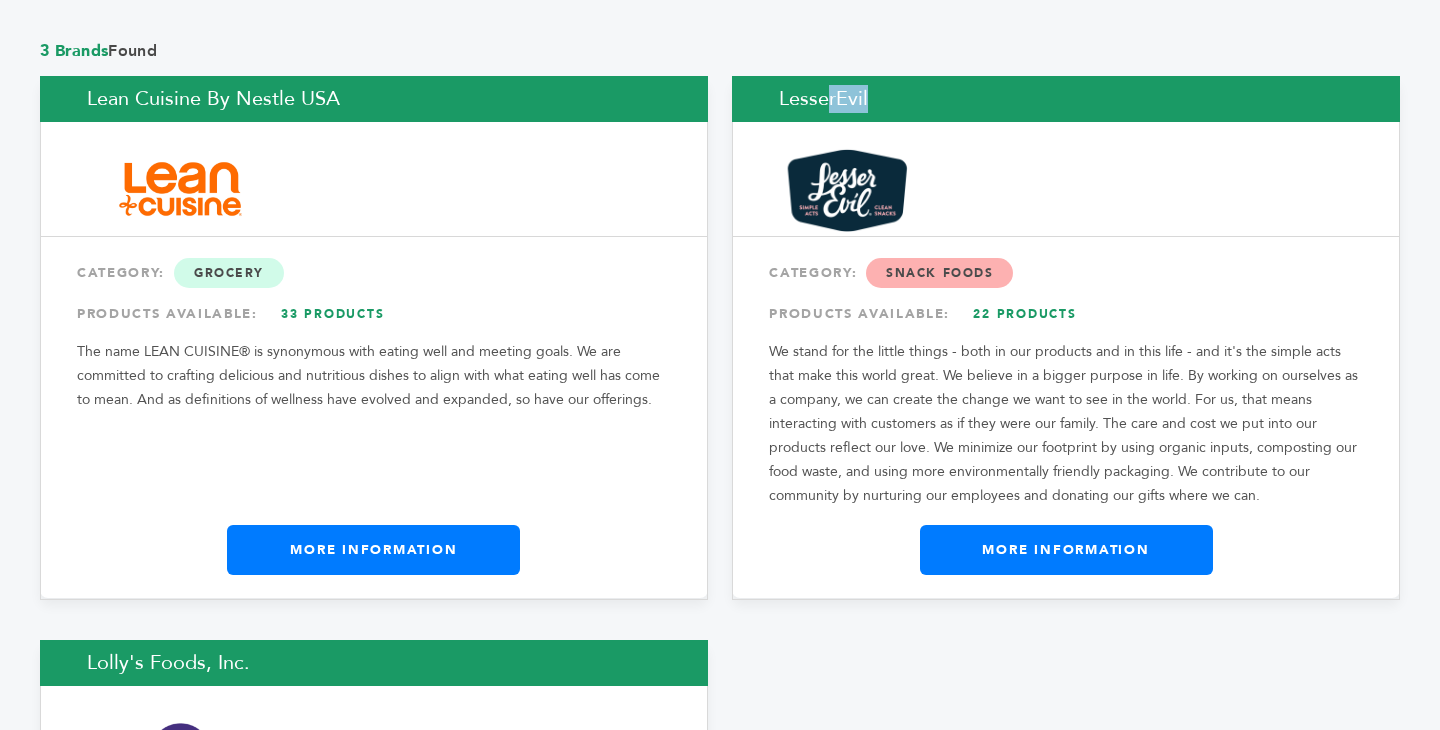 click on "LesserEvil" at bounding box center (1066, 99) 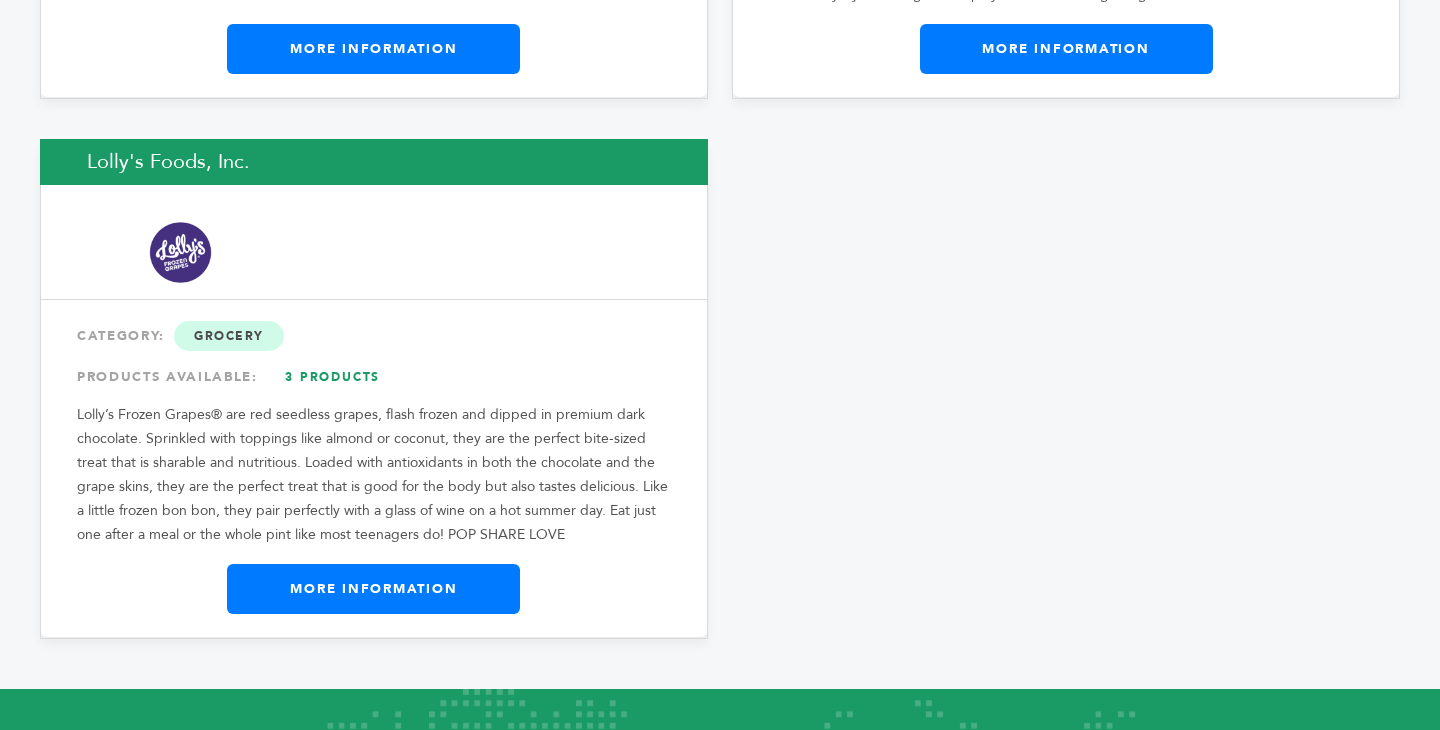 scroll, scrollTop: 1990, scrollLeft: 0, axis: vertical 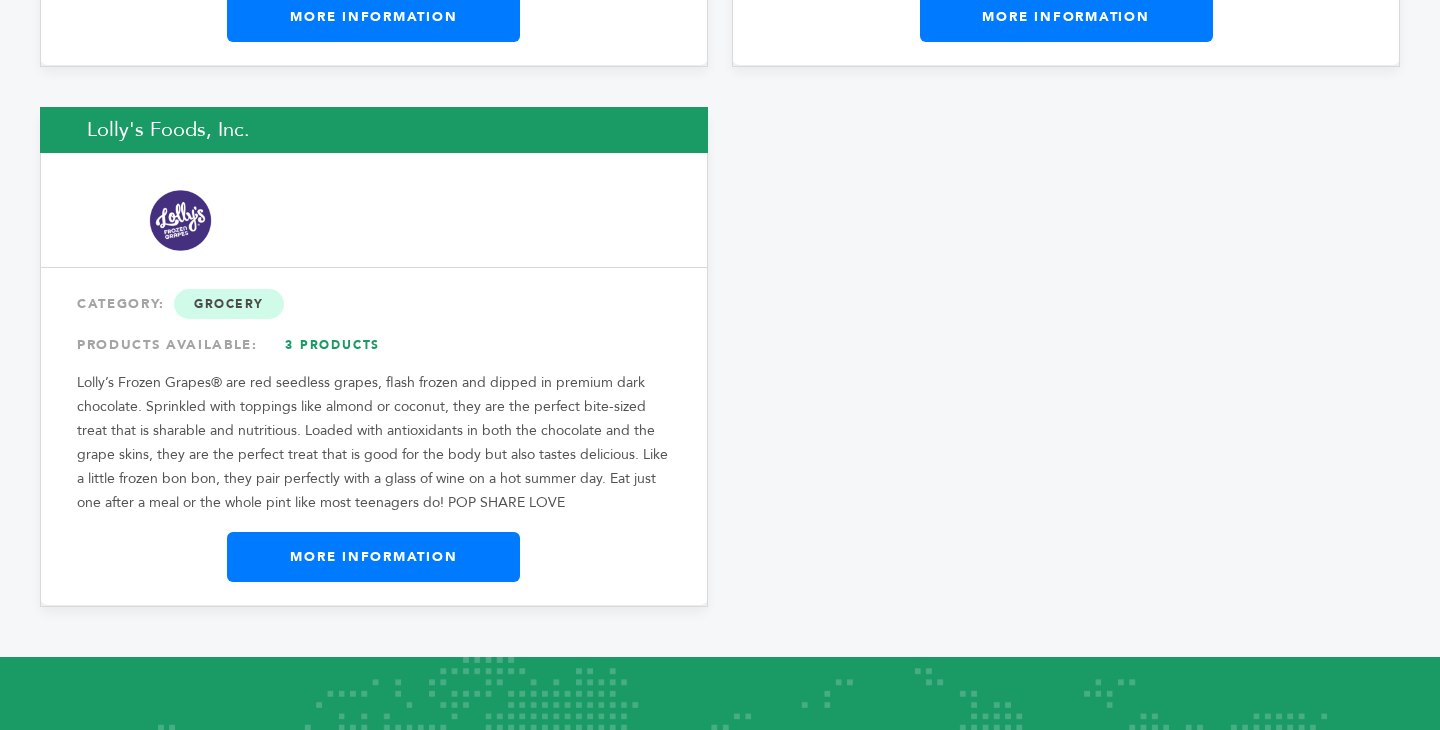 click on "Lolly's Foods, Inc." at bounding box center (374, 130) 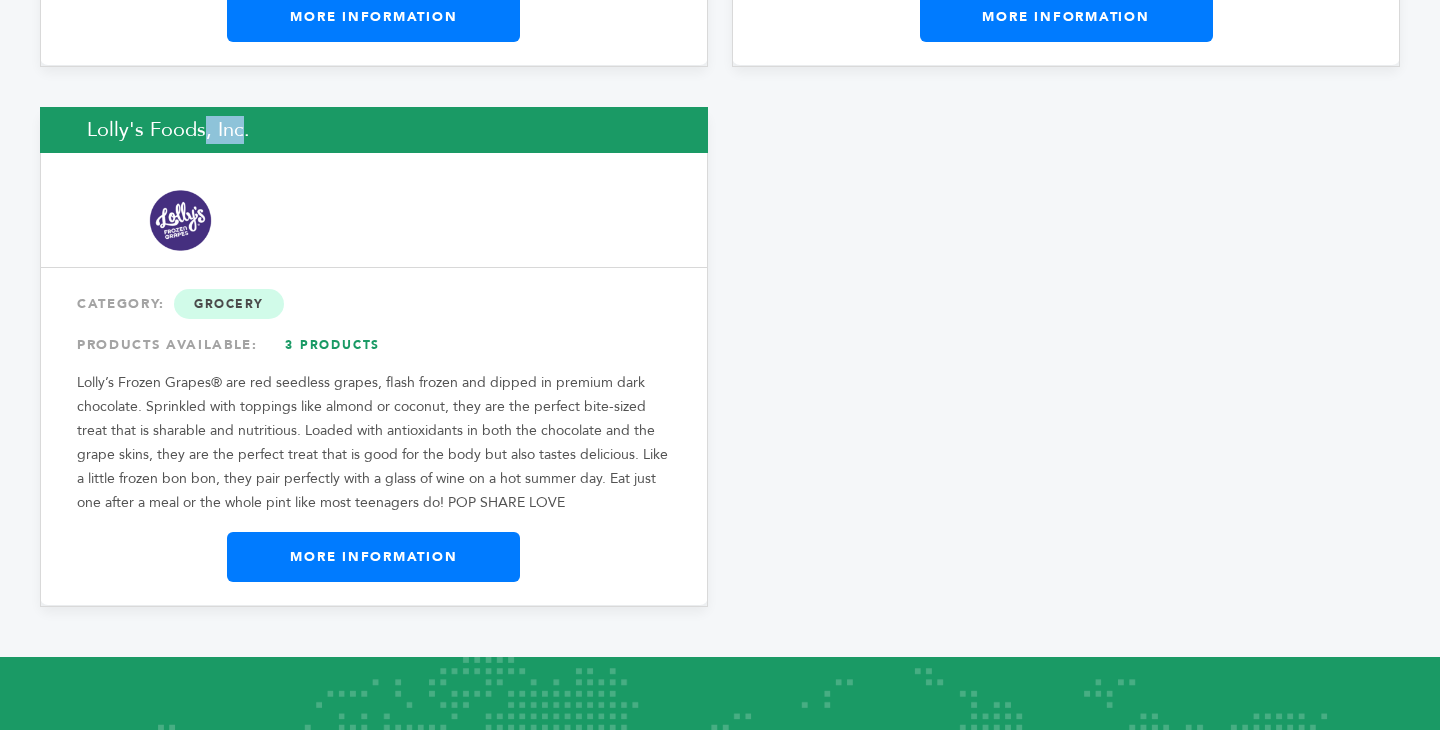 click on "Lolly's Foods, Inc." at bounding box center [374, 130] 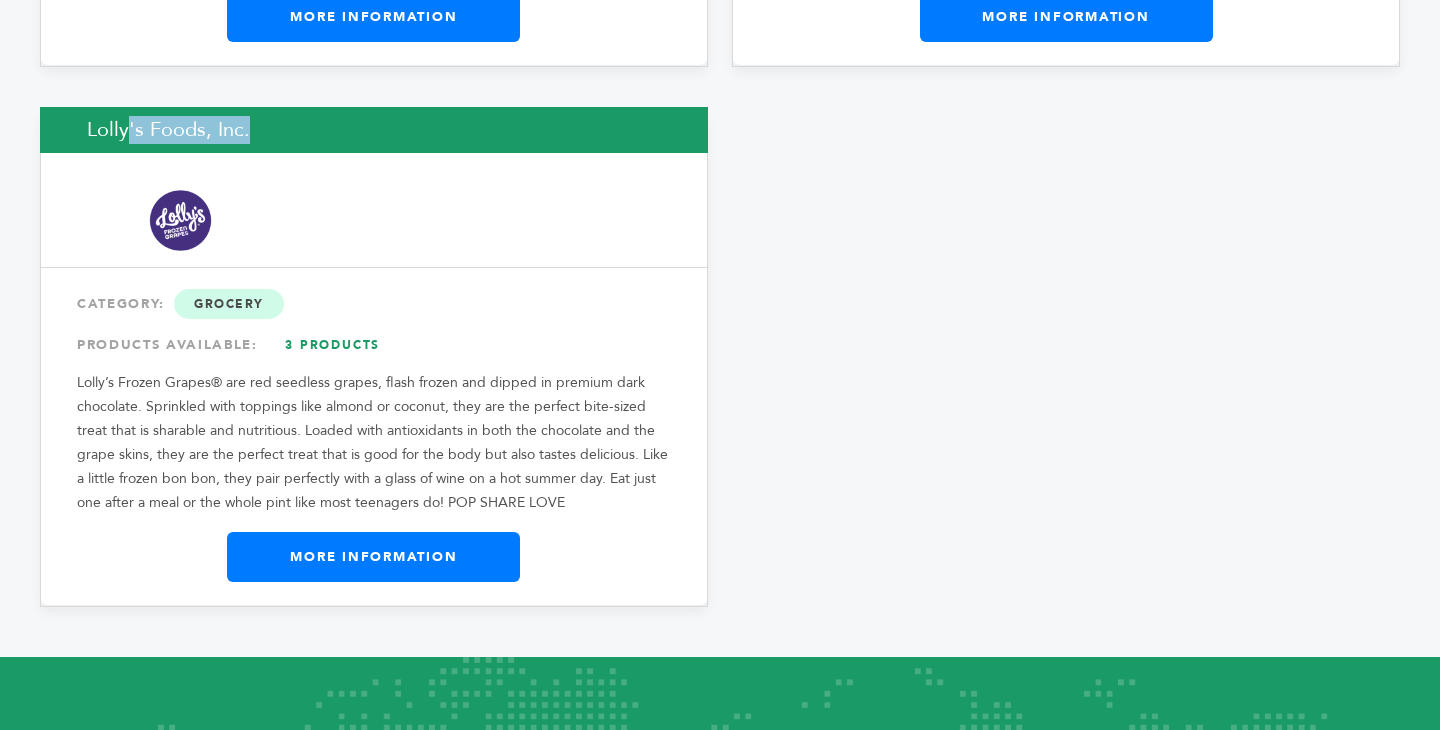 copy on "Lolly's Foods, Inc." 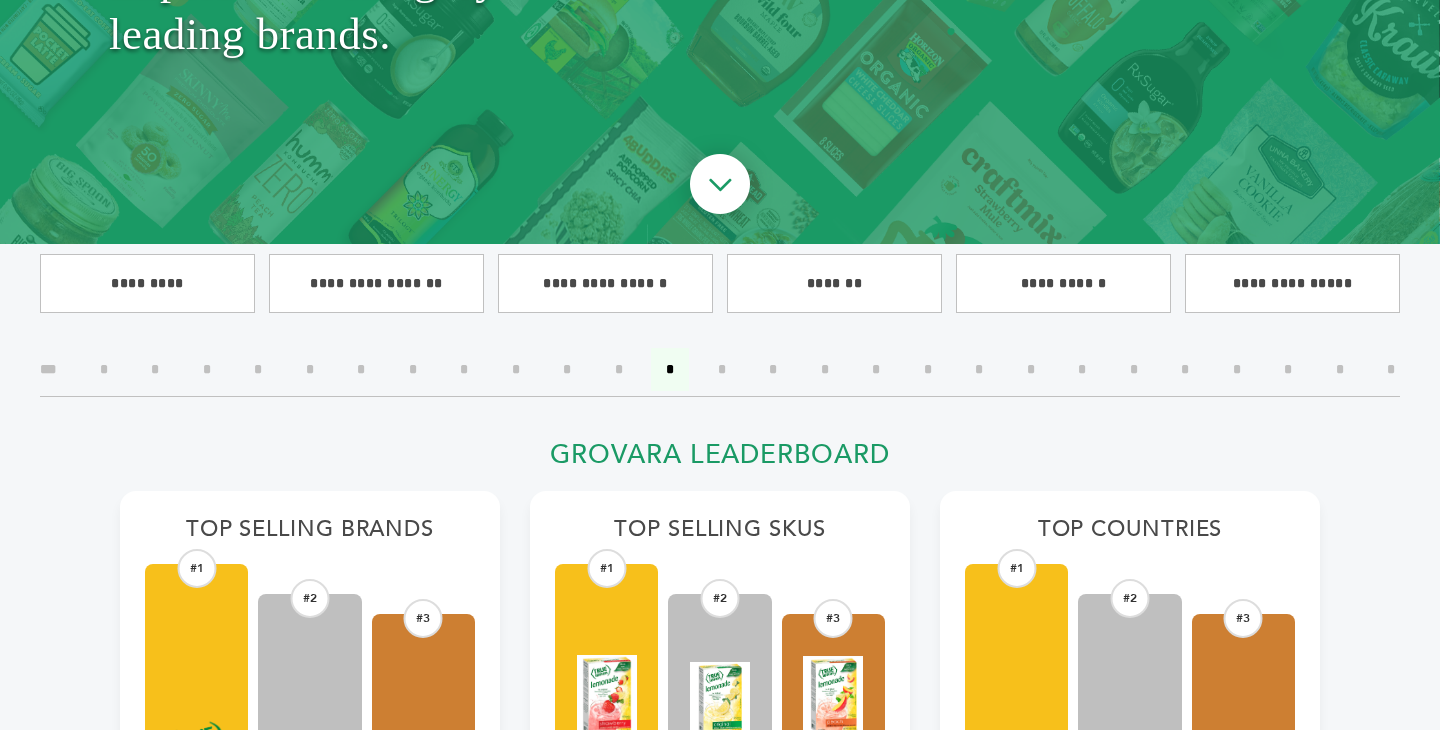 scroll, scrollTop: 361, scrollLeft: 0, axis: vertical 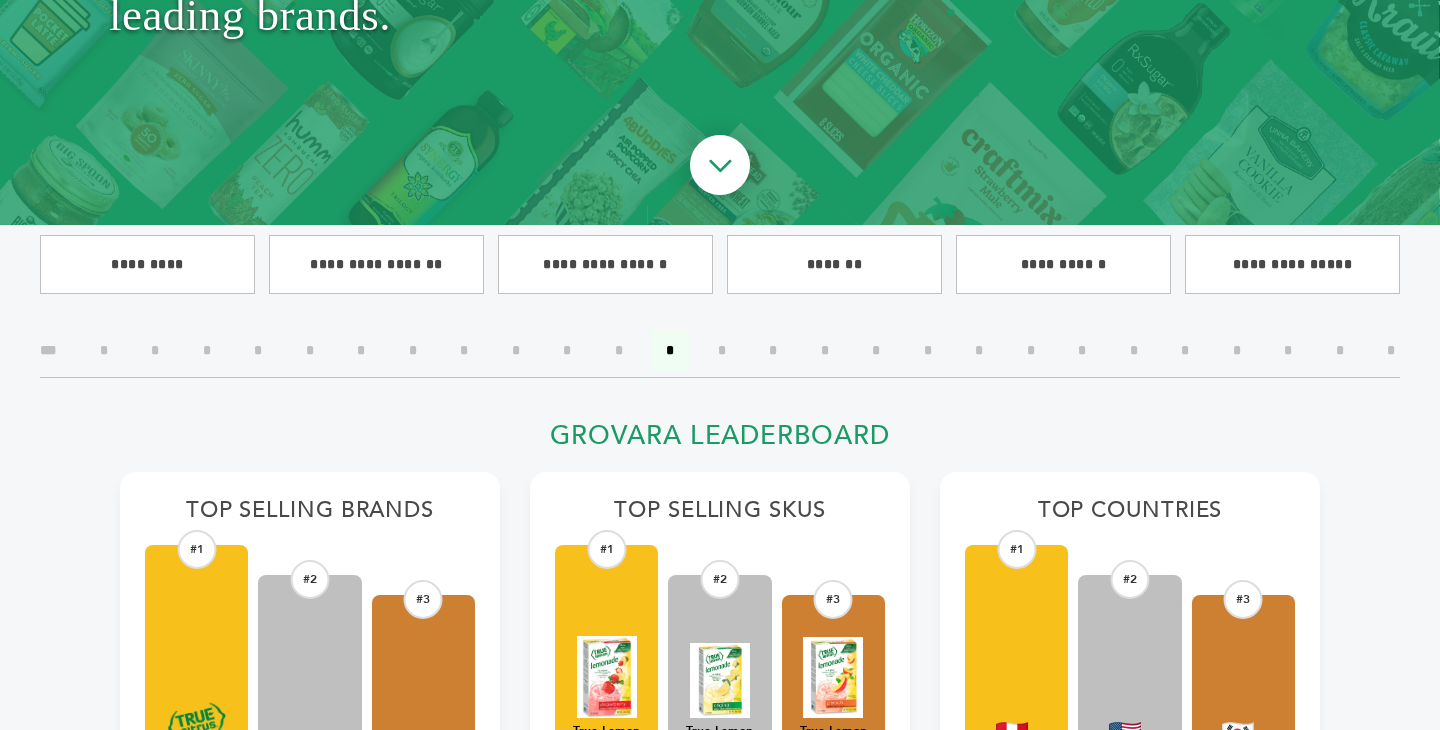 click on "*" at bounding box center [722, 350] 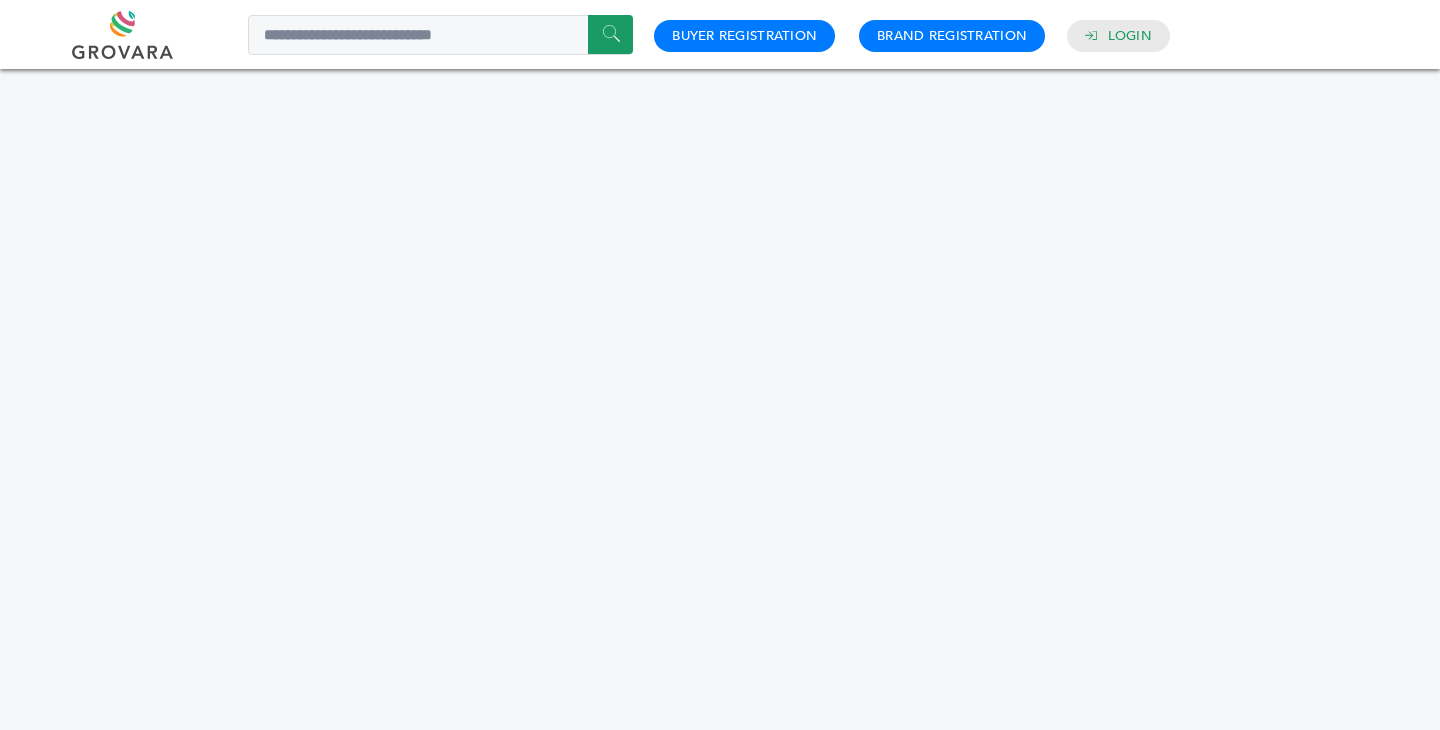 scroll, scrollTop: 0, scrollLeft: 0, axis: both 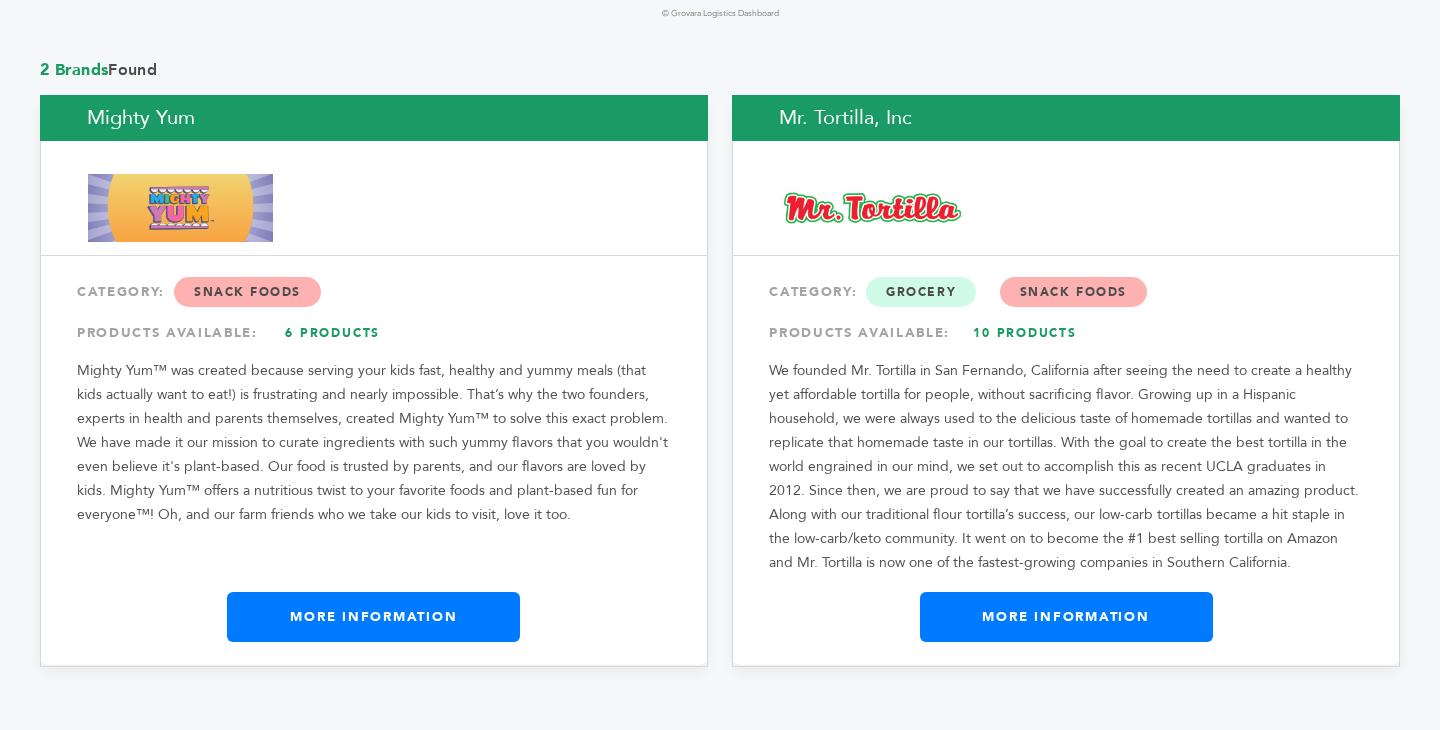 click on "Mighty Yum" at bounding box center (374, 118) 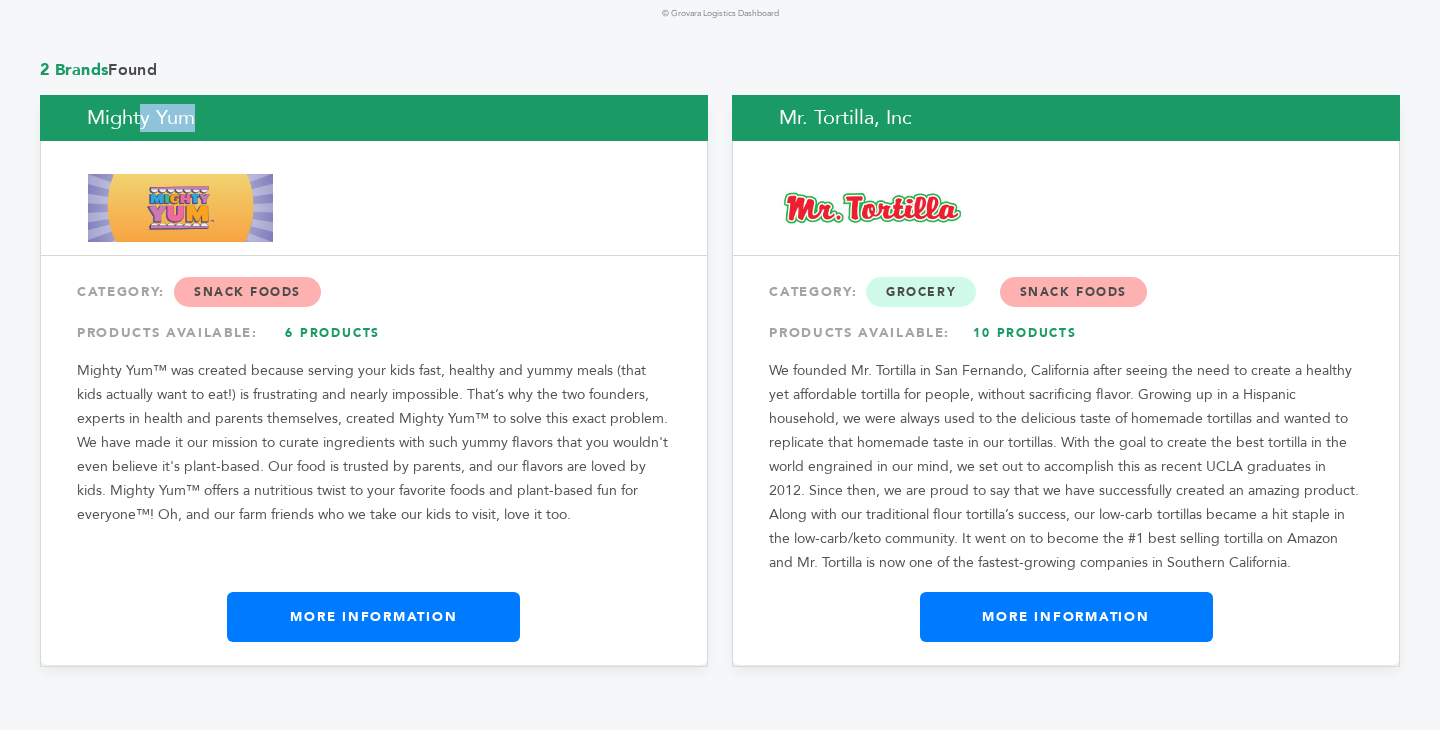 copy on "Mighty Yum" 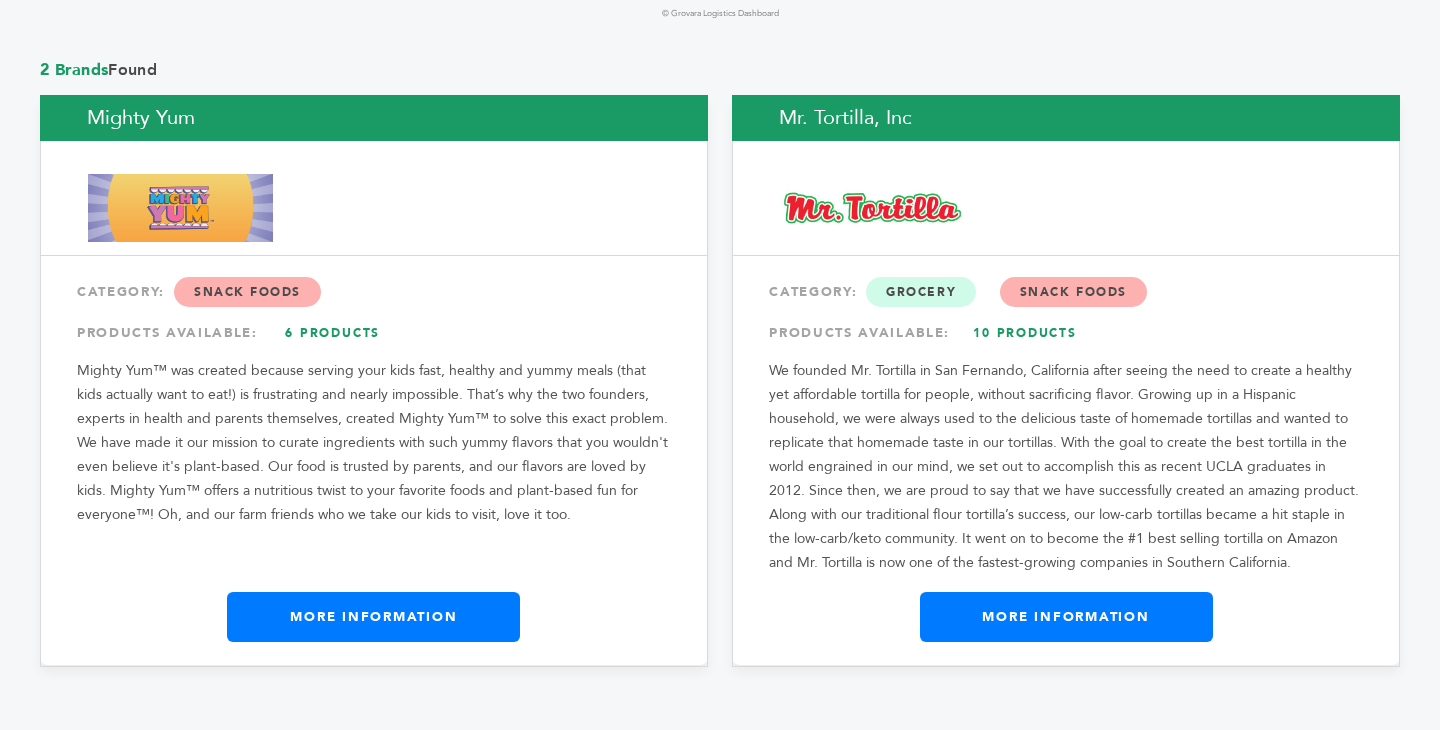 click on "Mr. Tortilla, Inc" at bounding box center (1066, 118) 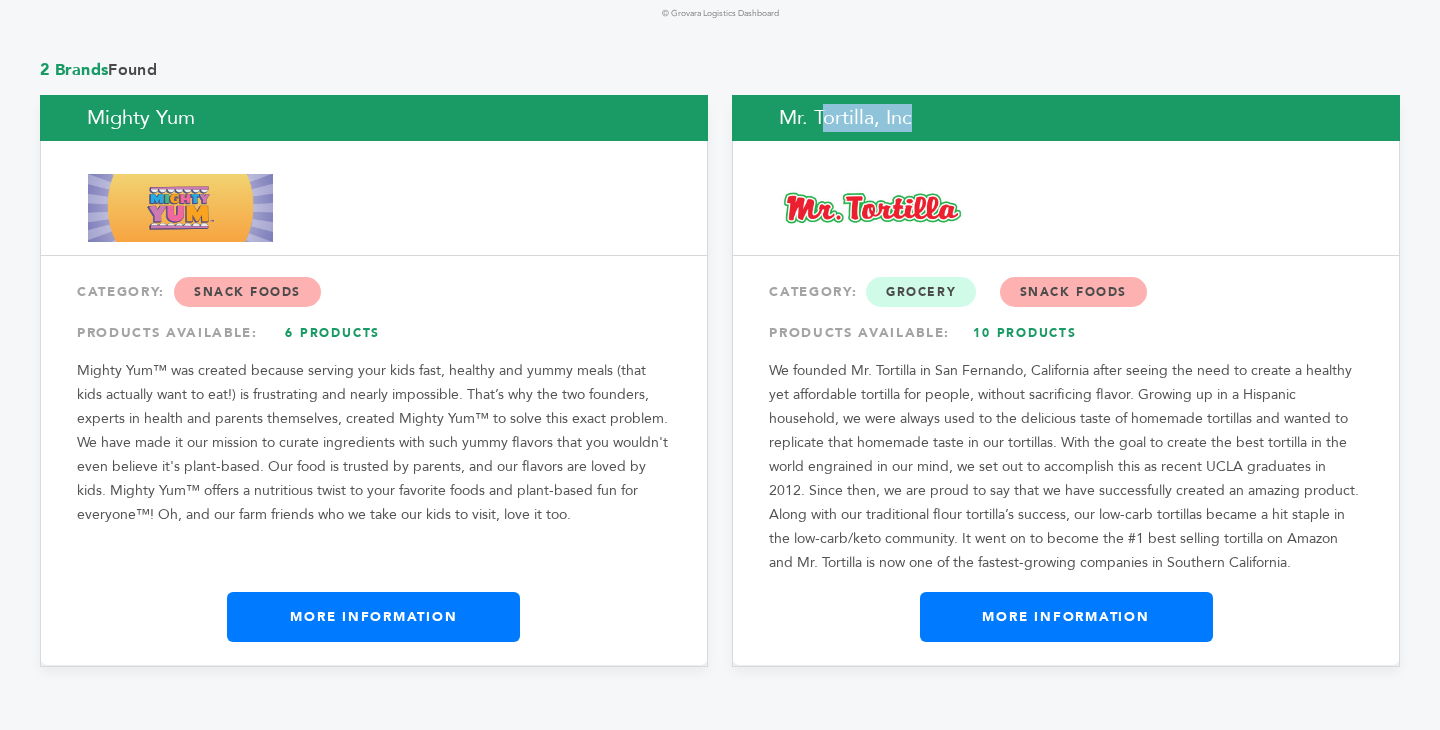 copy on "Mr. Tortilla, Inc" 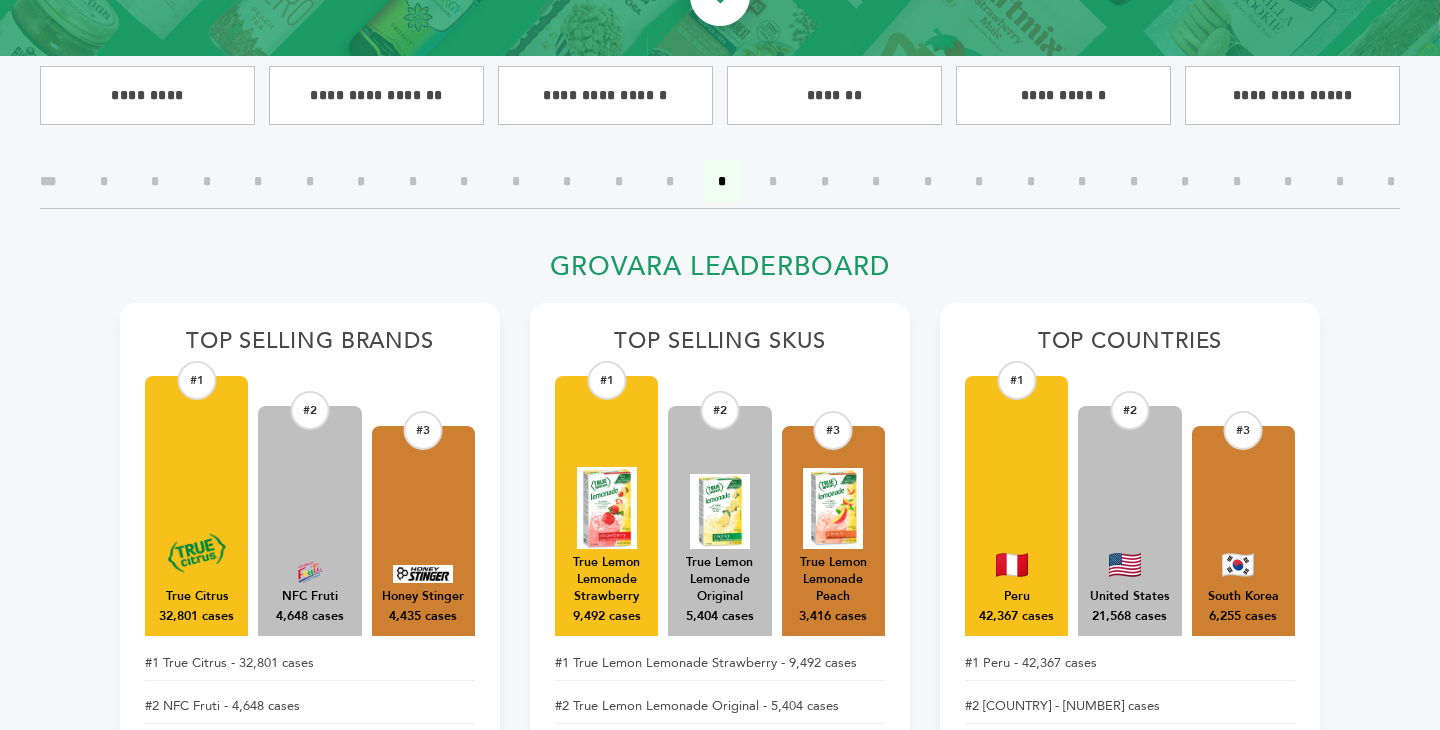 scroll, scrollTop: 545, scrollLeft: 0, axis: vertical 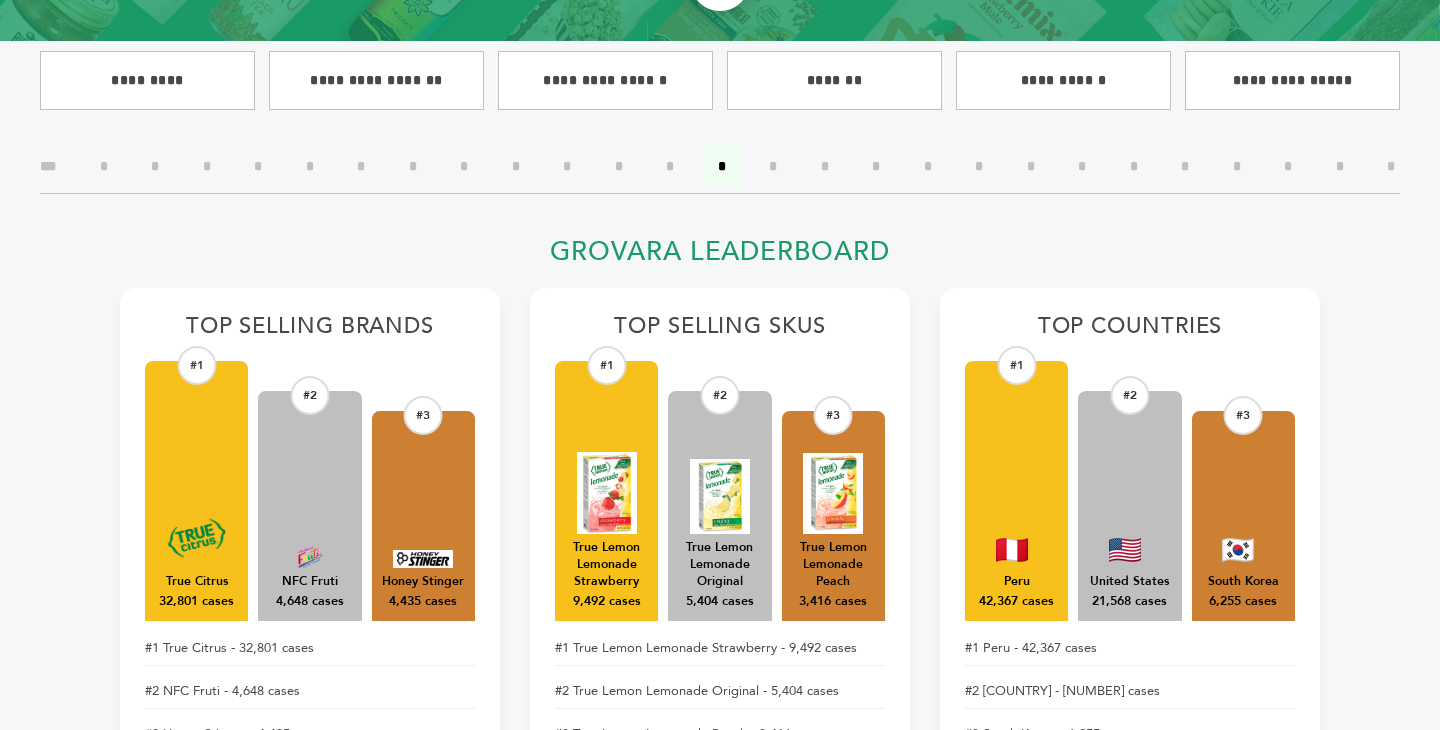 click on "*" at bounding box center [773, 166] 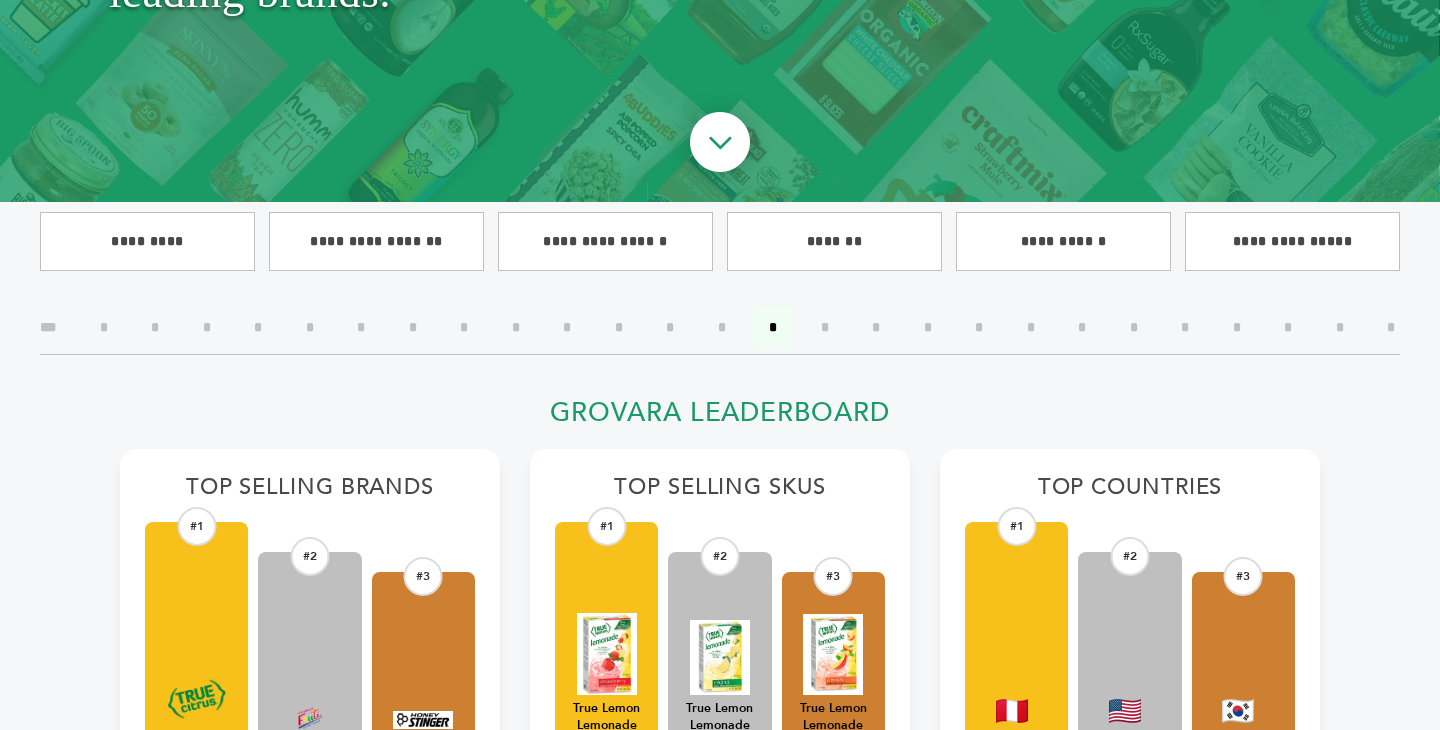 scroll, scrollTop: 390, scrollLeft: 0, axis: vertical 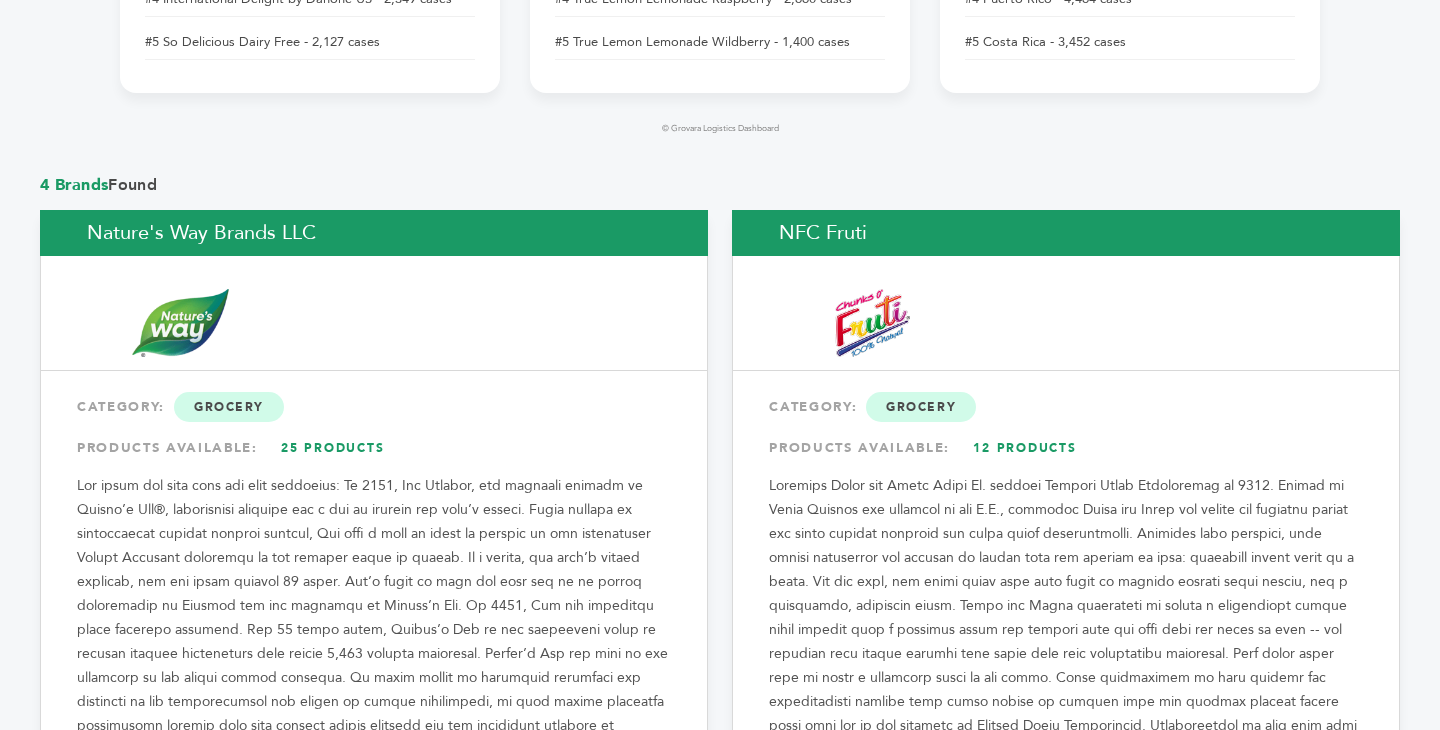 click on "Nature's Way Brands LLC" at bounding box center (374, 233) 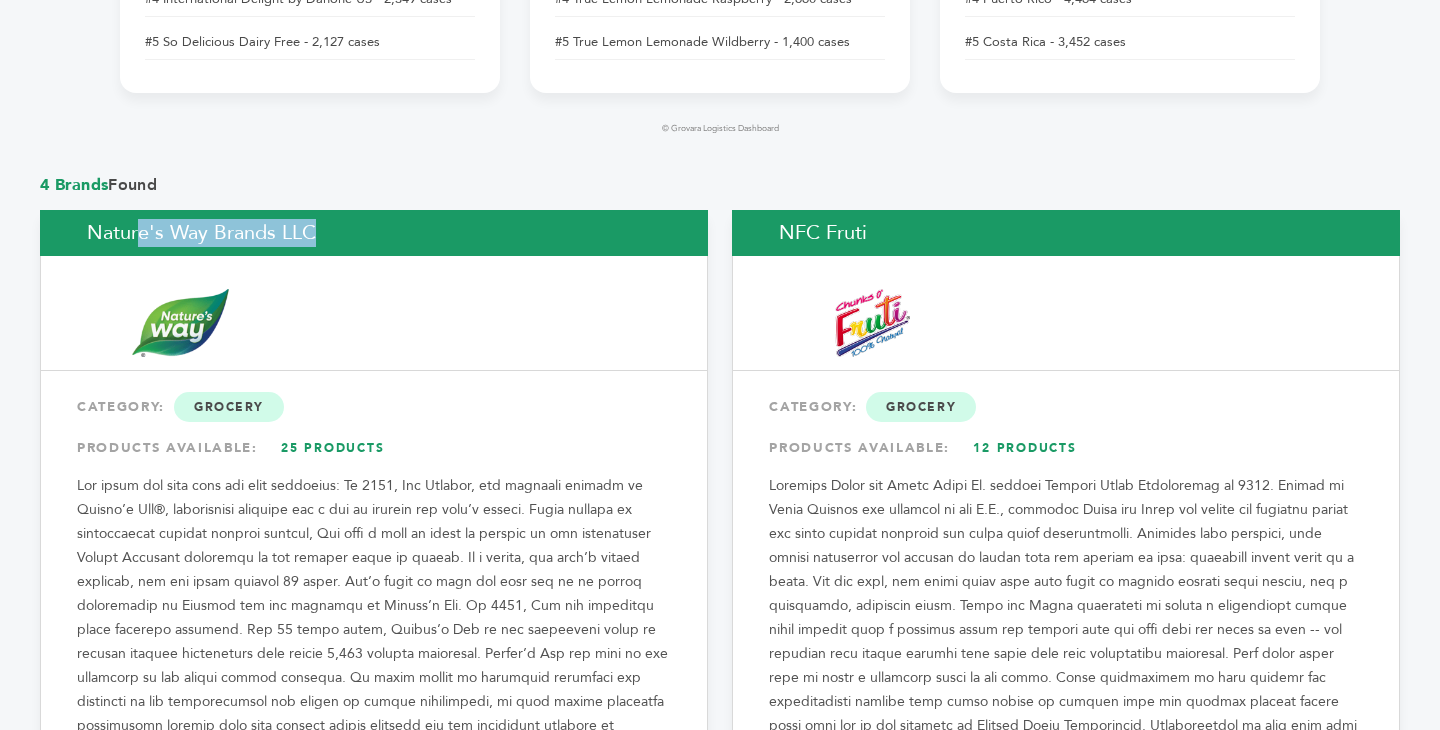 copy on "Nature's Way Brands LLC" 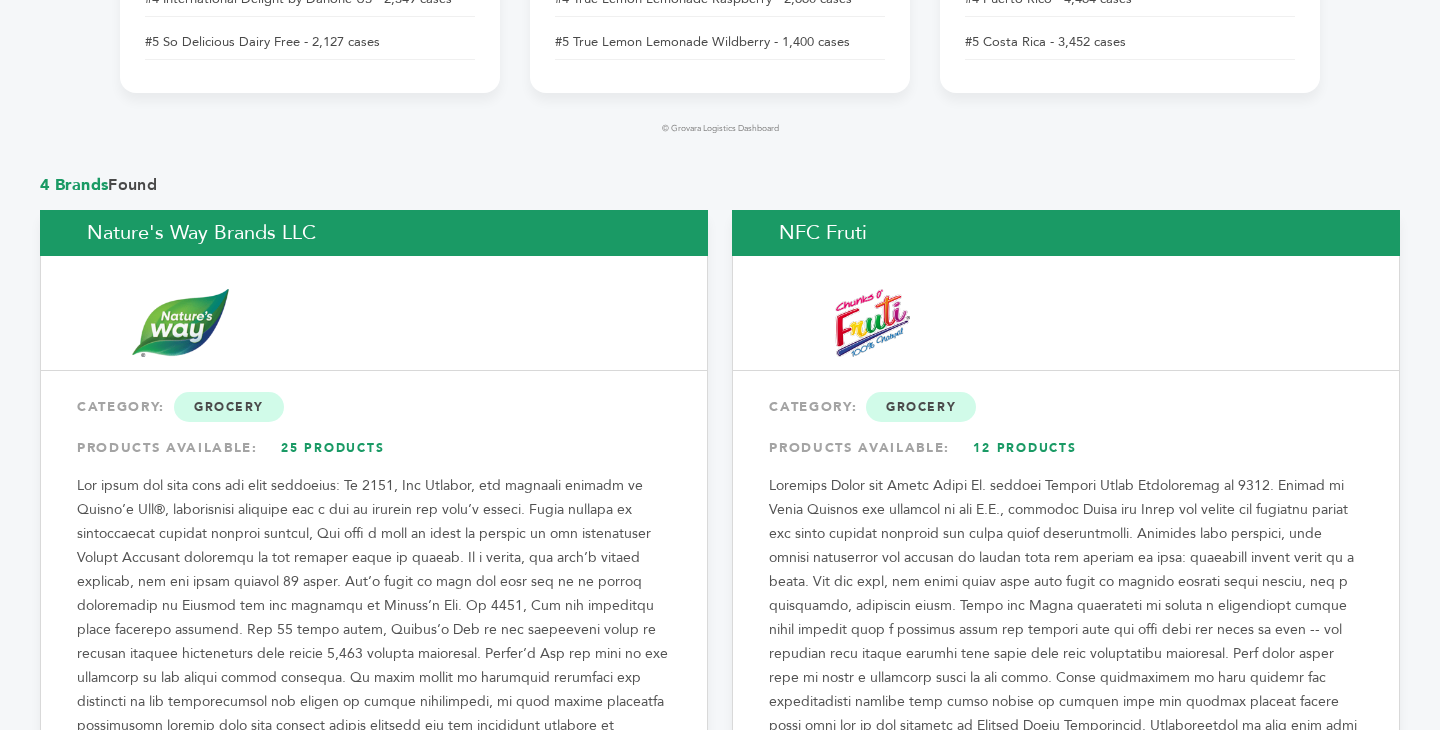 click on "NFC Fruti" at bounding box center (1066, 233) 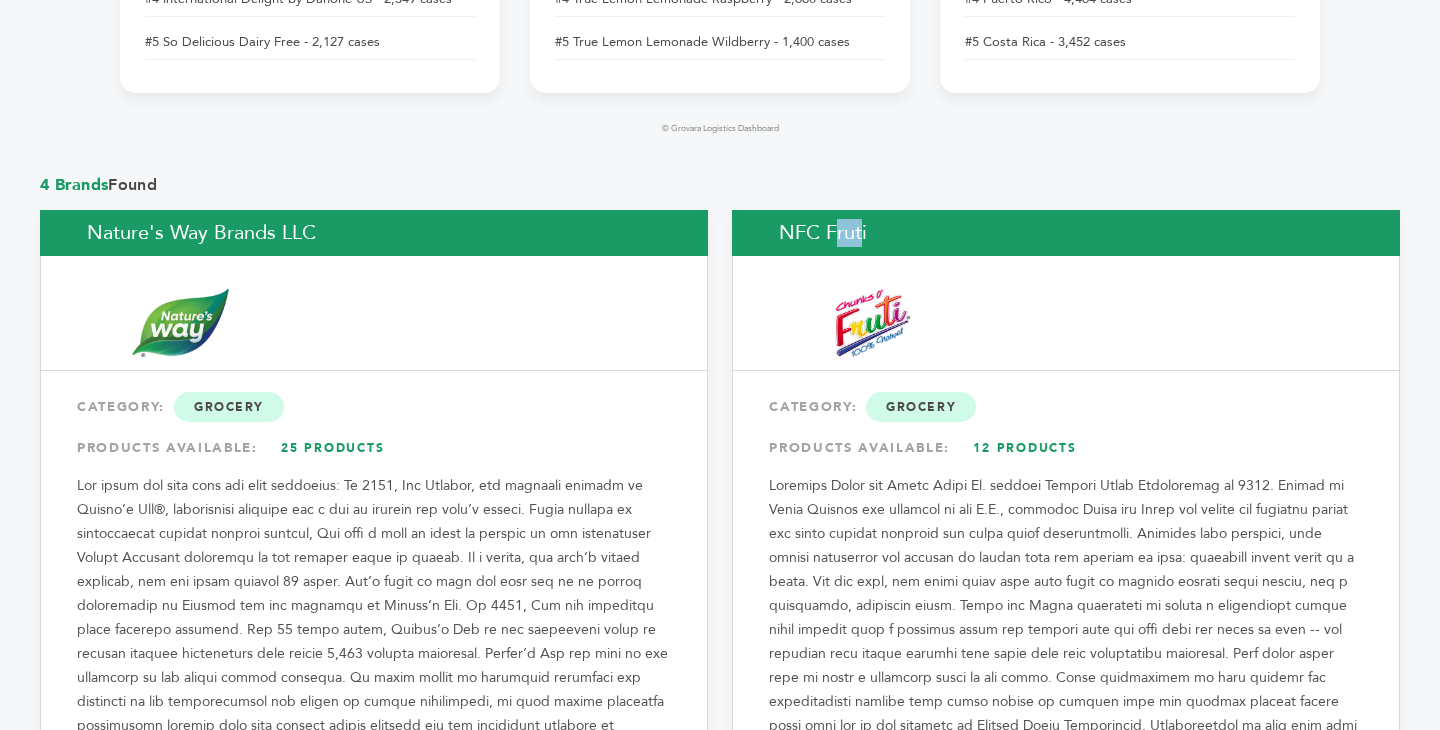 click on "NFC Fruti" at bounding box center (1066, 233) 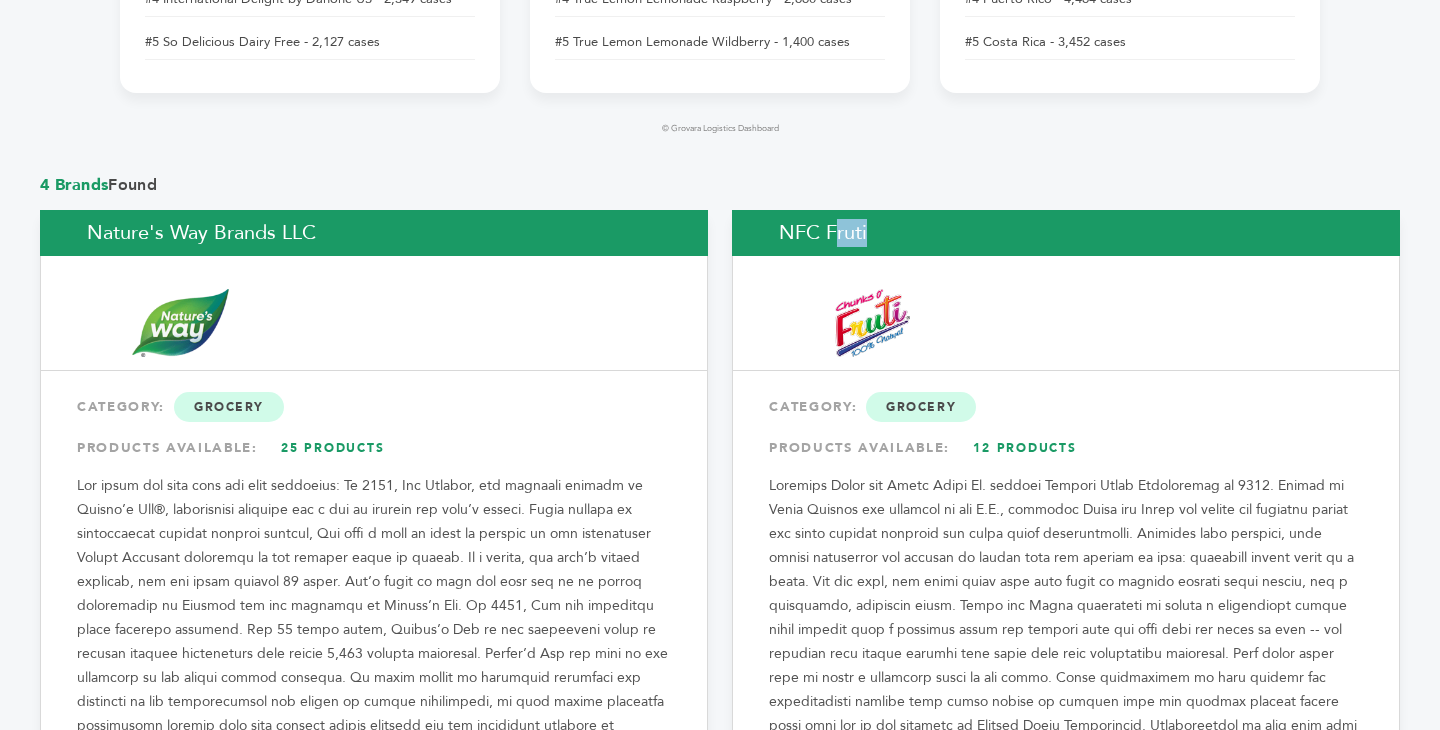 copy on "NFC Fruti" 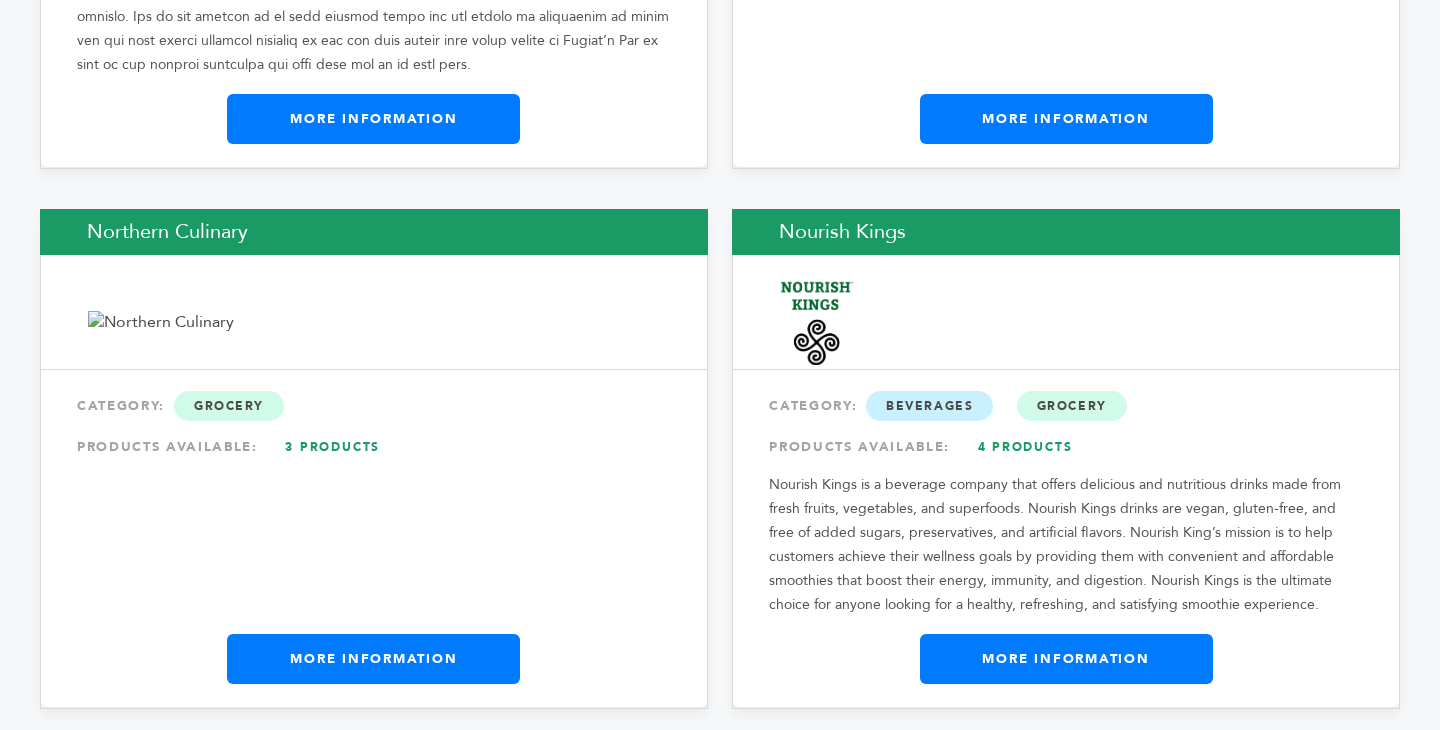 scroll, scrollTop: 2267, scrollLeft: 0, axis: vertical 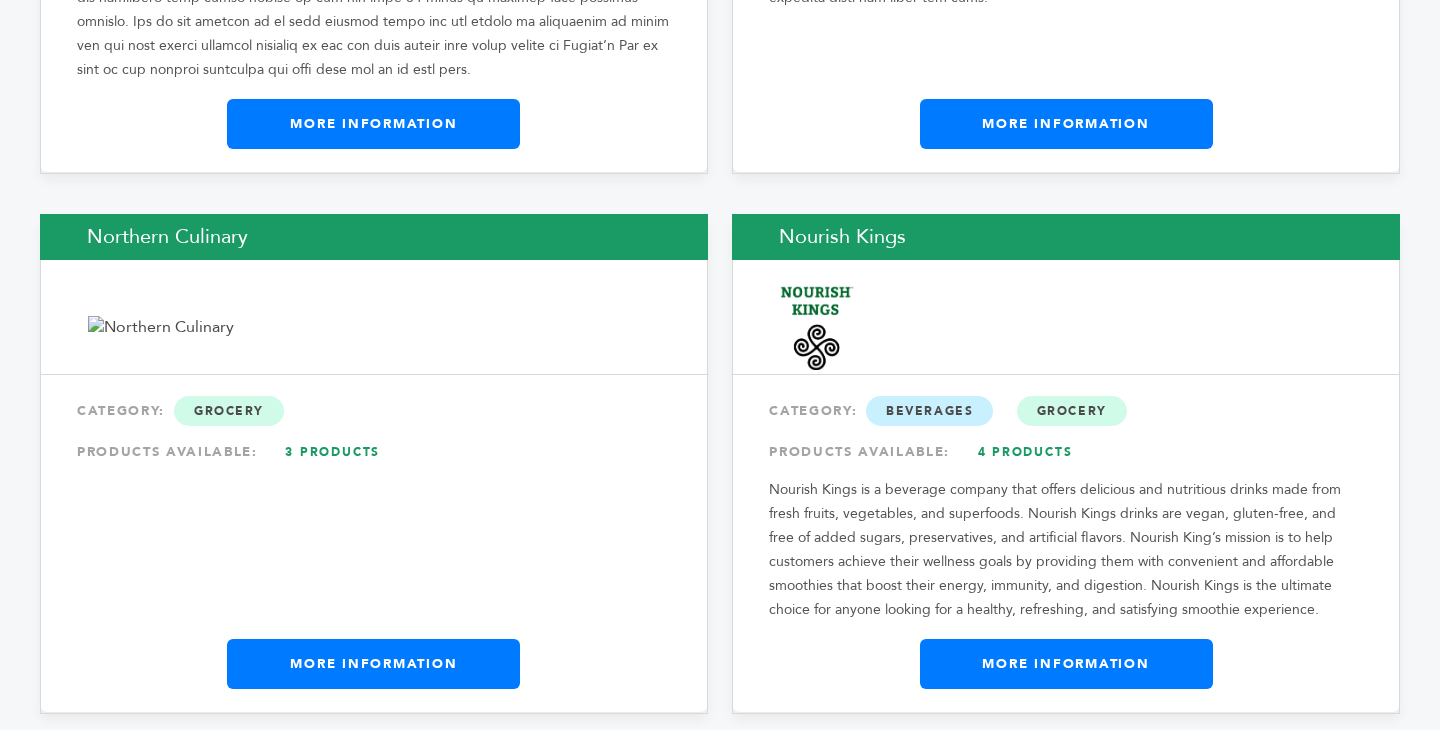click on "Northern  Culinary" at bounding box center (374, 237) 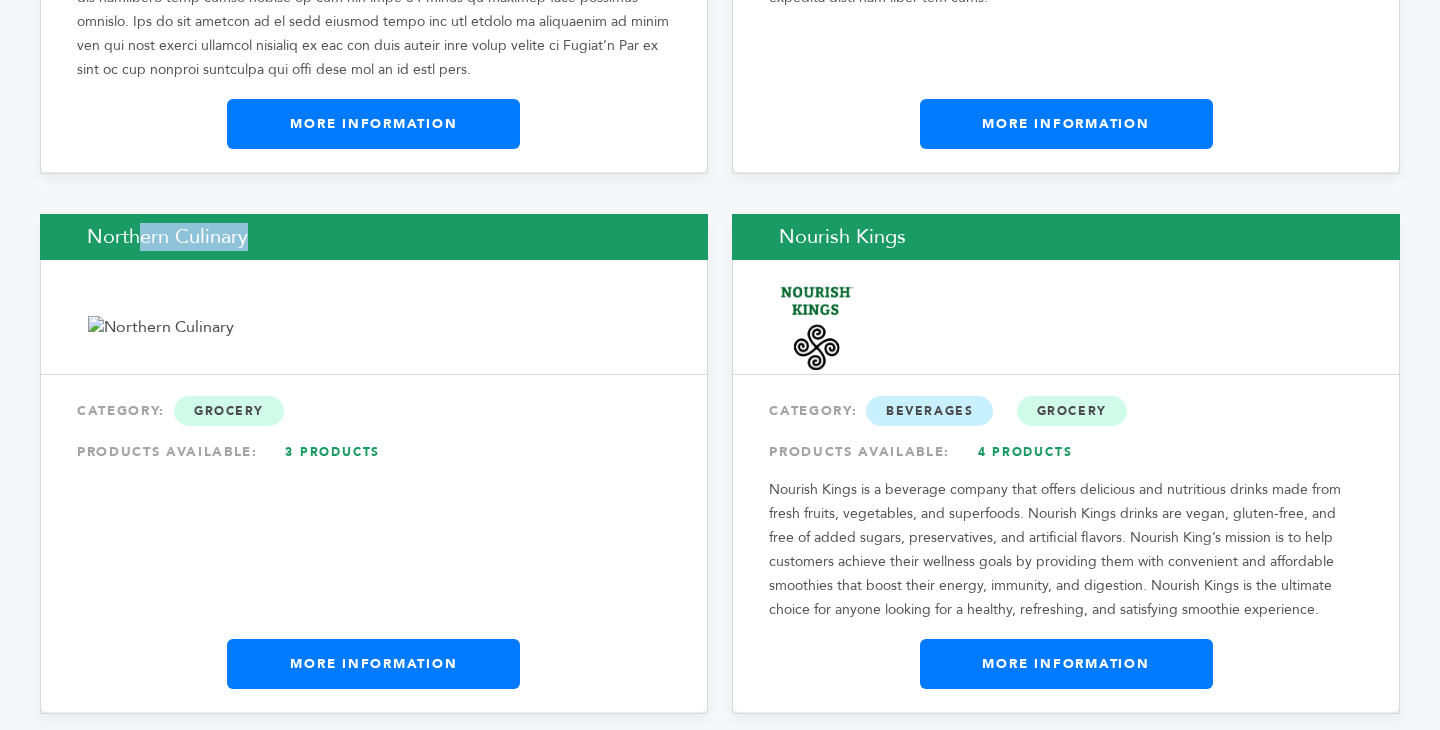 copy on "Northern  Culinary" 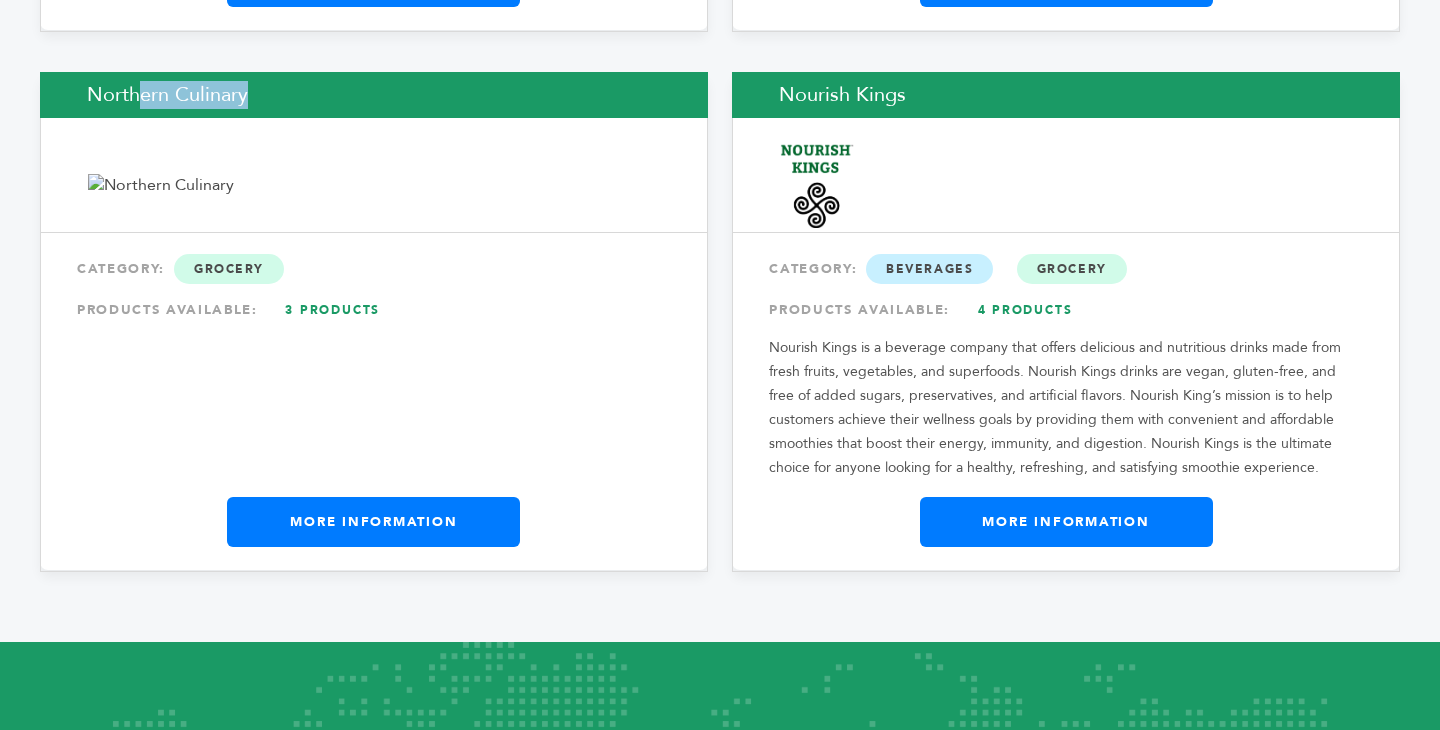 scroll, scrollTop: 2402, scrollLeft: 0, axis: vertical 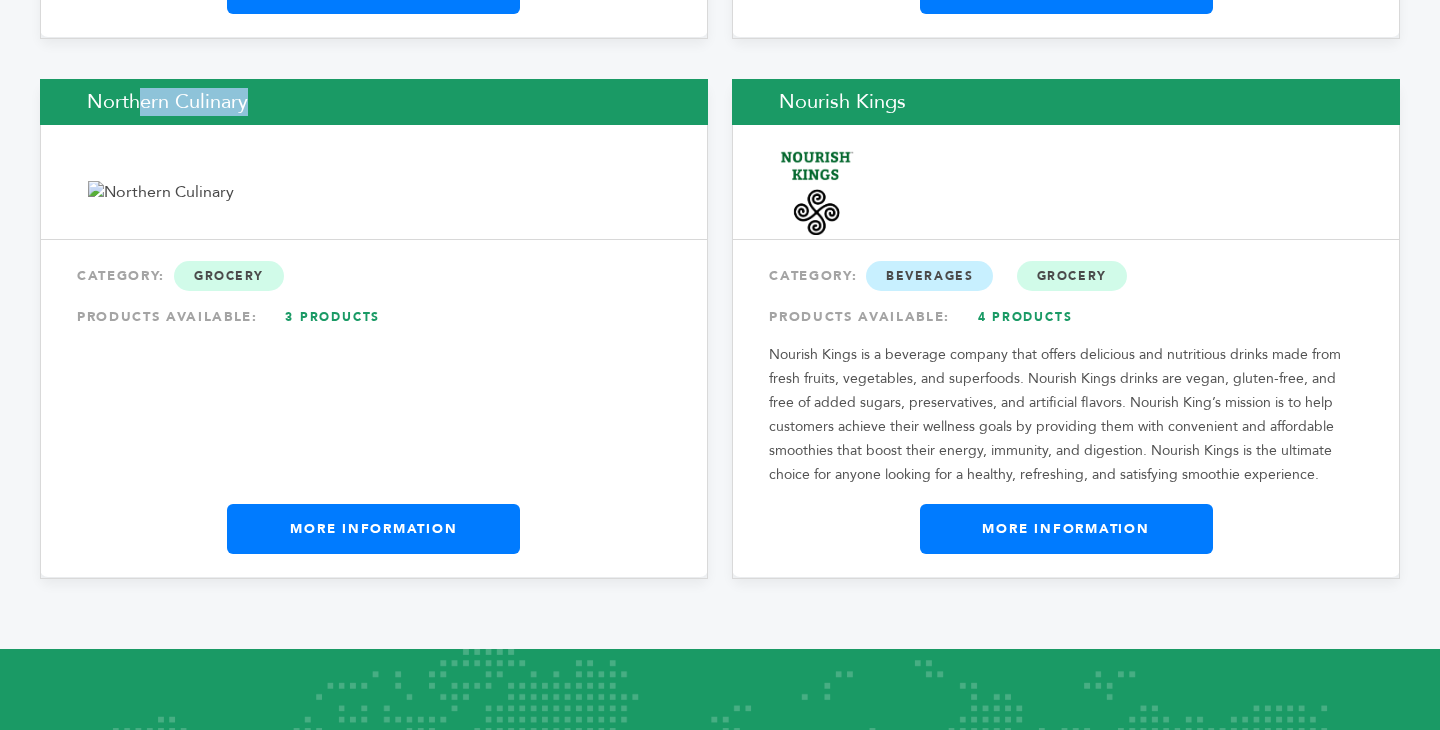 click on "Nourish Kings" at bounding box center (1066, 102) 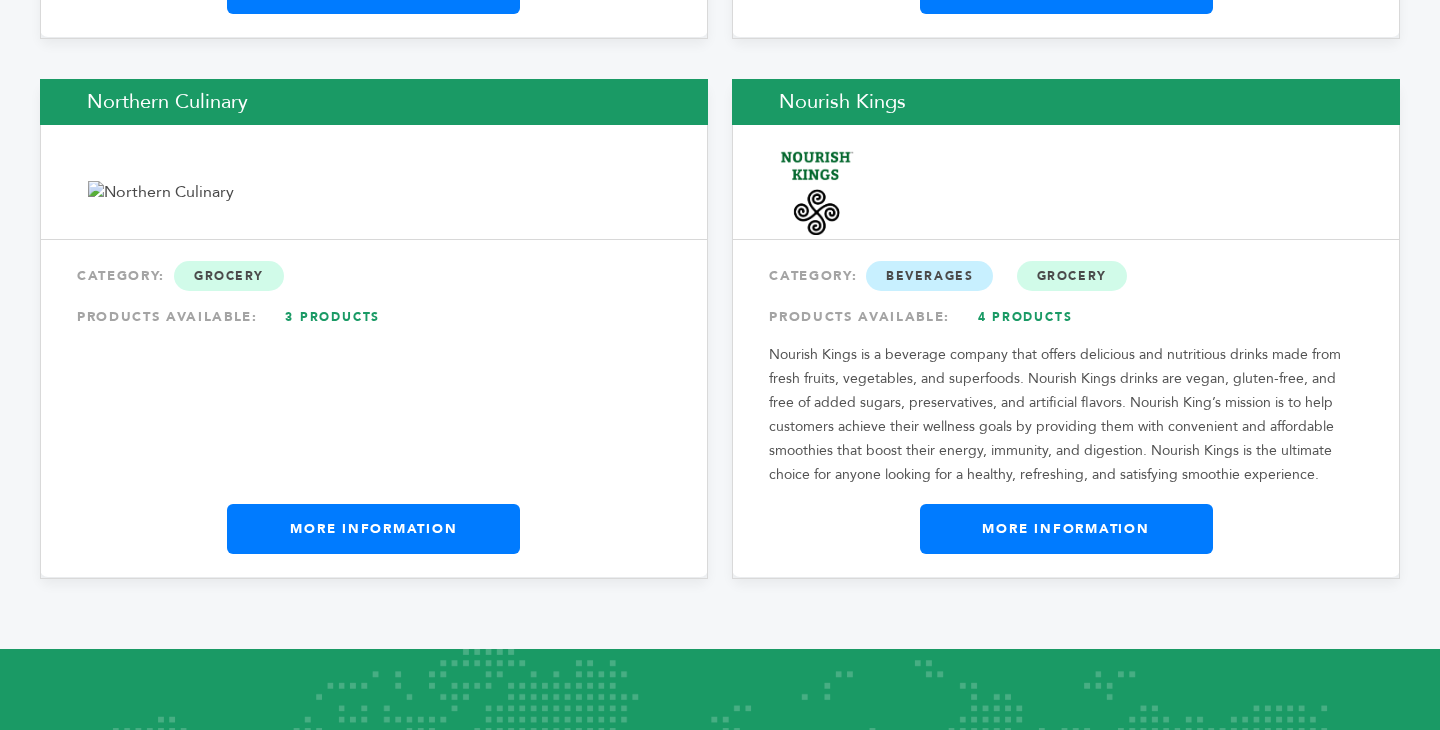 click on "Nourish Kings" at bounding box center [1066, 102] 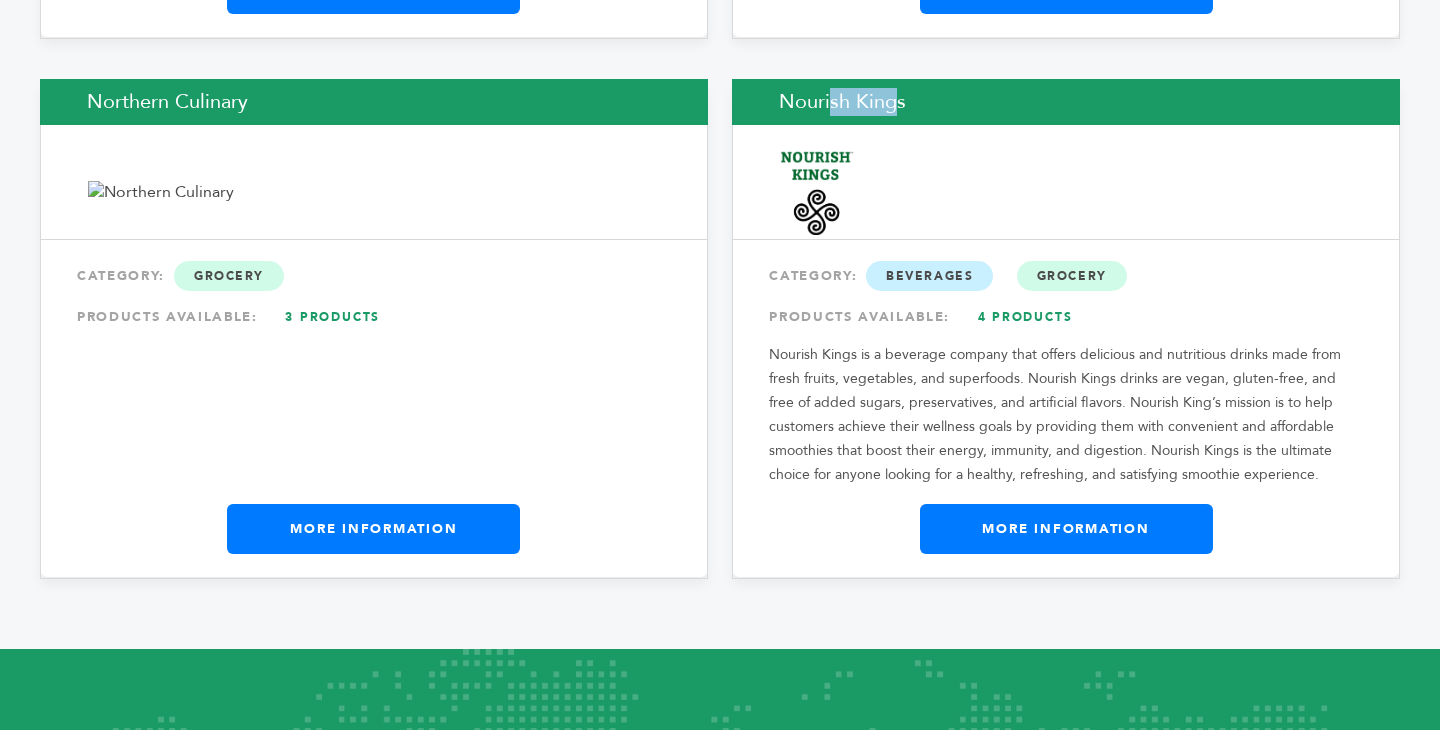 click on "Nourish Kings" at bounding box center (1066, 102) 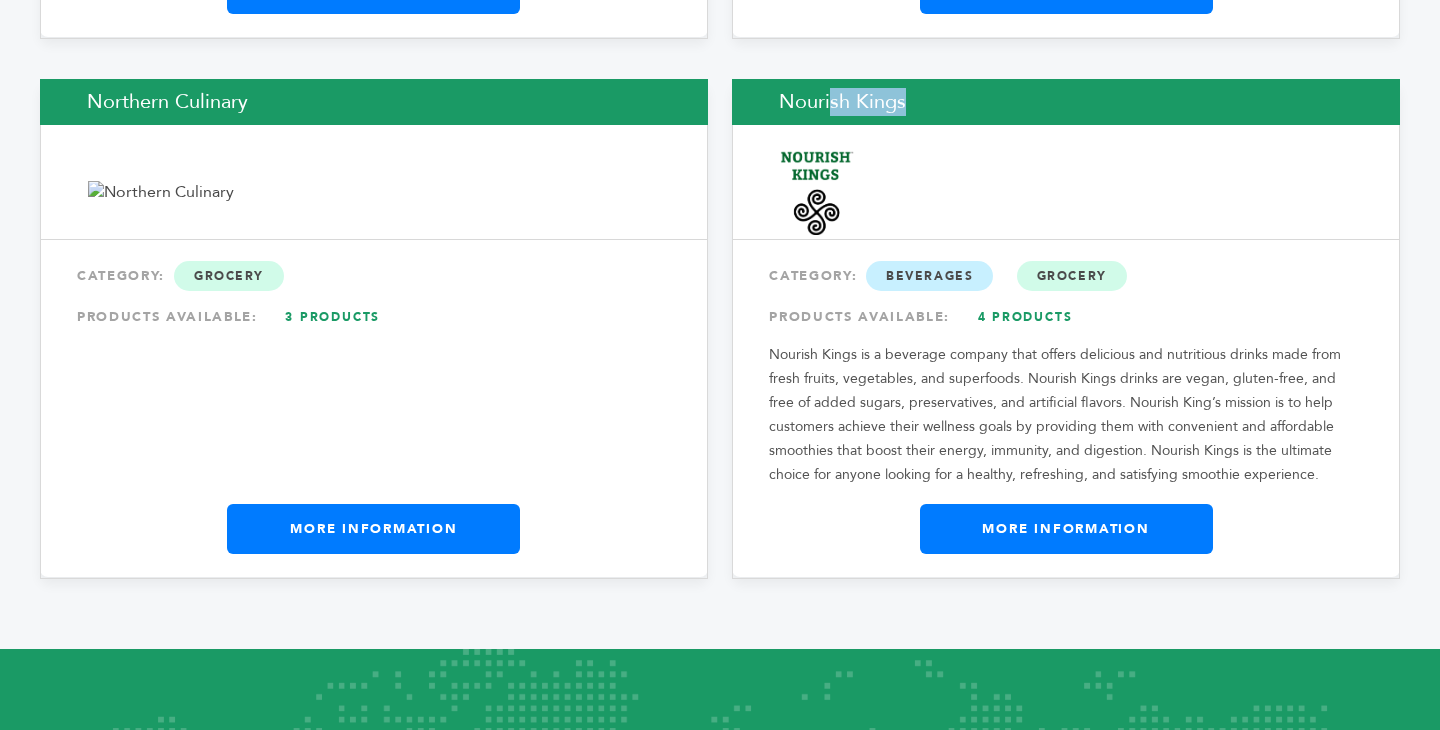 copy on "Nourish Kings" 